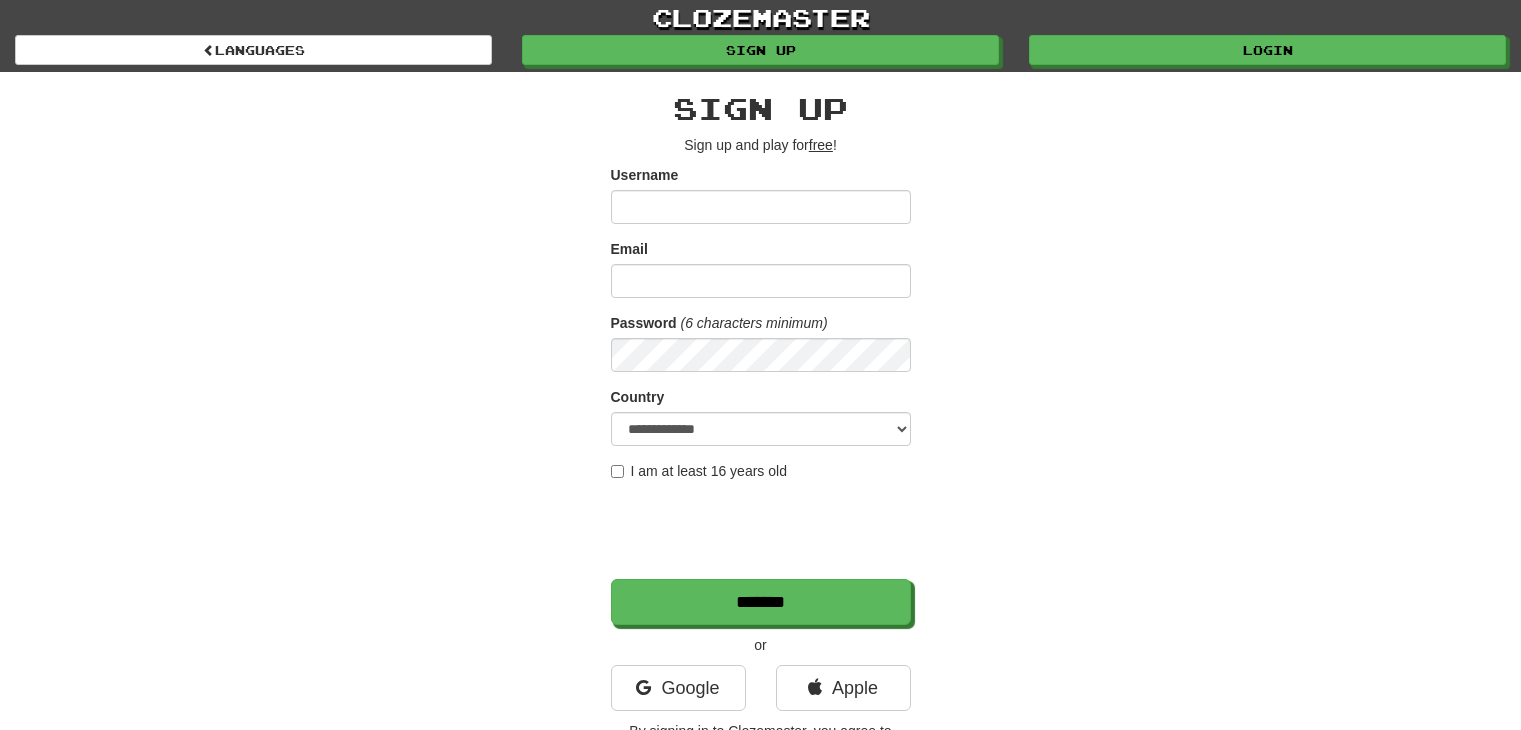 scroll, scrollTop: 0, scrollLeft: 0, axis: both 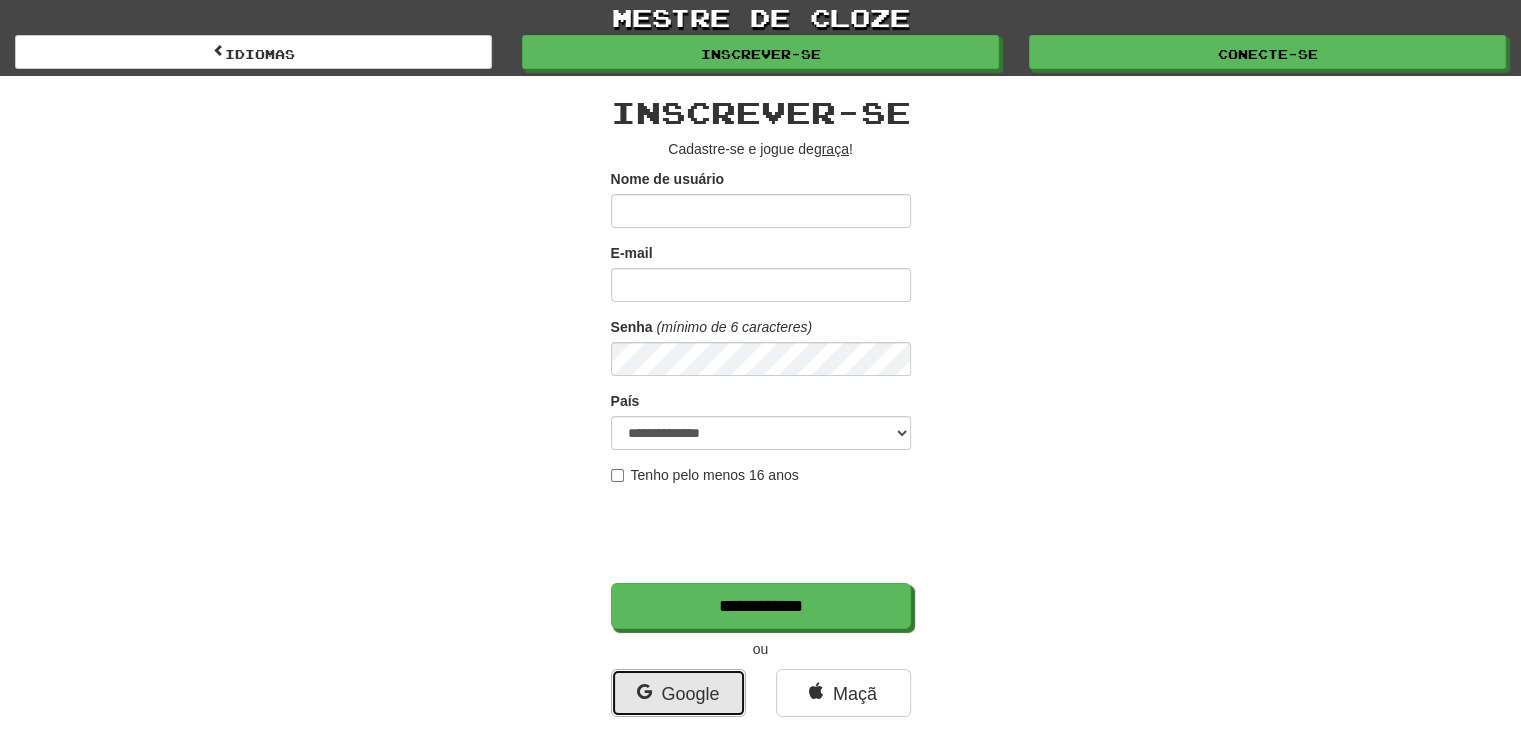 click on "Google" at bounding box center (690, 694) 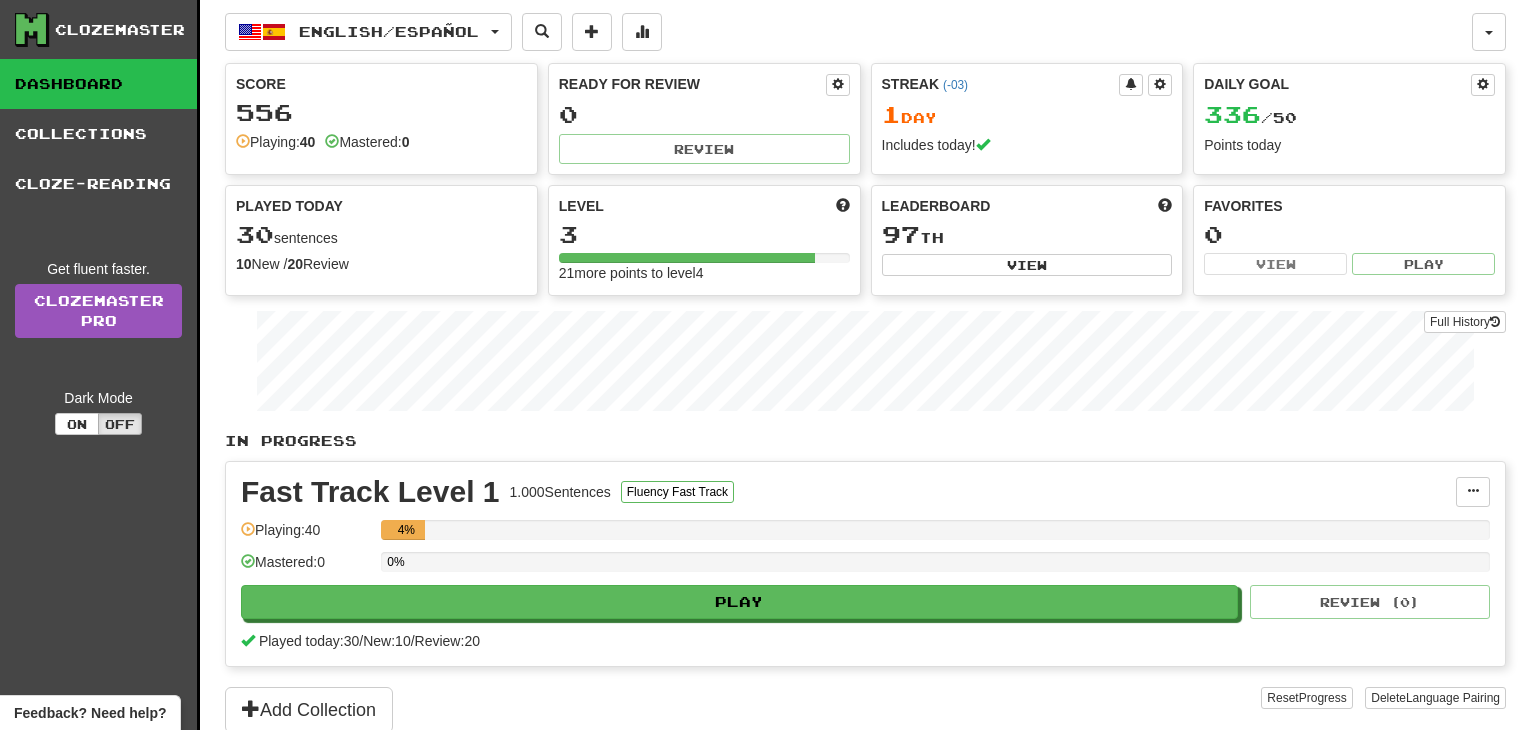 scroll, scrollTop: 0, scrollLeft: 0, axis: both 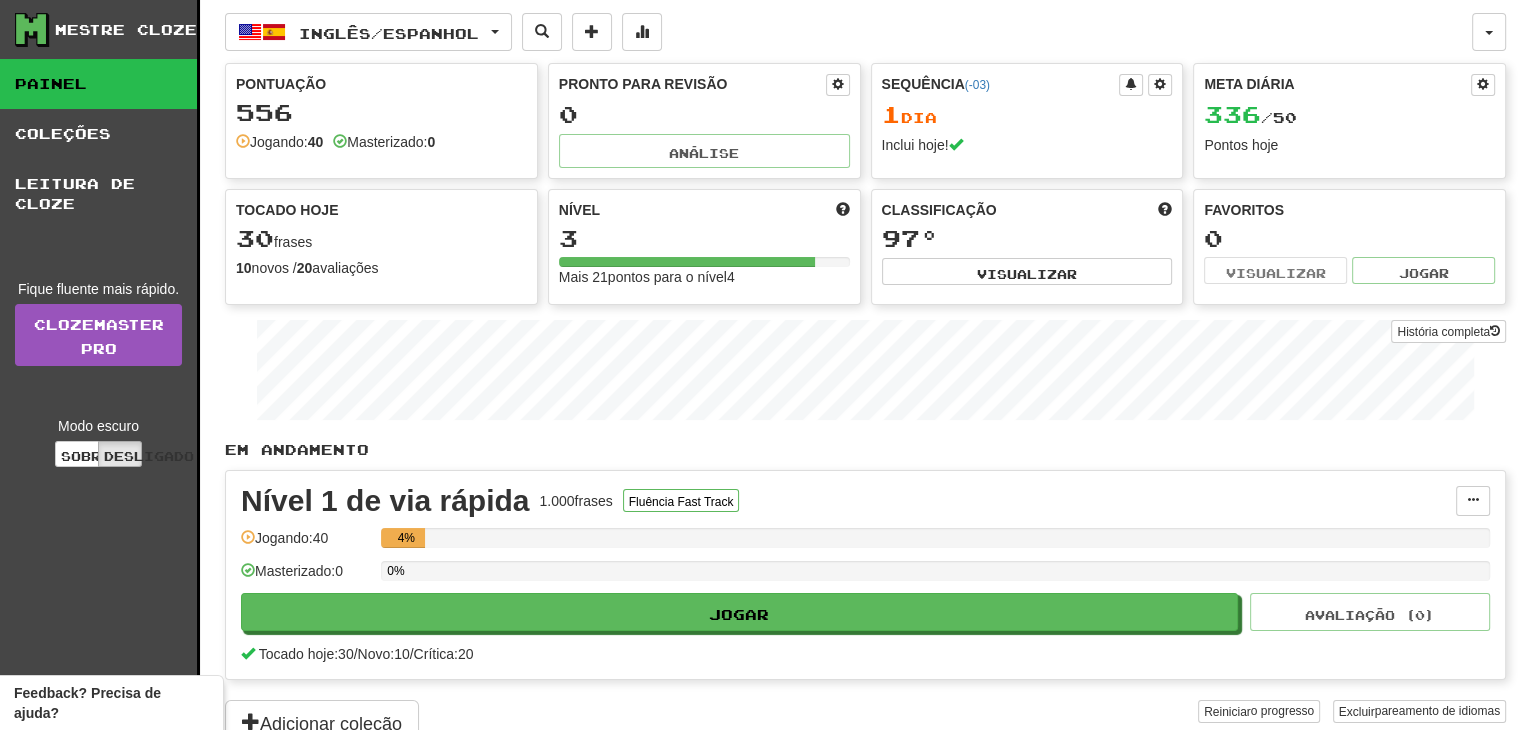 click on "Inglês  /  Espanhol English  /  Español Streak:  1   Review:  0 Daily Goal:  336  /  50 Español  /  English Streak:  1   Review:  0 Daily Goal:  260  /  10  Language Pairing Username: EmptyFrog135 Edit  Account  Notifications  Activity Feed  Profile  Leaderboard  Forum  Logout Pontuação 556 Jogando:  40 Masterizado:  0 Pronto para revisão 0   Análise Sequência  (  -03  )   1  dia Inclui hoje! Meta diária 336  /  50 Pontos hoje Tocado hoje 30  frases 10  novos /  20  avaliações Full History  Nível 3 Mais 21  pontos para o nível  4 Classificação 97º ​ Visualizar Favoritos 0 Visualizar Jogar História completa Em andamento Nível 1 de via rápida 1.000  frases Fluência Fast Track Manage Sentences Unpin from Dashboard Jogando:  40 4% Masterizado:  0 0% Jogar Avaliação (  0  )   Tocado hoje:  30  /  Novo:  10  /  Crítica:  20 Adicionar coleção Reiniciar  o progresso Excluir  pareamento de idiomas Dark Mode On Off" at bounding box center [865, 399] 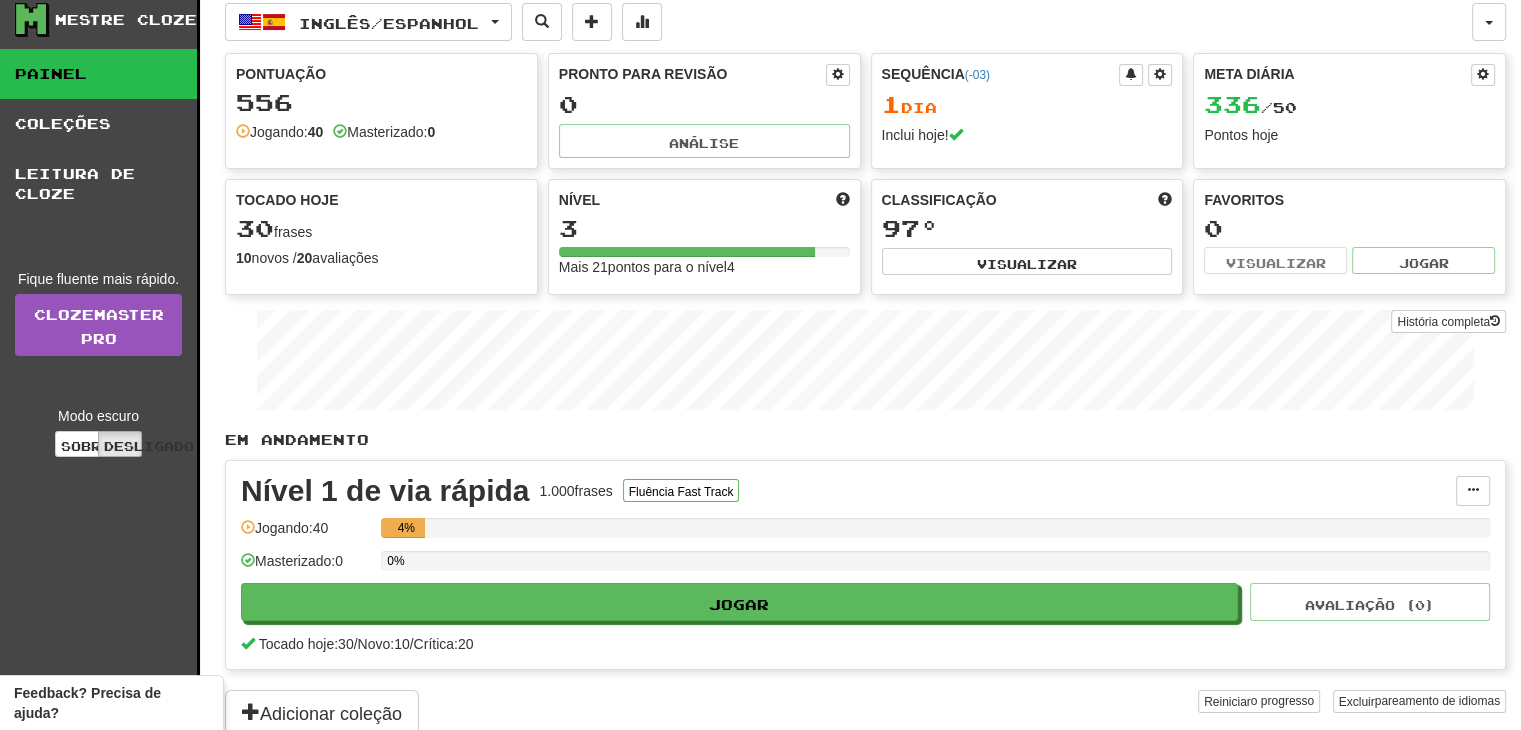 scroll, scrollTop: 6, scrollLeft: 0, axis: vertical 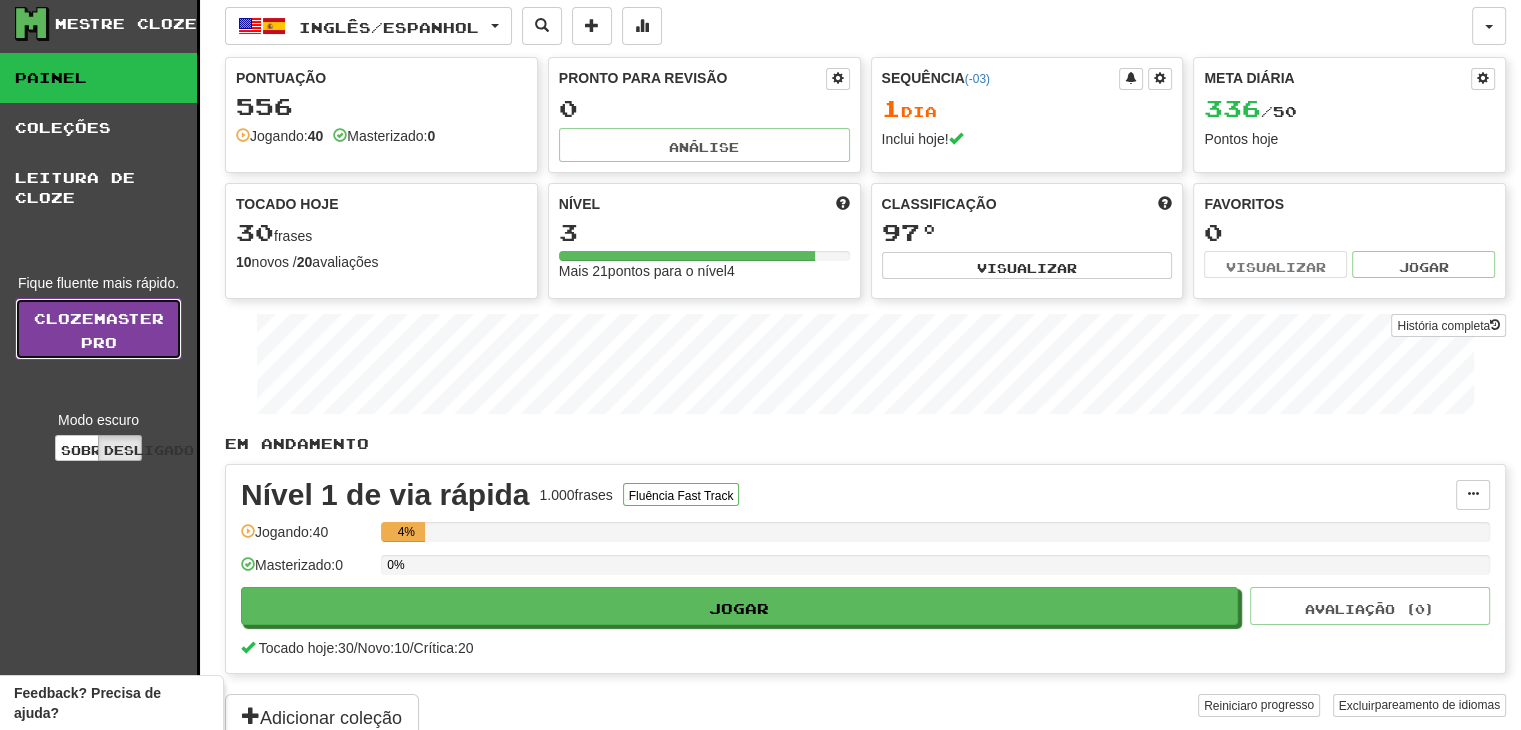 click on "Clozemaster  Pro" at bounding box center [98, 329] 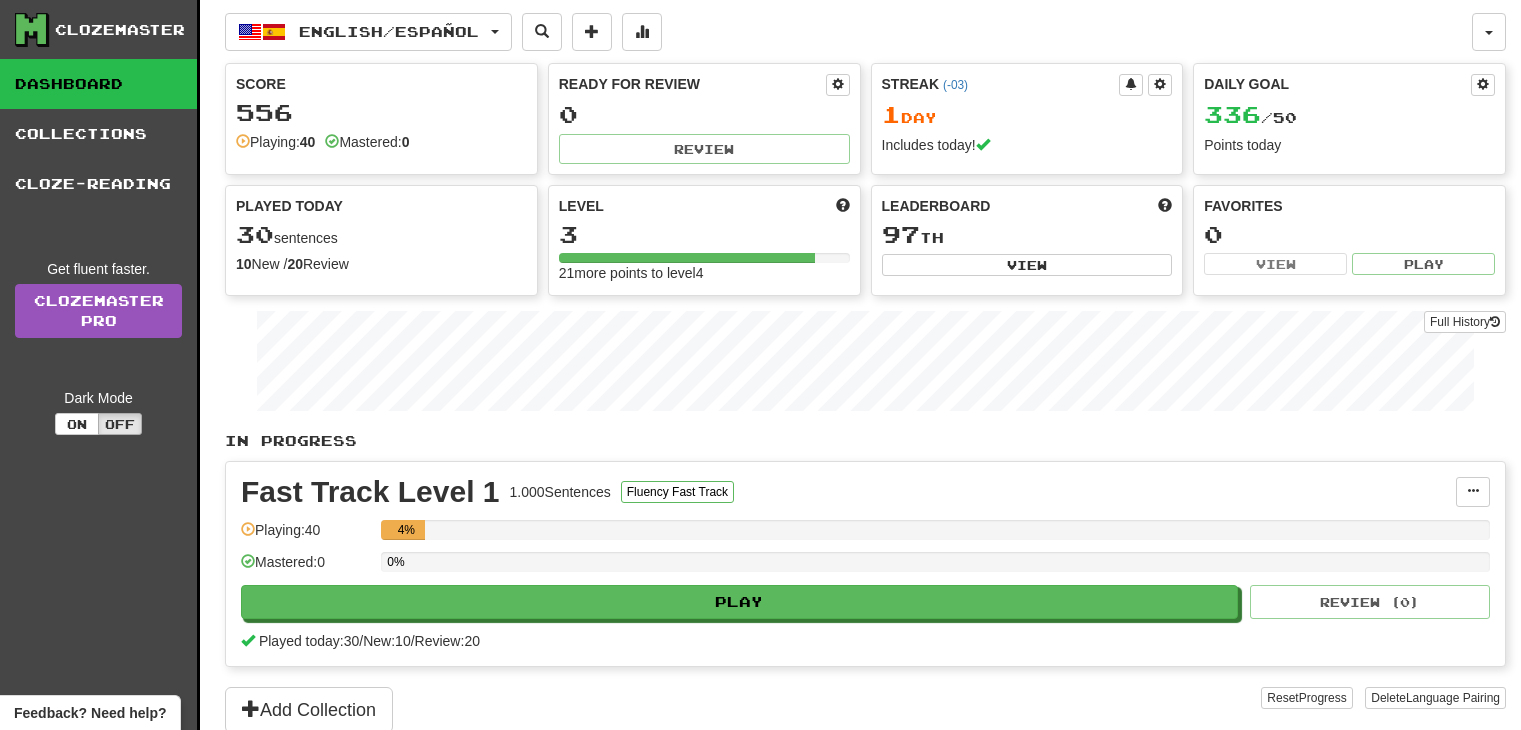 scroll, scrollTop: 0, scrollLeft: 0, axis: both 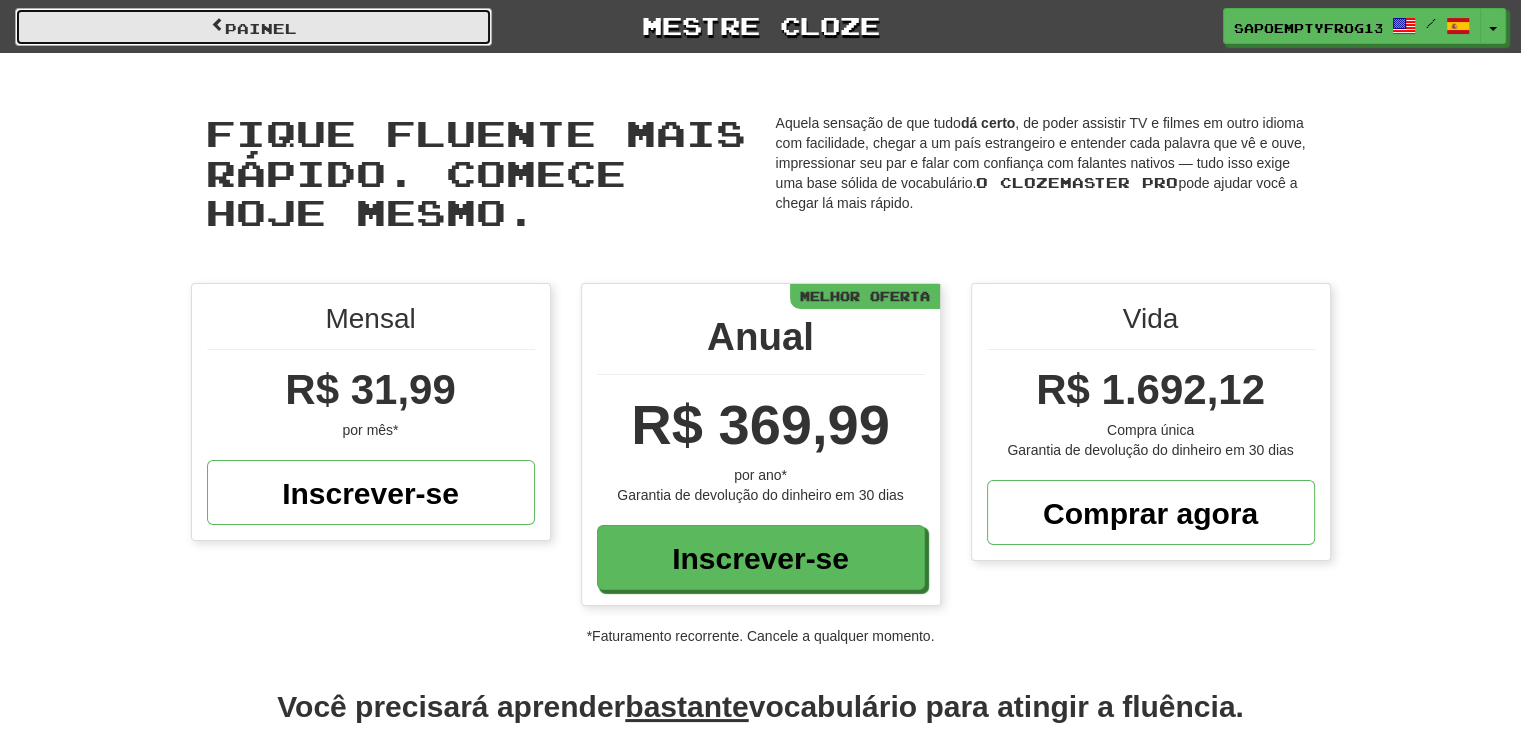 click on "Painel" at bounding box center (261, 28) 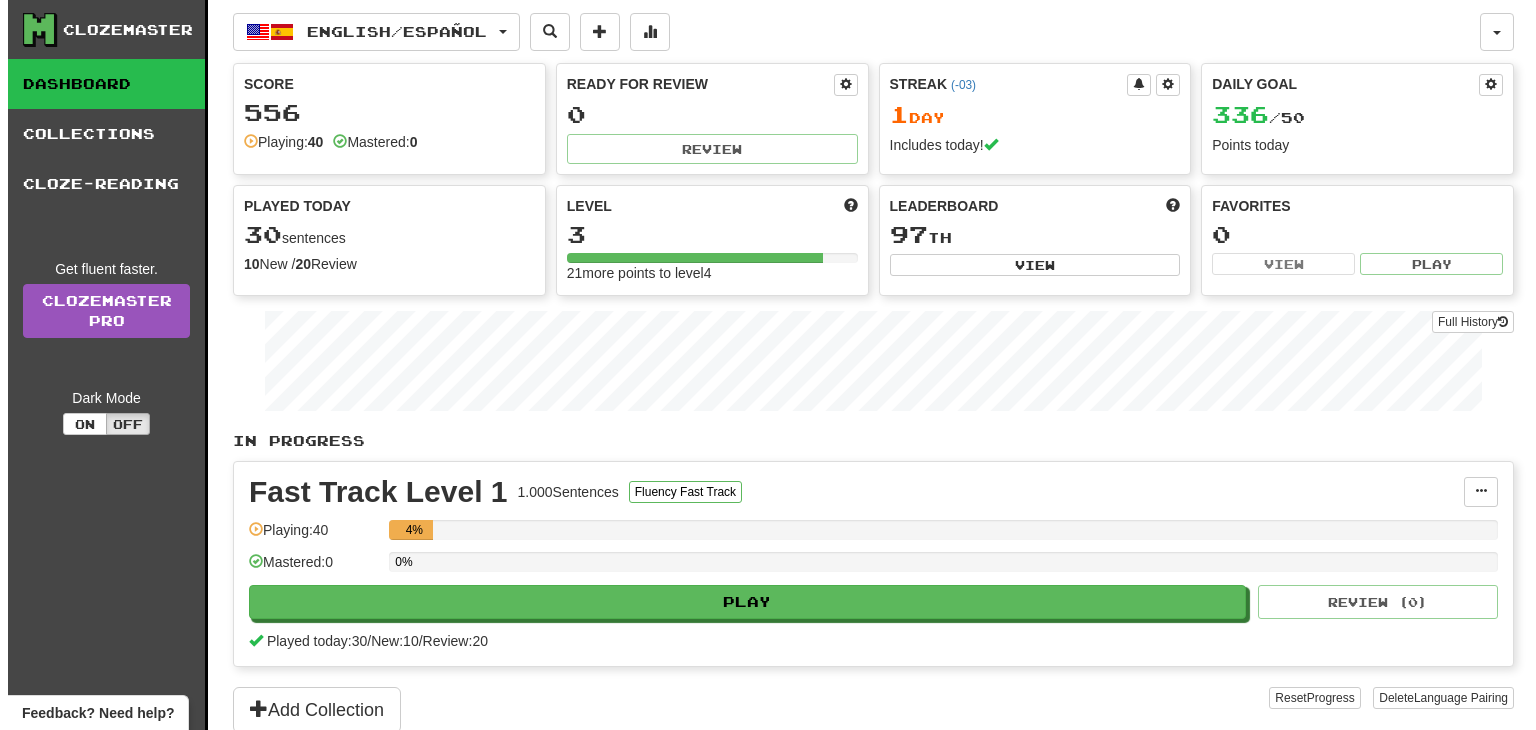 scroll, scrollTop: 0, scrollLeft: 0, axis: both 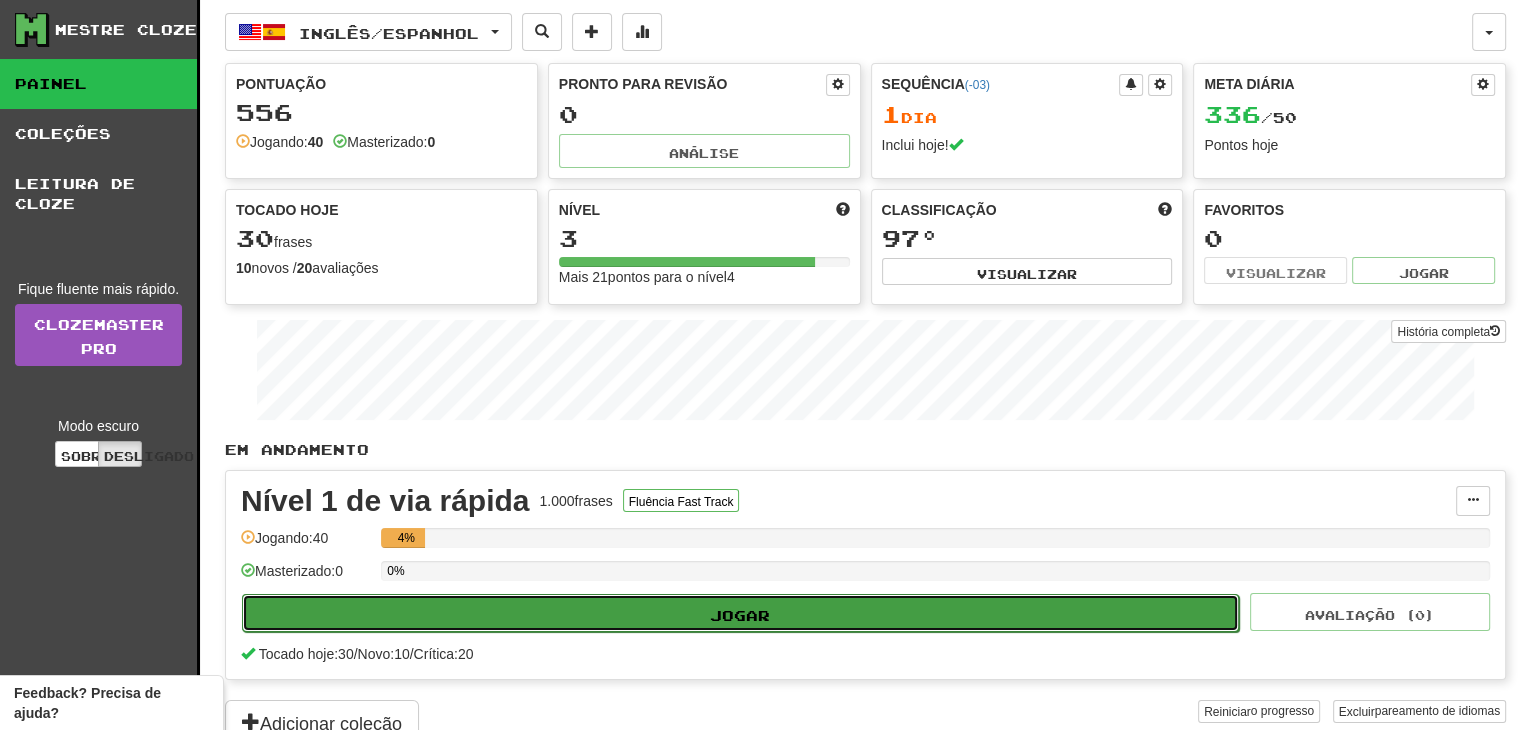 click on "Jogar" at bounding box center [740, 613] 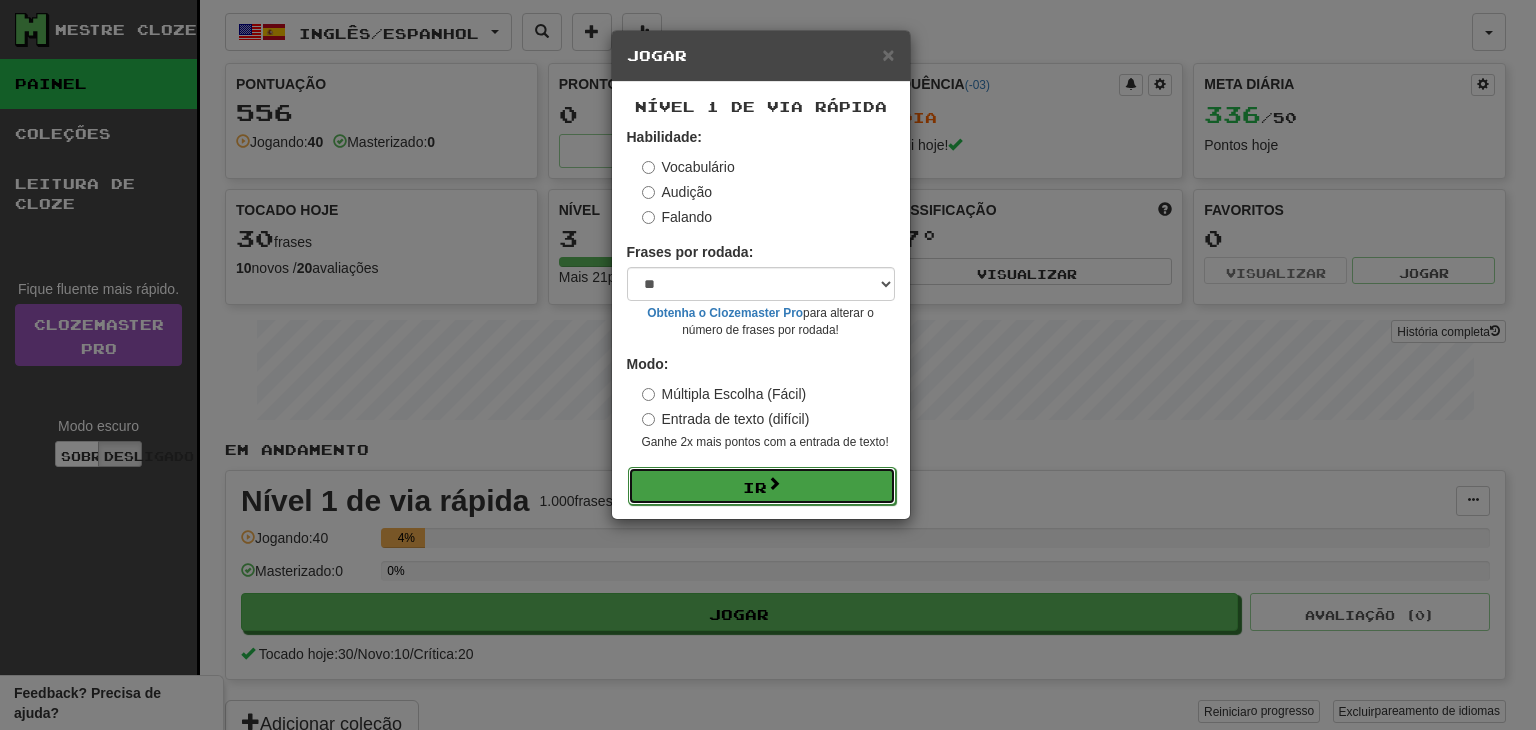 click on "Ir" at bounding box center (762, 486) 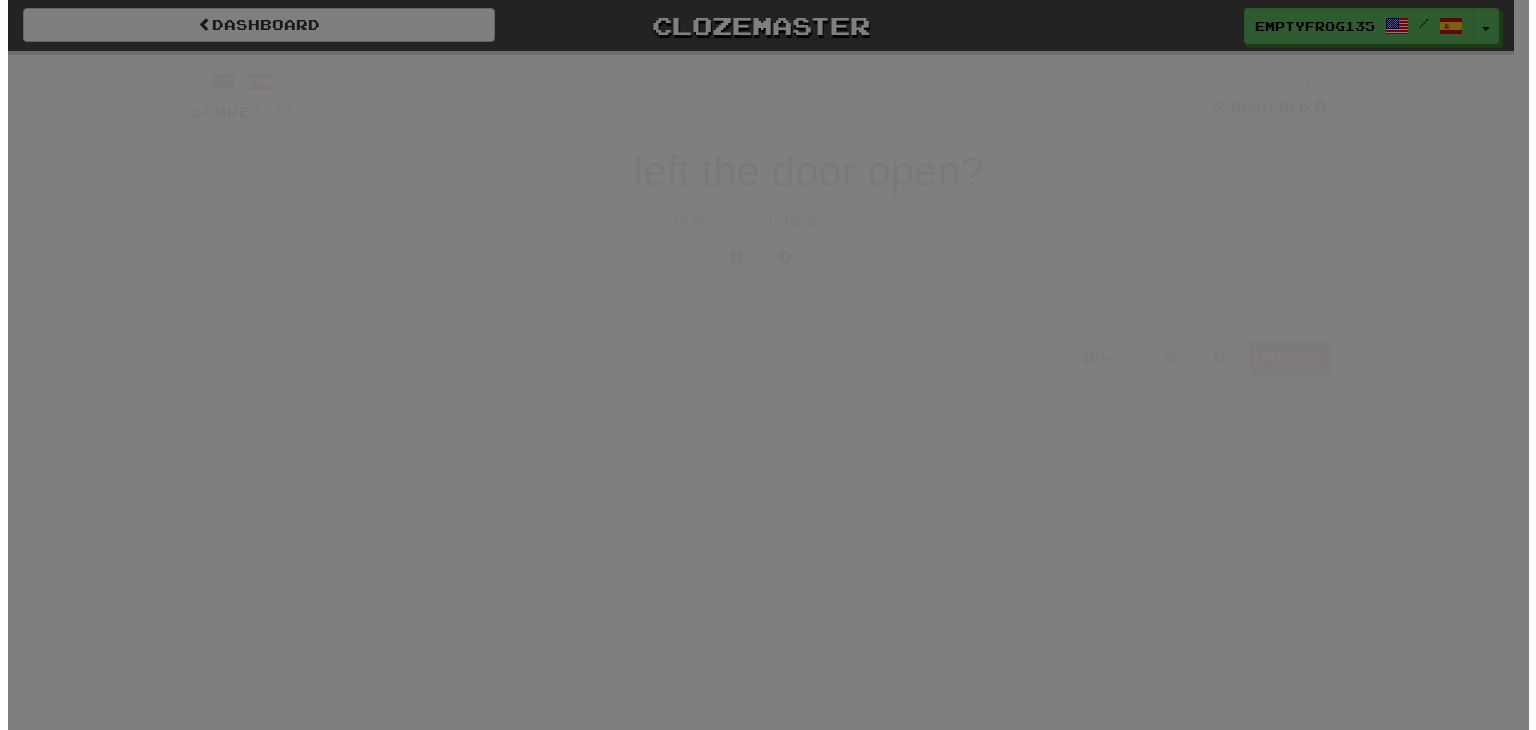 scroll, scrollTop: 0, scrollLeft: 0, axis: both 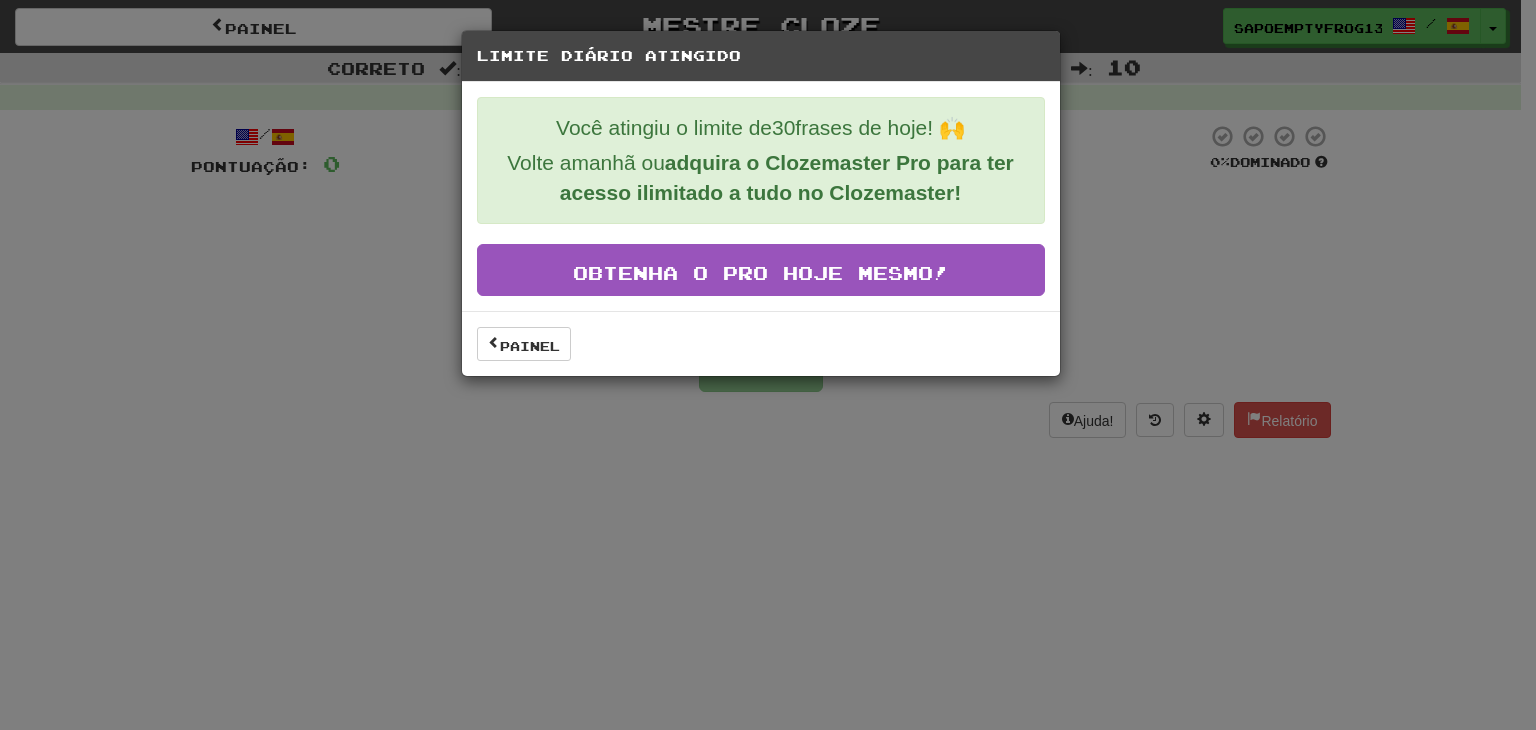 click on "Painel" at bounding box center (761, 343) 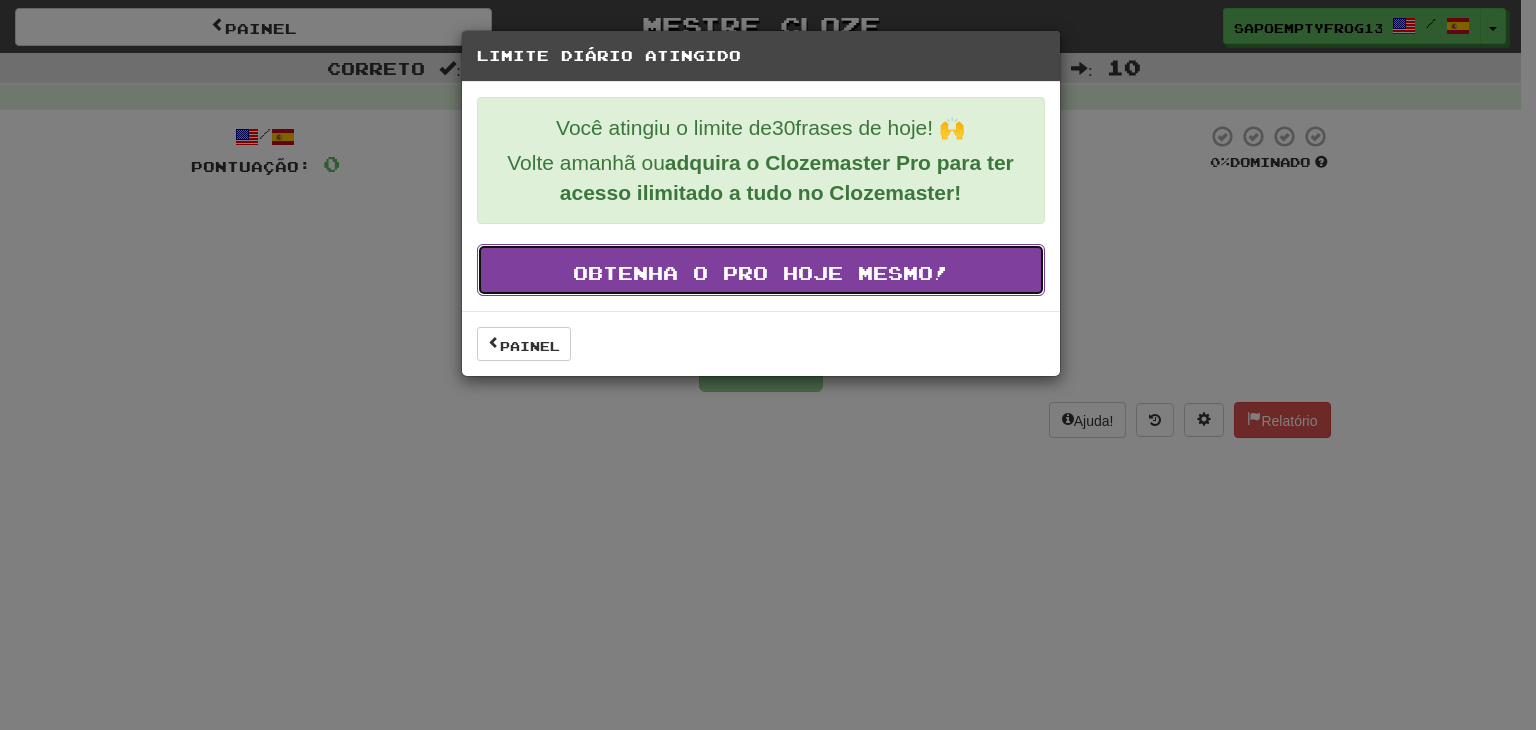 click on "Obtenha o Pro hoje mesmo!" at bounding box center (761, 270) 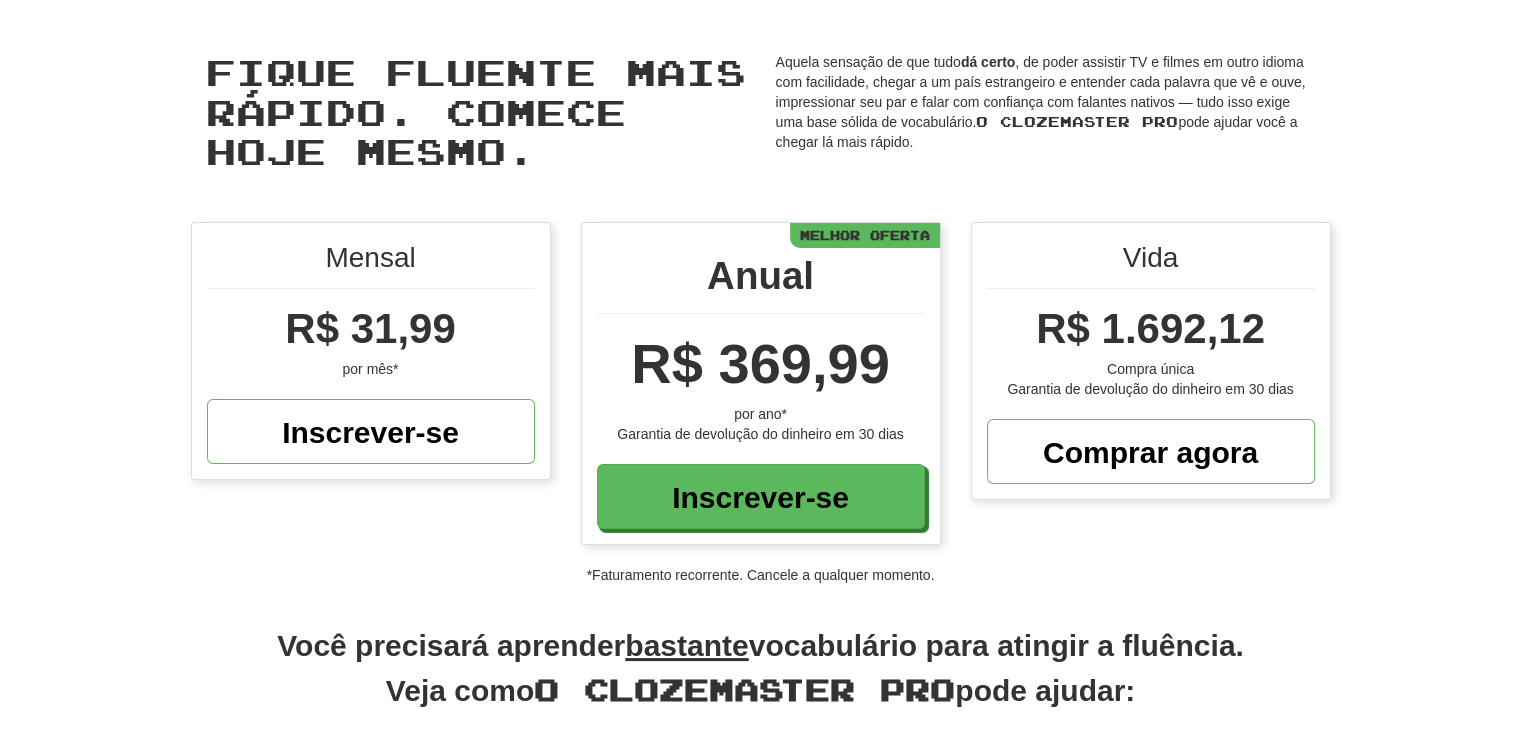 scroll, scrollTop: 0, scrollLeft: 0, axis: both 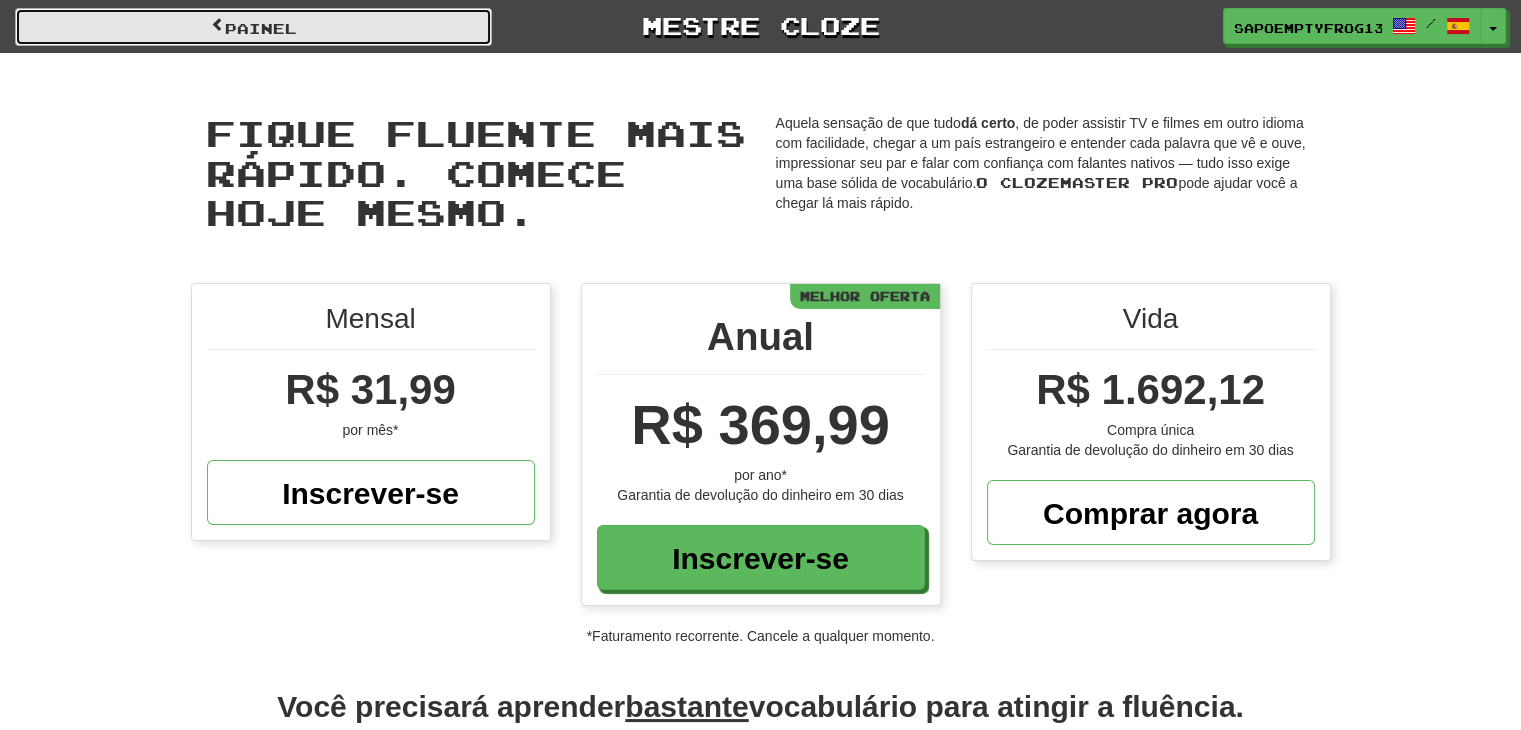 click on "Painel" at bounding box center (253, 27) 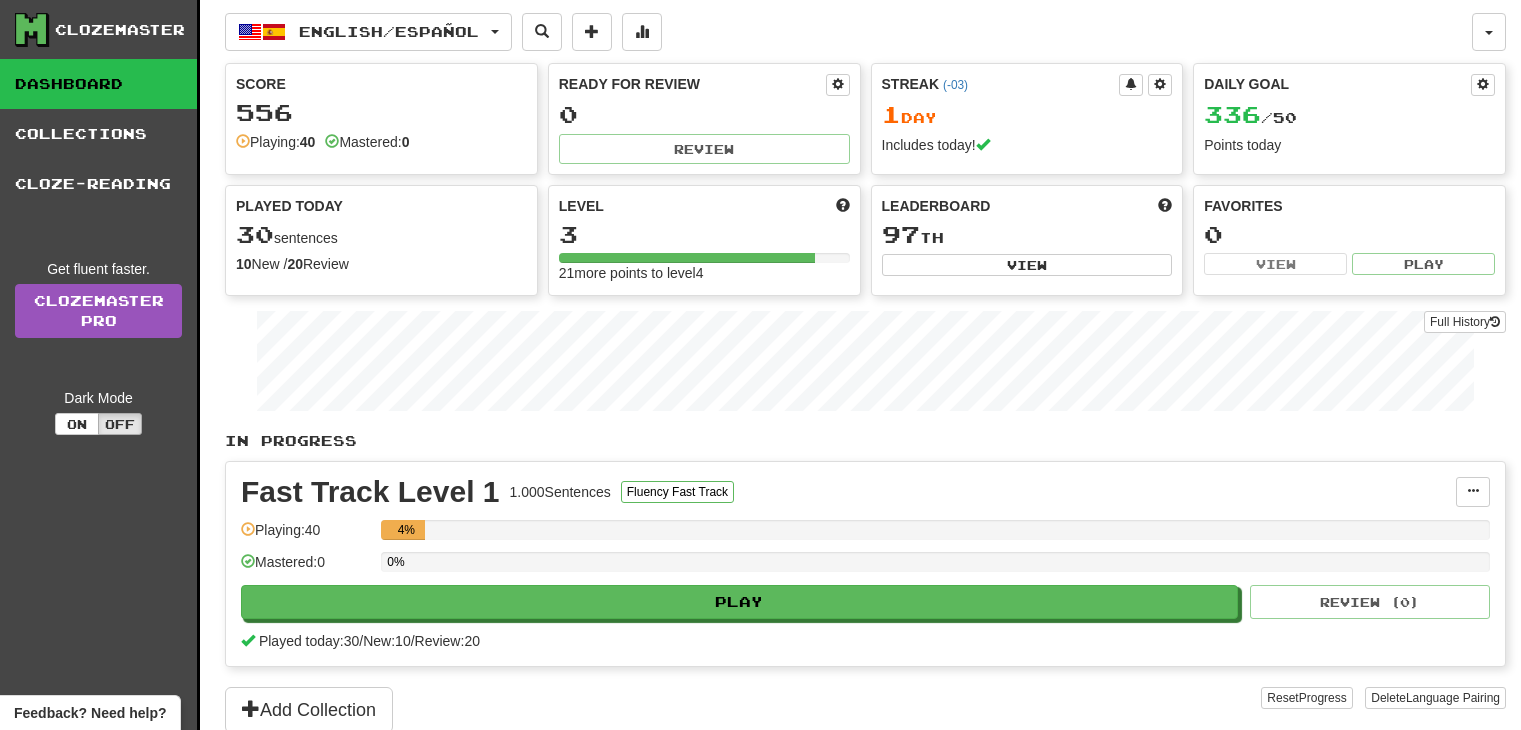 scroll, scrollTop: 0, scrollLeft: 0, axis: both 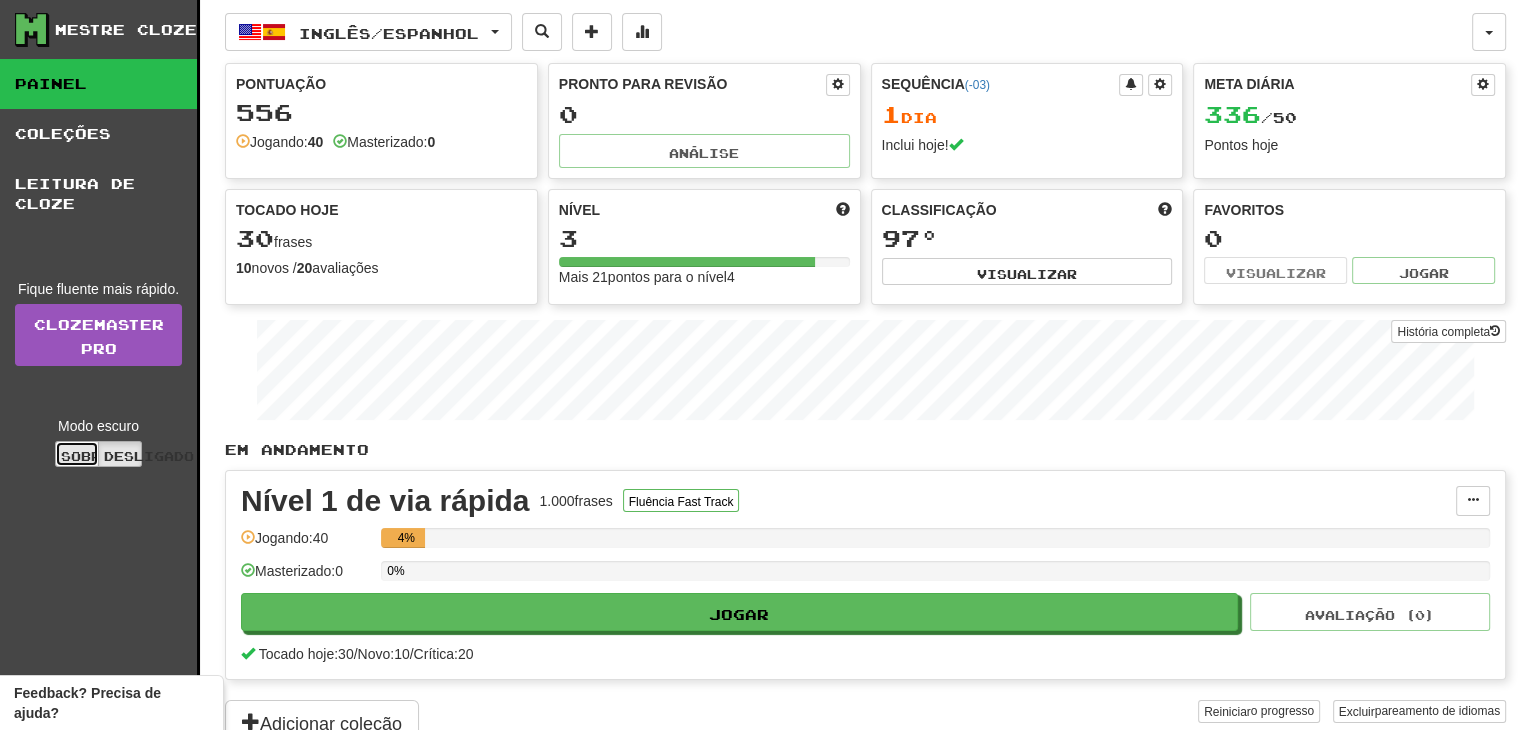 click on "Sobre" at bounding box center (86, 456) 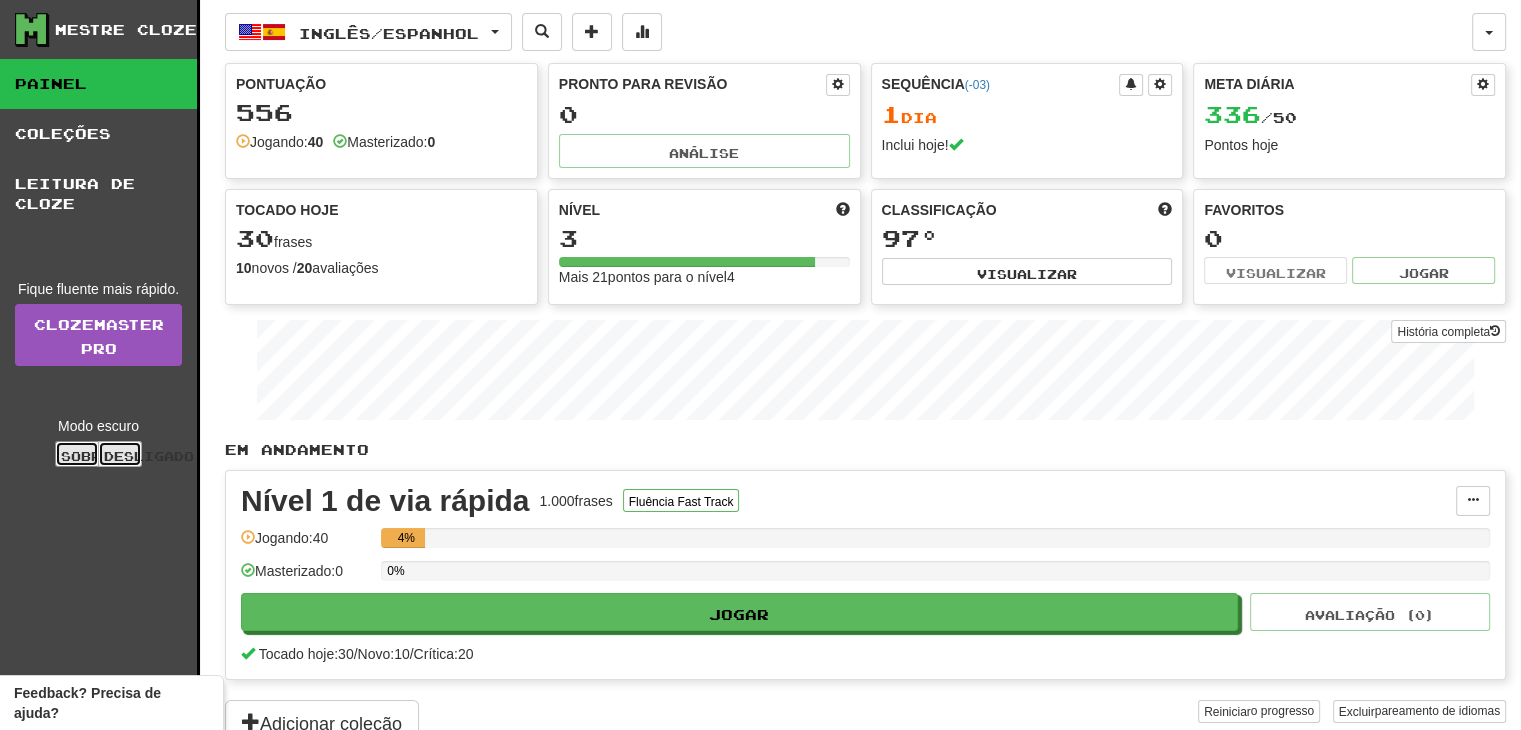 click on "Desligado" at bounding box center [149, 456] 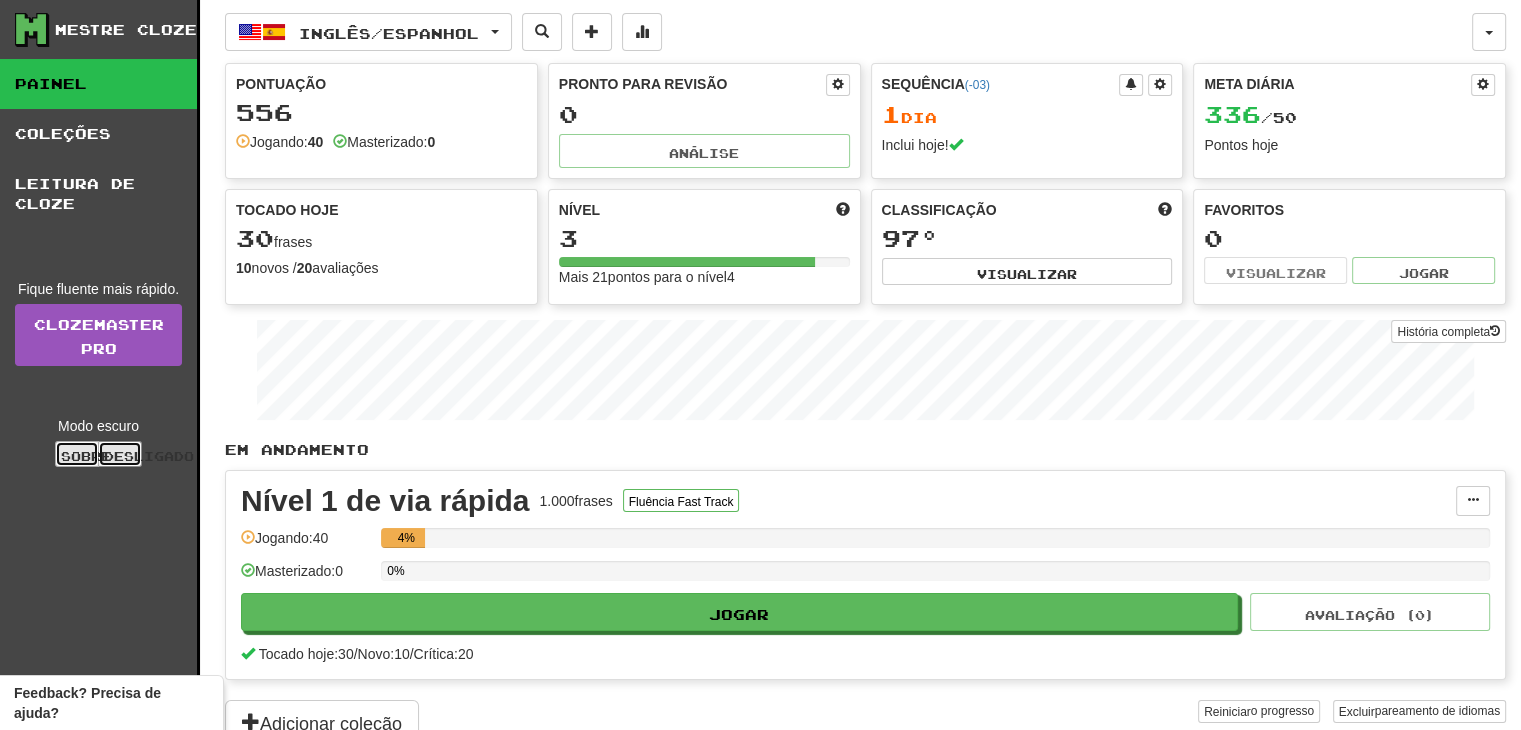 click on "Sobre" at bounding box center [86, 456] 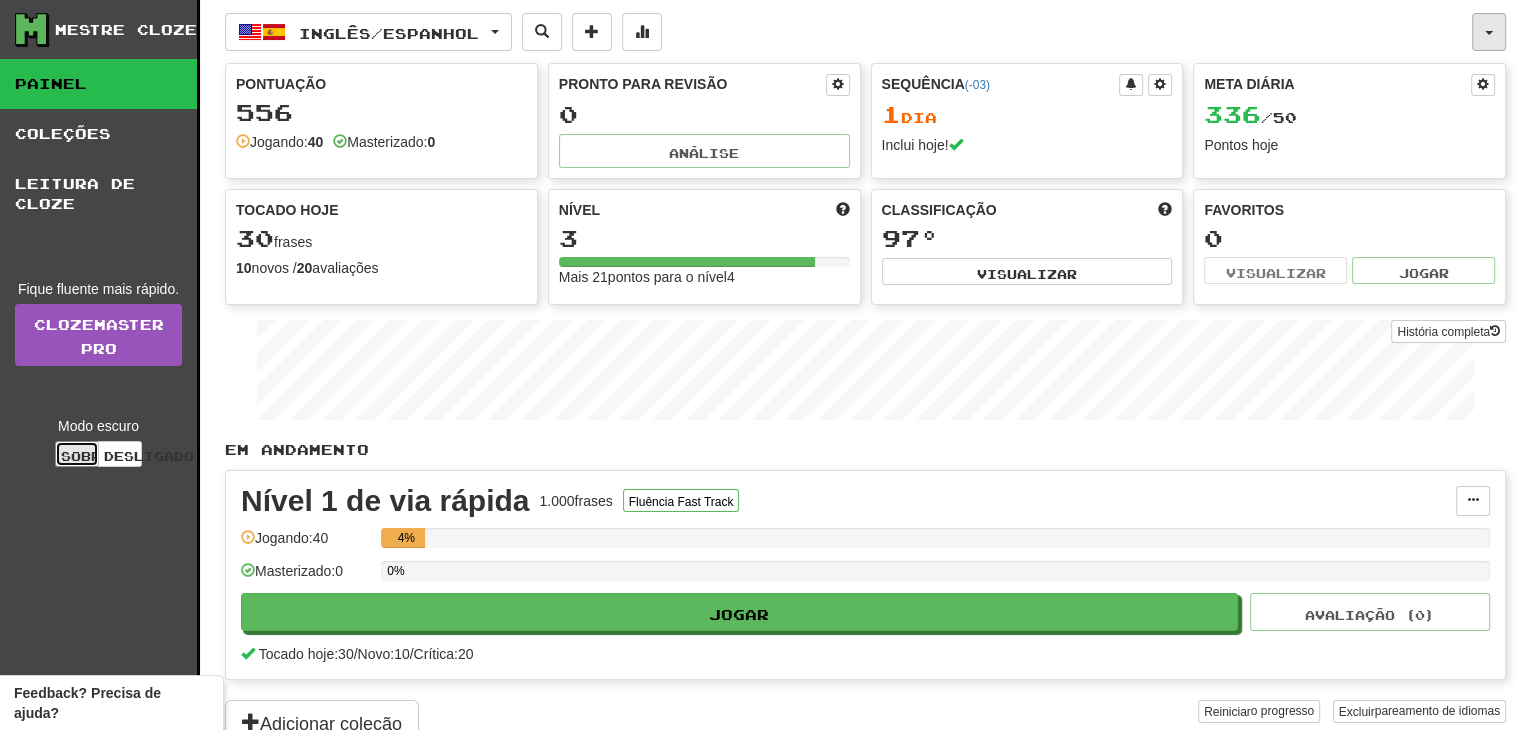 click at bounding box center [1489, 32] 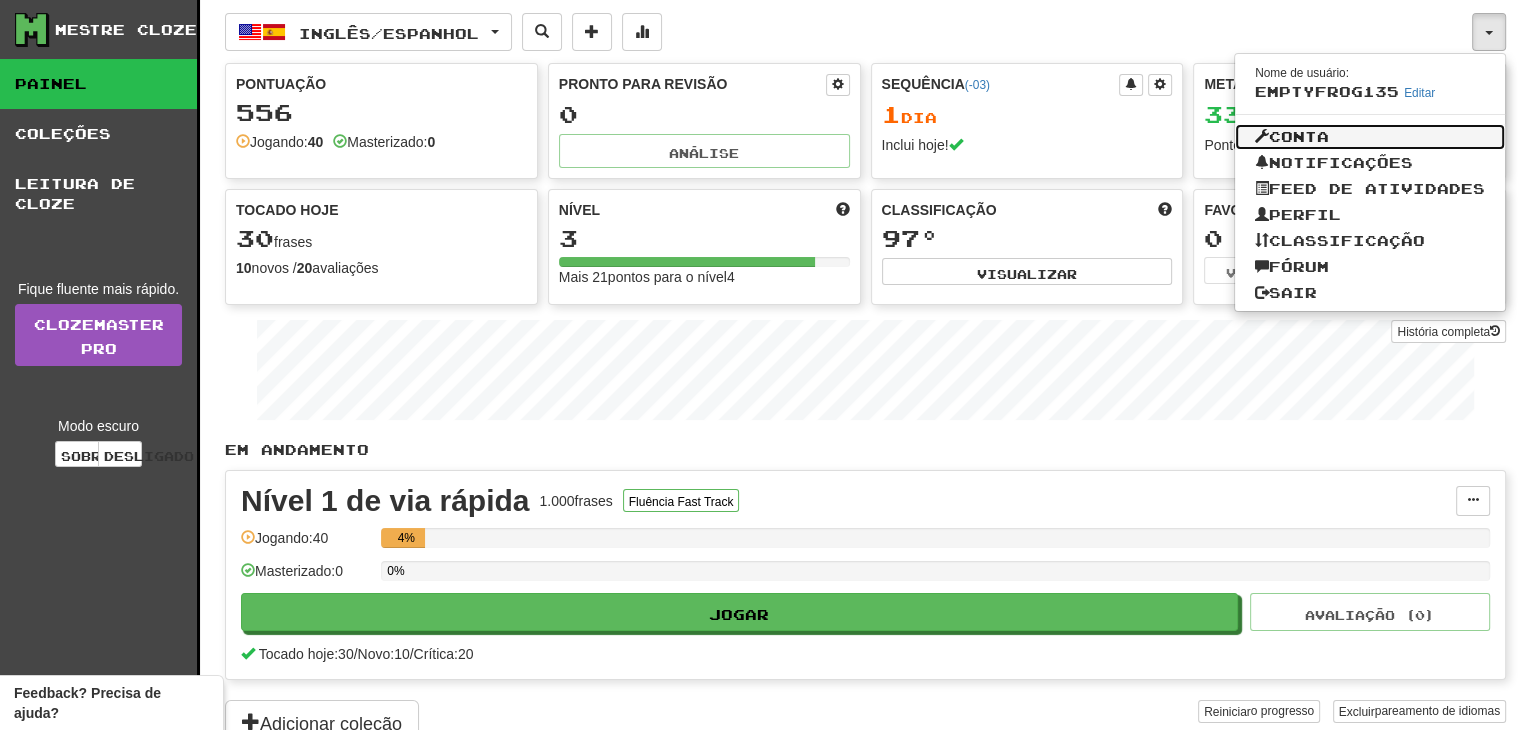 click on "Conta" at bounding box center (1299, 136) 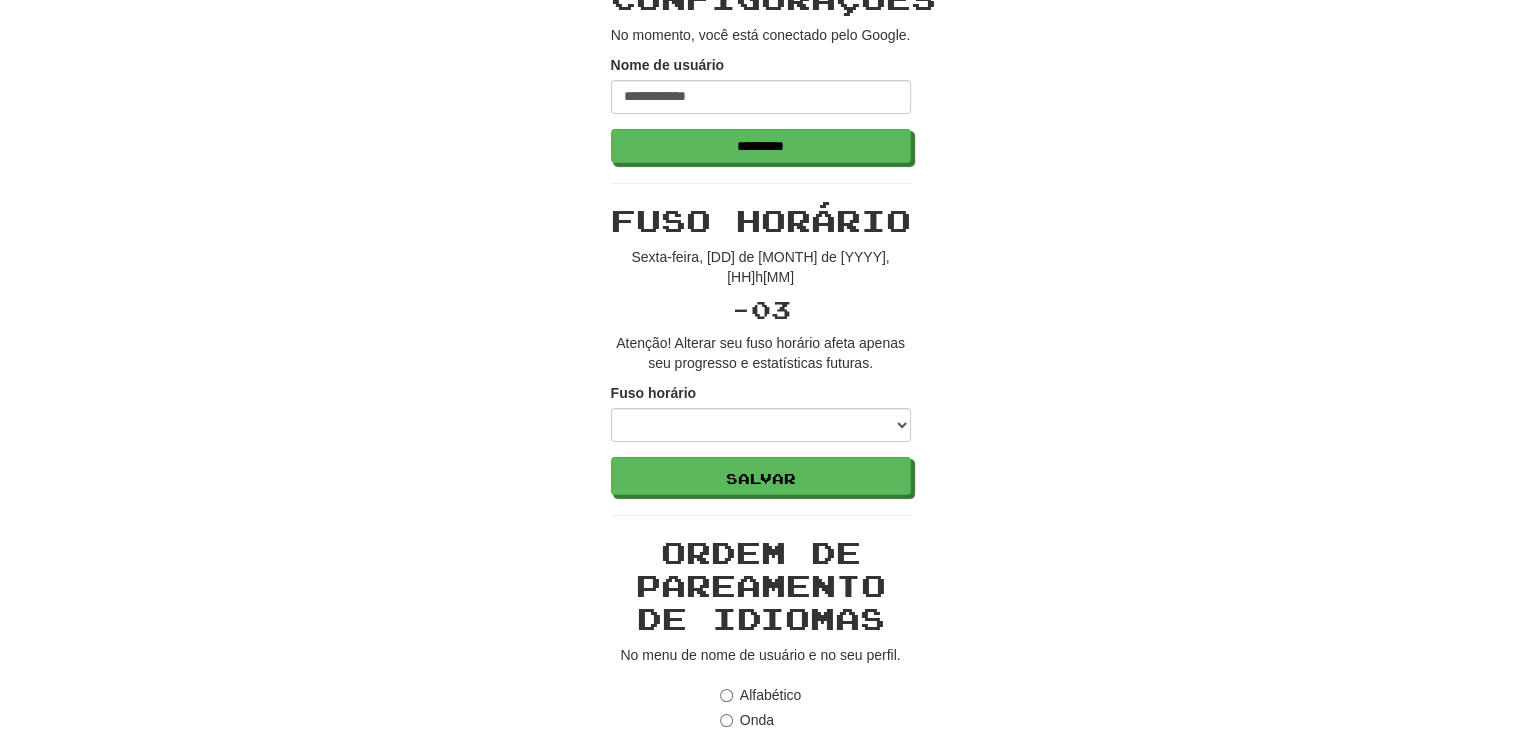 scroll, scrollTop: 0, scrollLeft: 0, axis: both 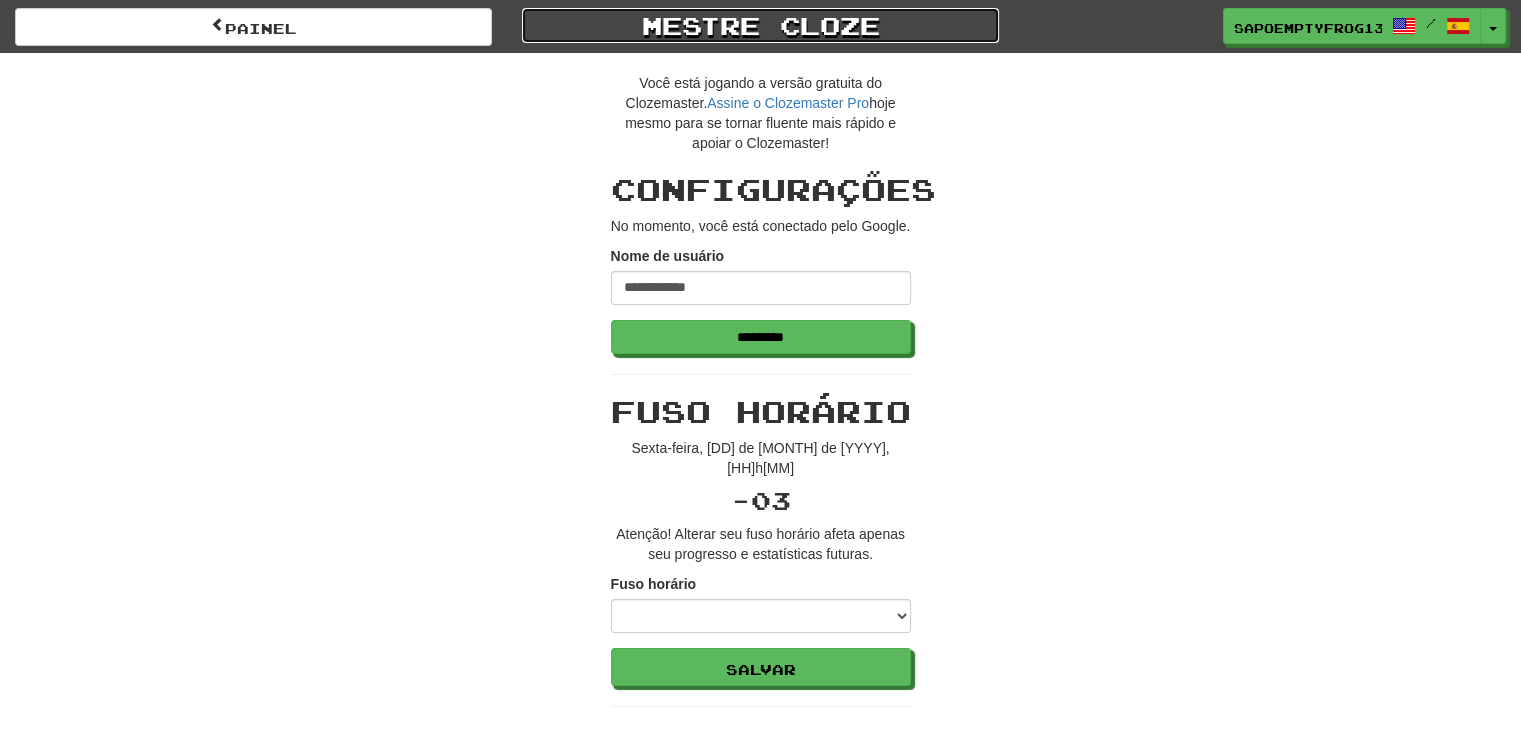 click on "Mestre Cloze" at bounding box center [761, 25] 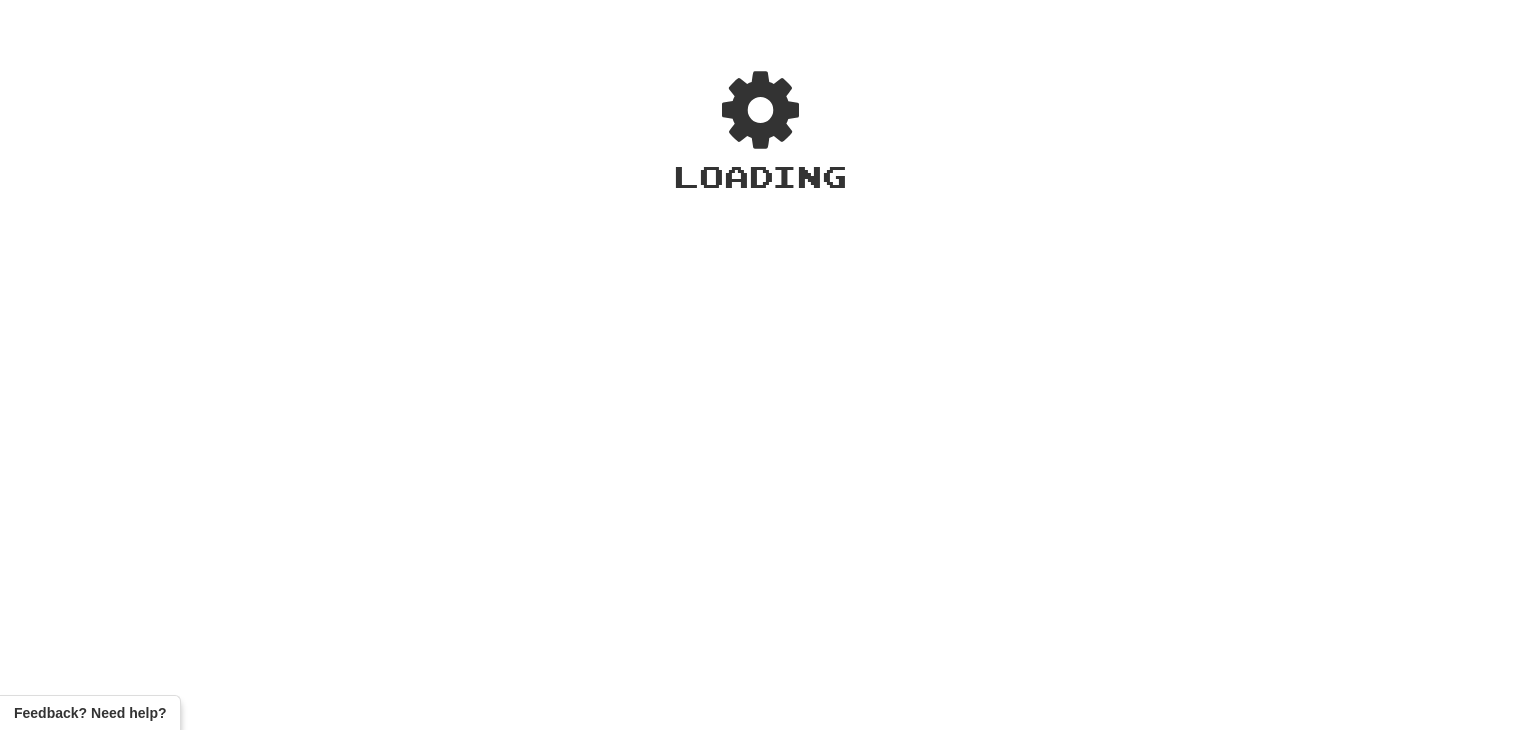 scroll, scrollTop: 0, scrollLeft: 0, axis: both 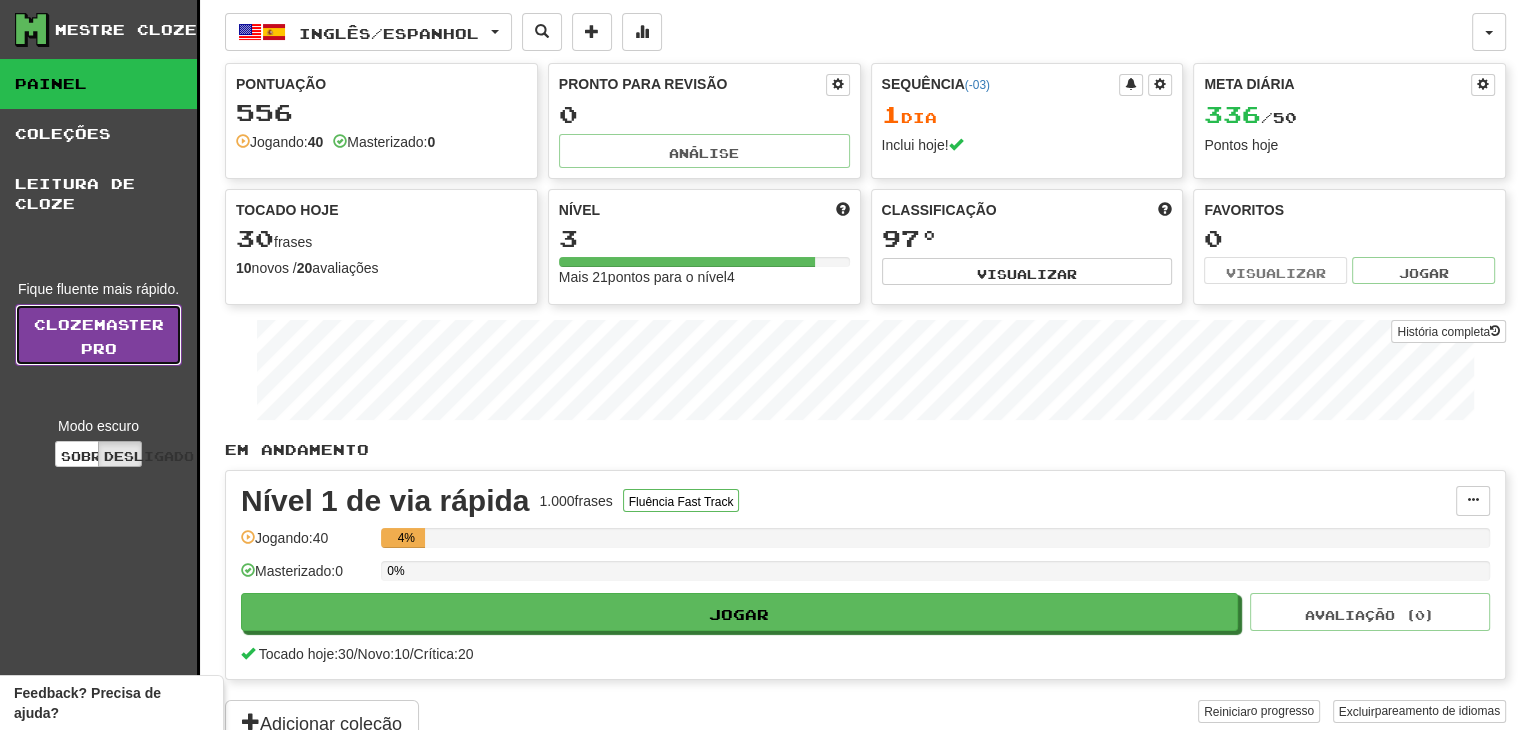 click on "Pro" at bounding box center [99, 348] 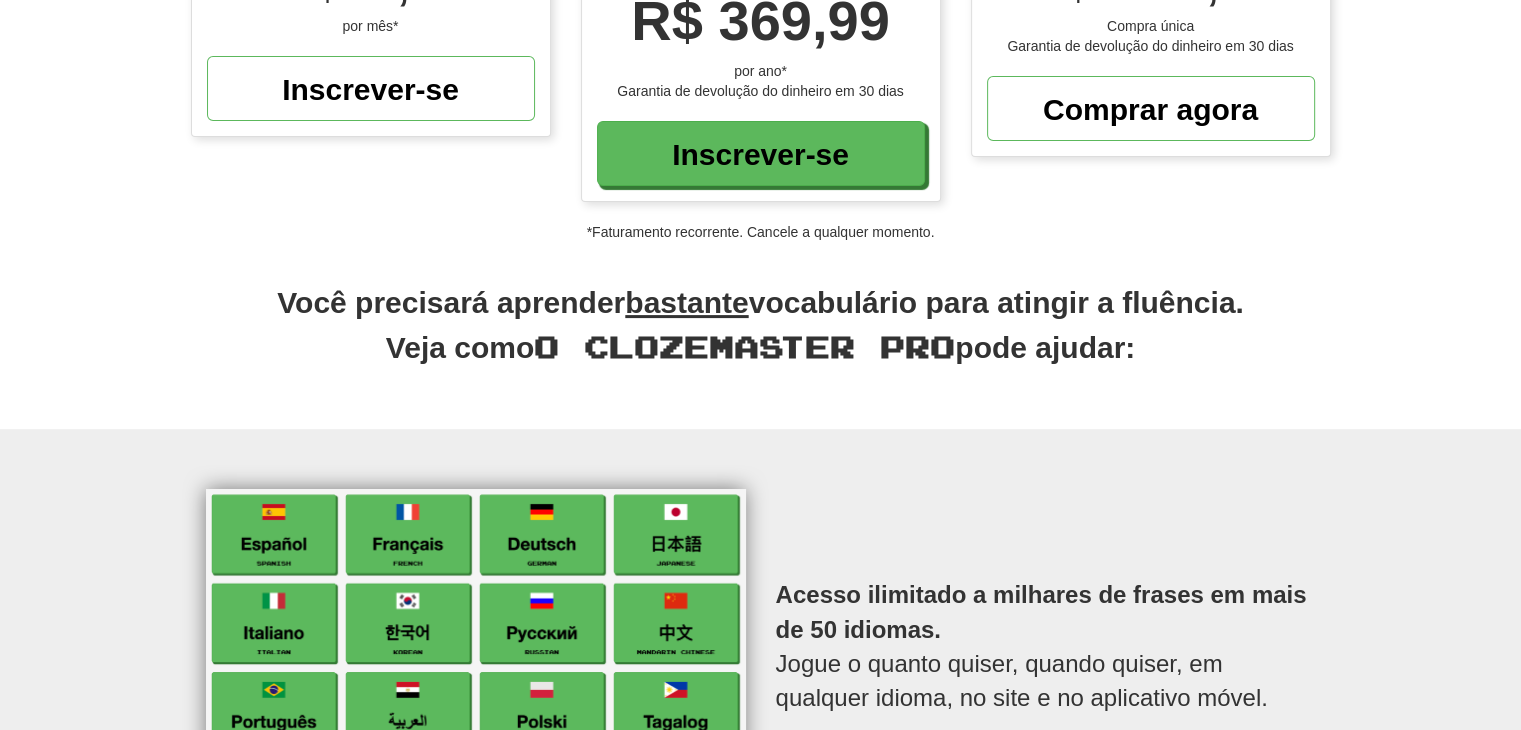 scroll, scrollTop: 404, scrollLeft: 0, axis: vertical 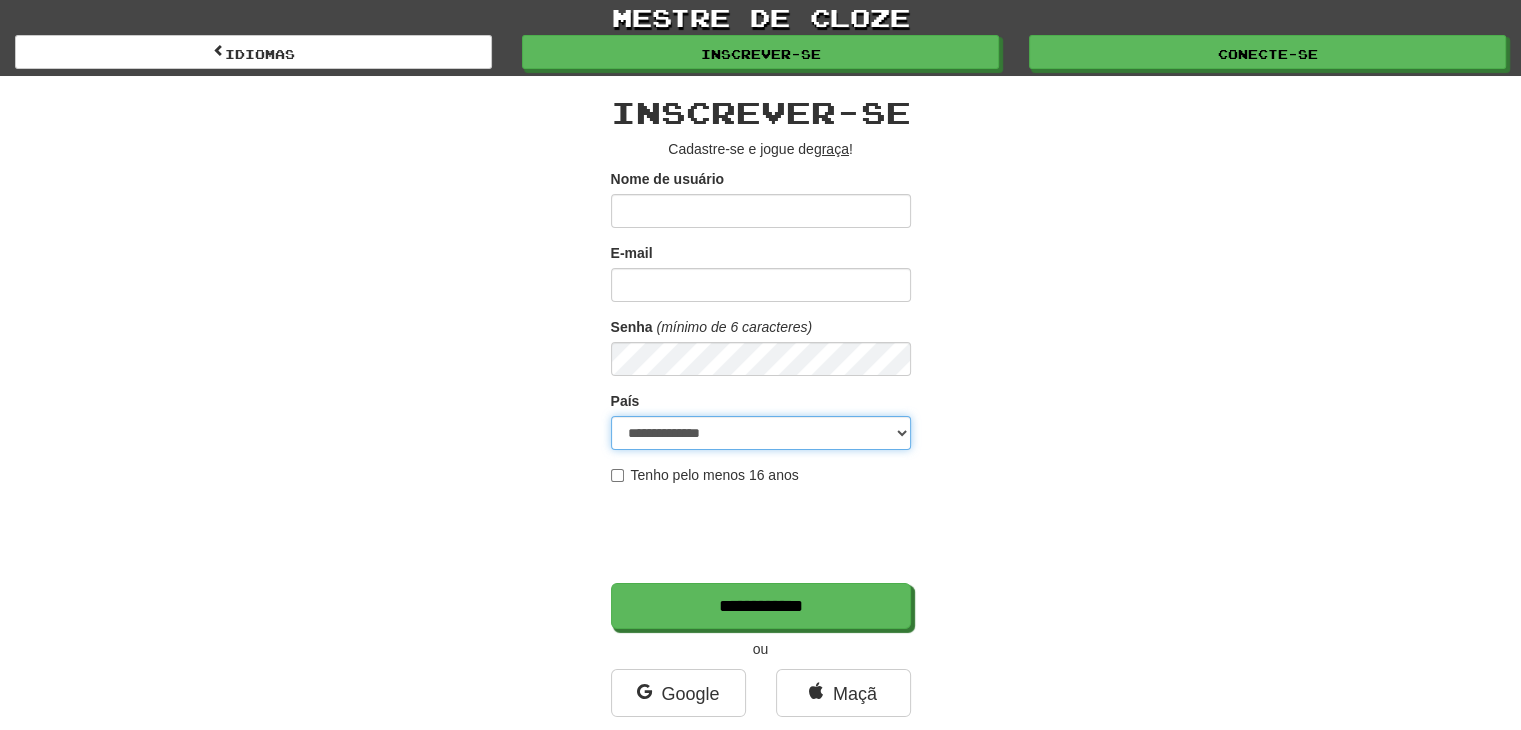 click on "**********" at bounding box center [761, 433] 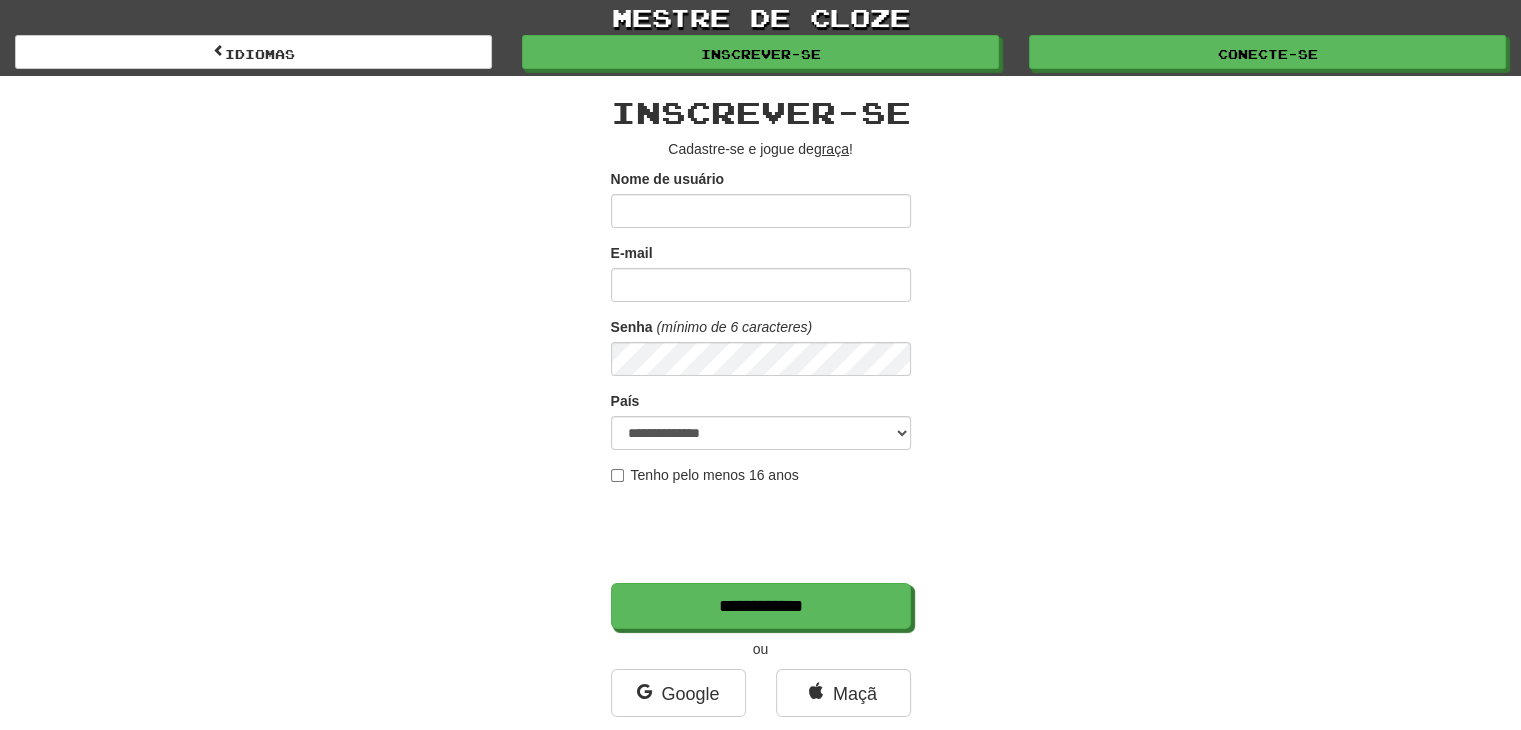 click on "**********" at bounding box center (761, 426) 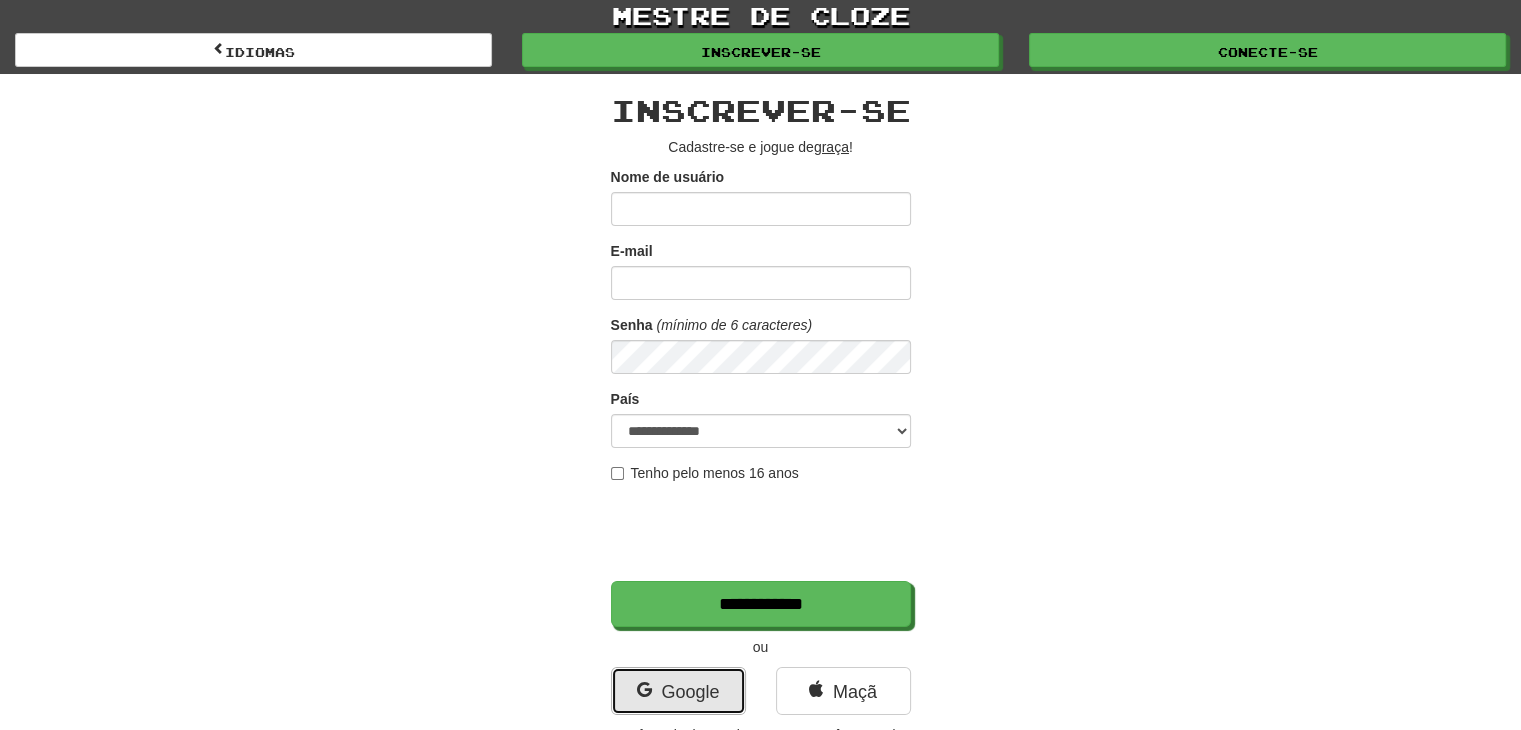click on "Google" at bounding box center [678, 691] 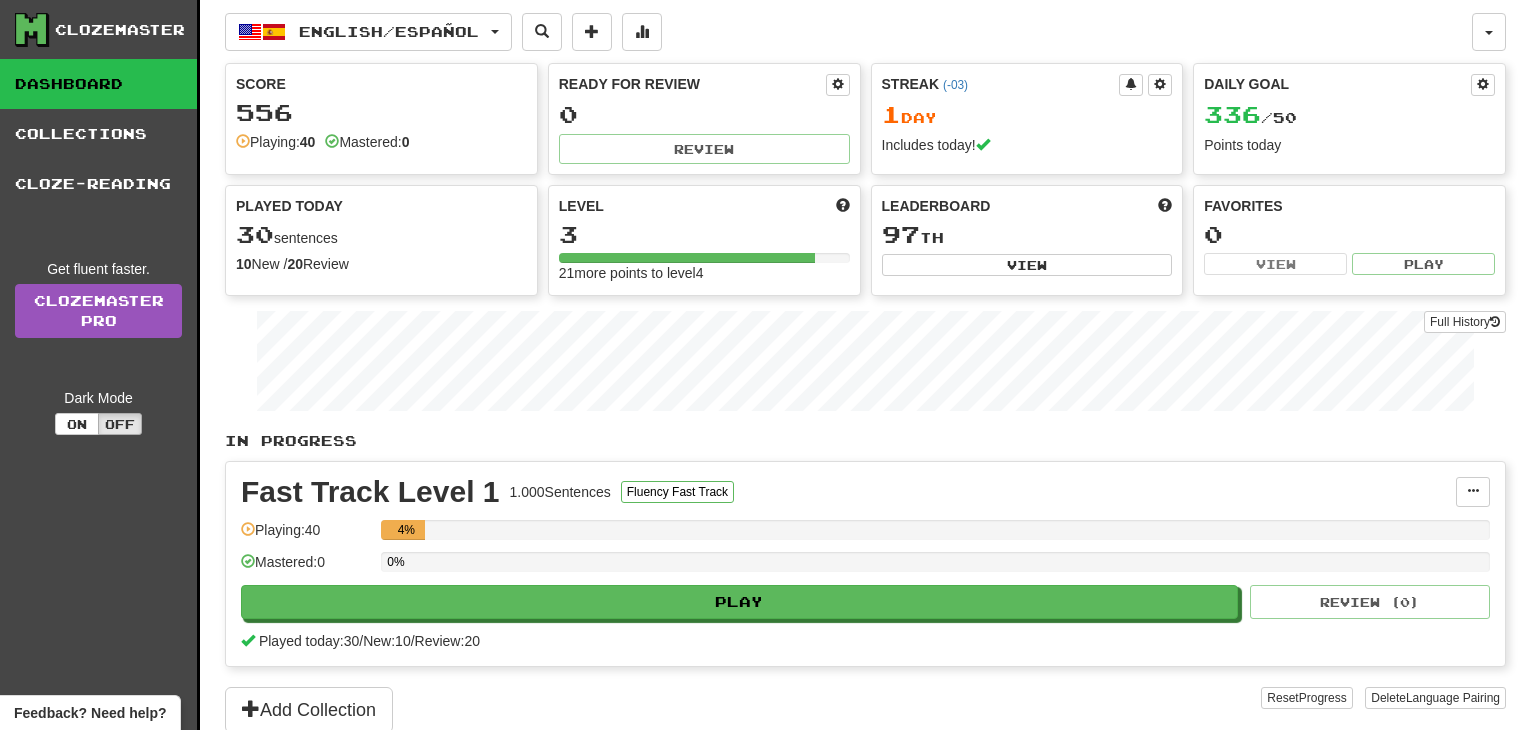 scroll, scrollTop: 0, scrollLeft: 0, axis: both 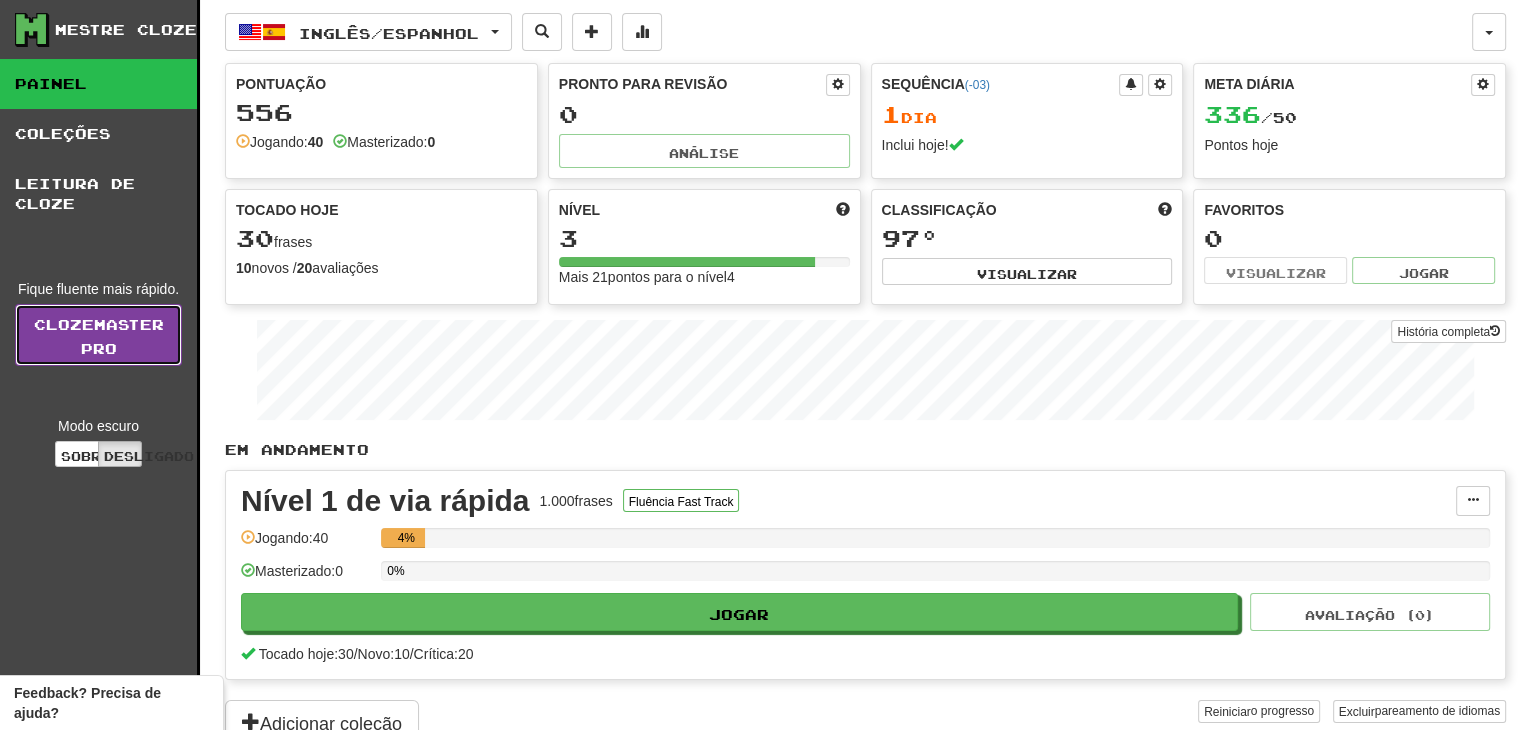 click on "Pro" at bounding box center (99, 348) 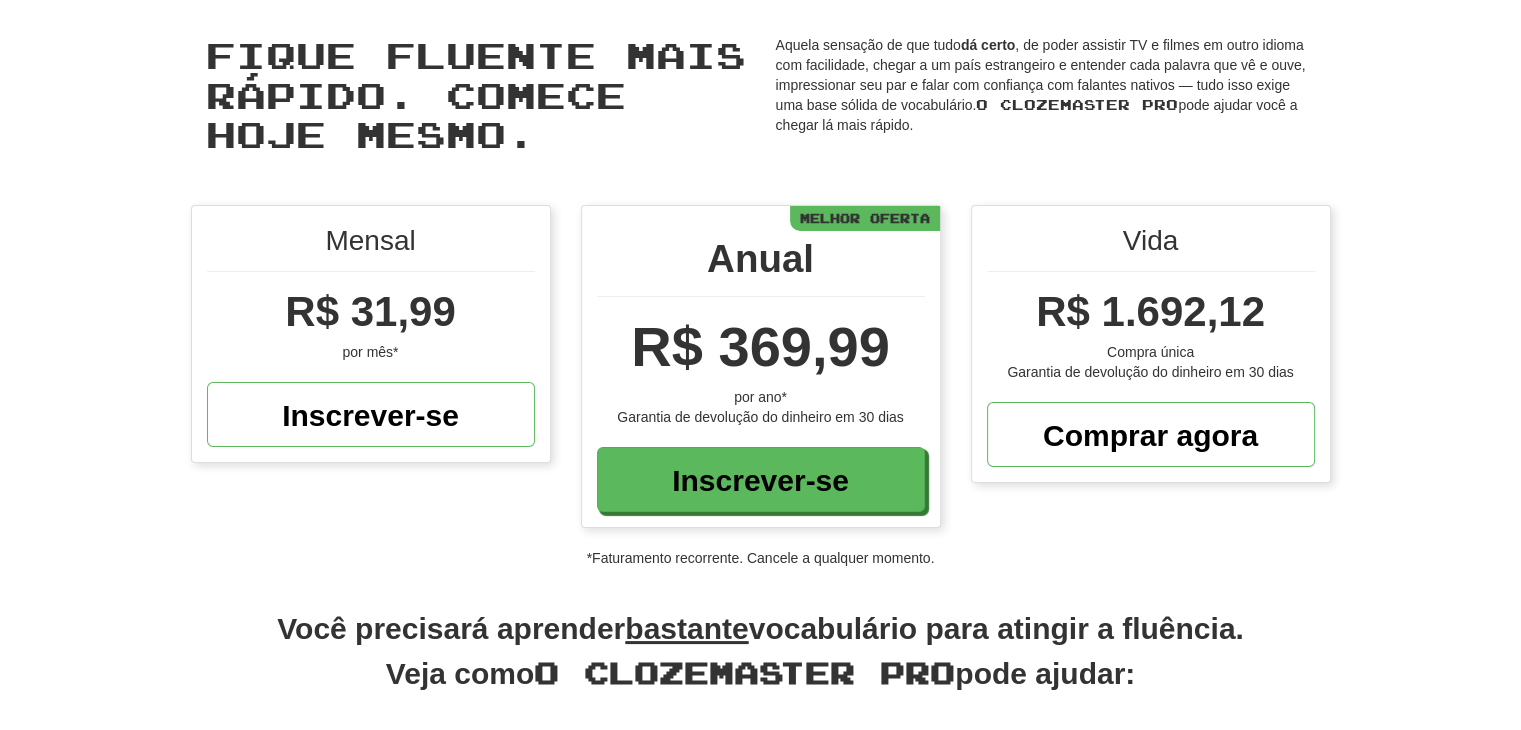 scroll, scrollTop: 0, scrollLeft: 0, axis: both 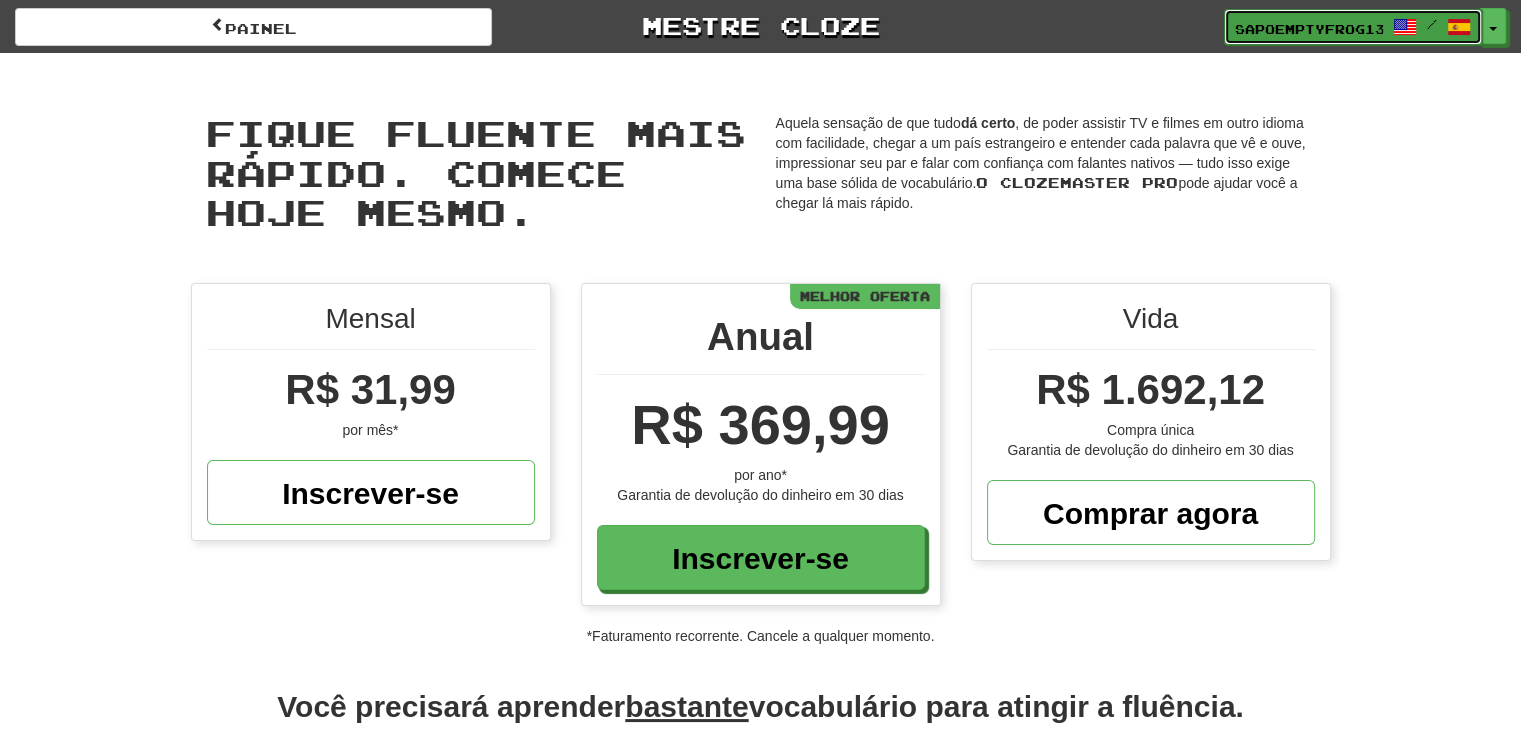 click on "SapoEmptyFrog135" at bounding box center (1315, 29) 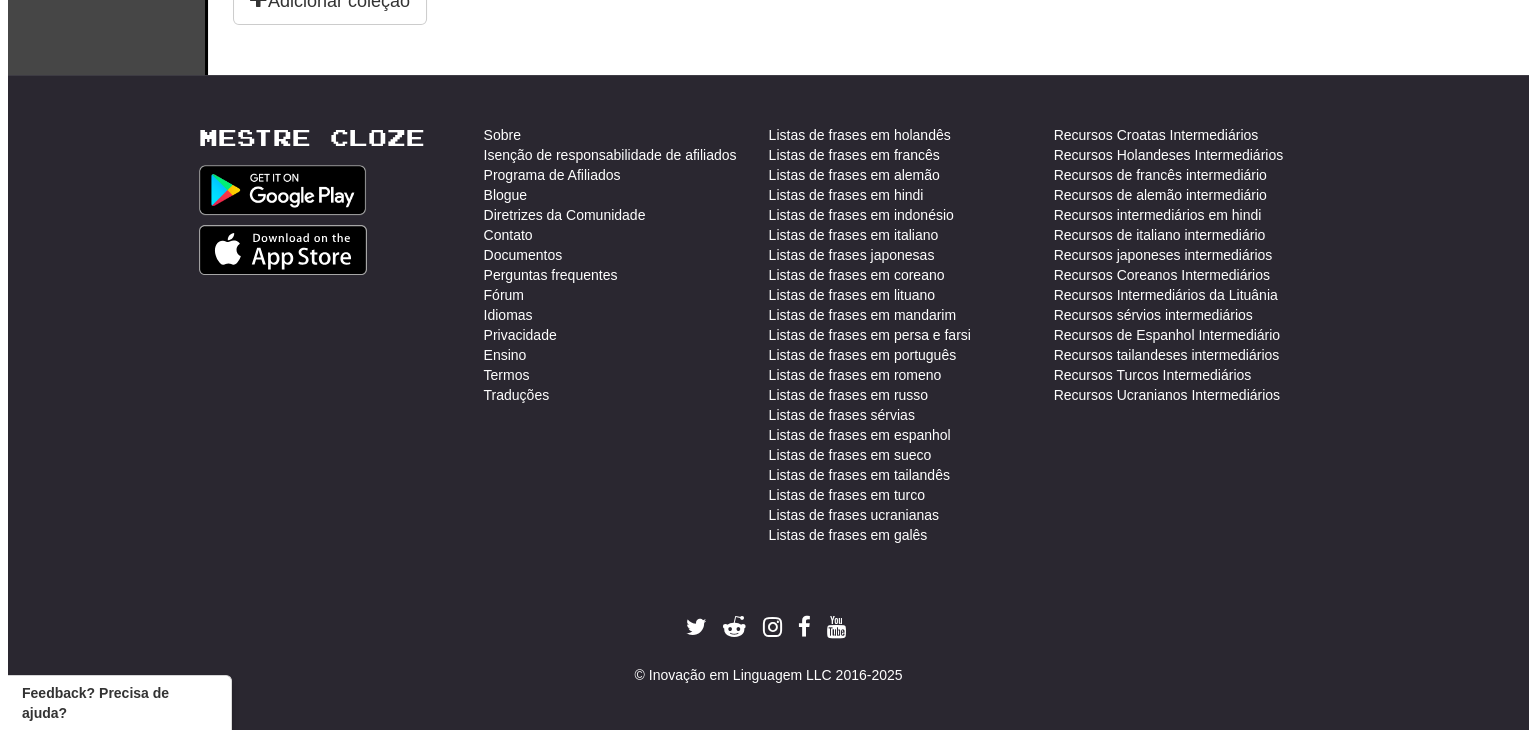 scroll, scrollTop: 0, scrollLeft: 0, axis: both 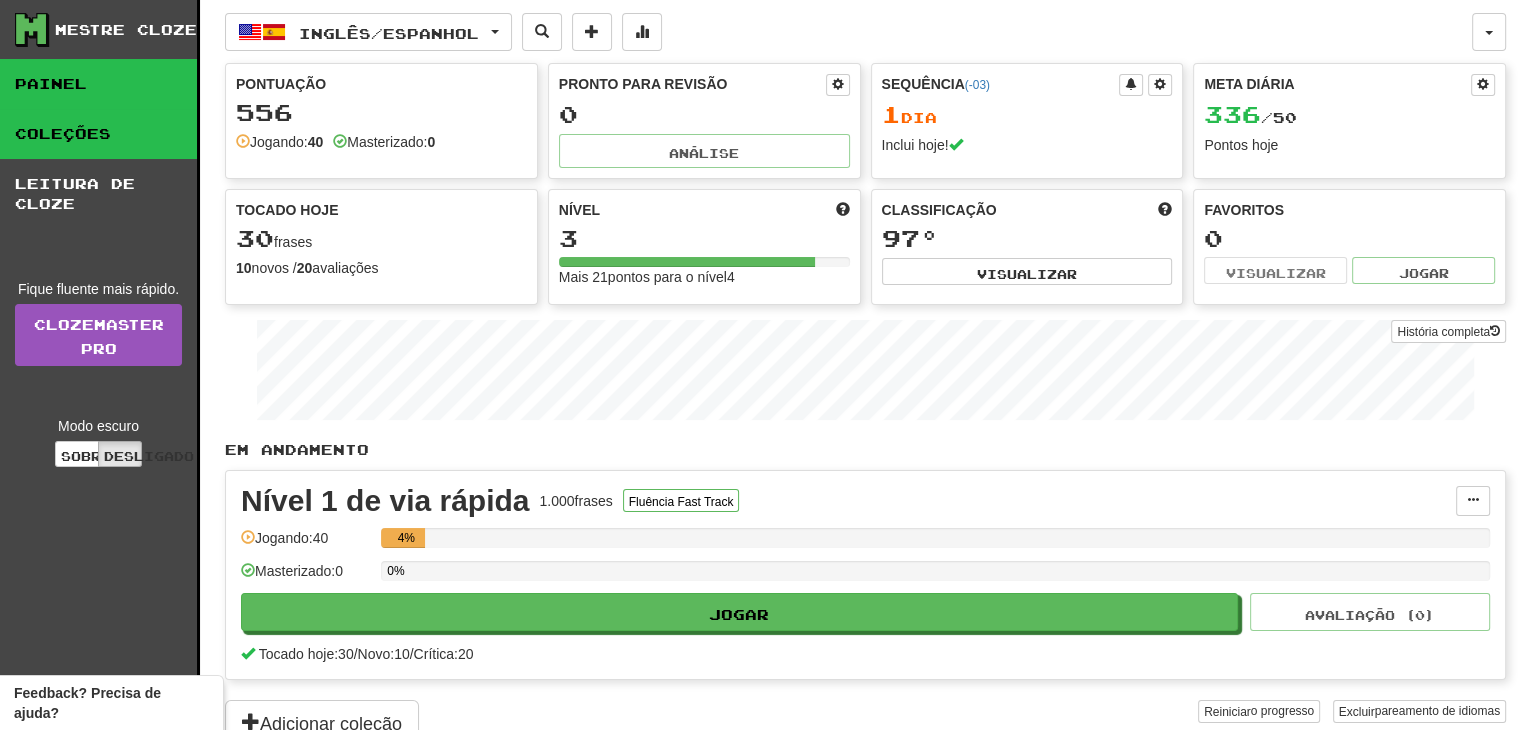click on "Coleções" at bounding box center (98, 134) 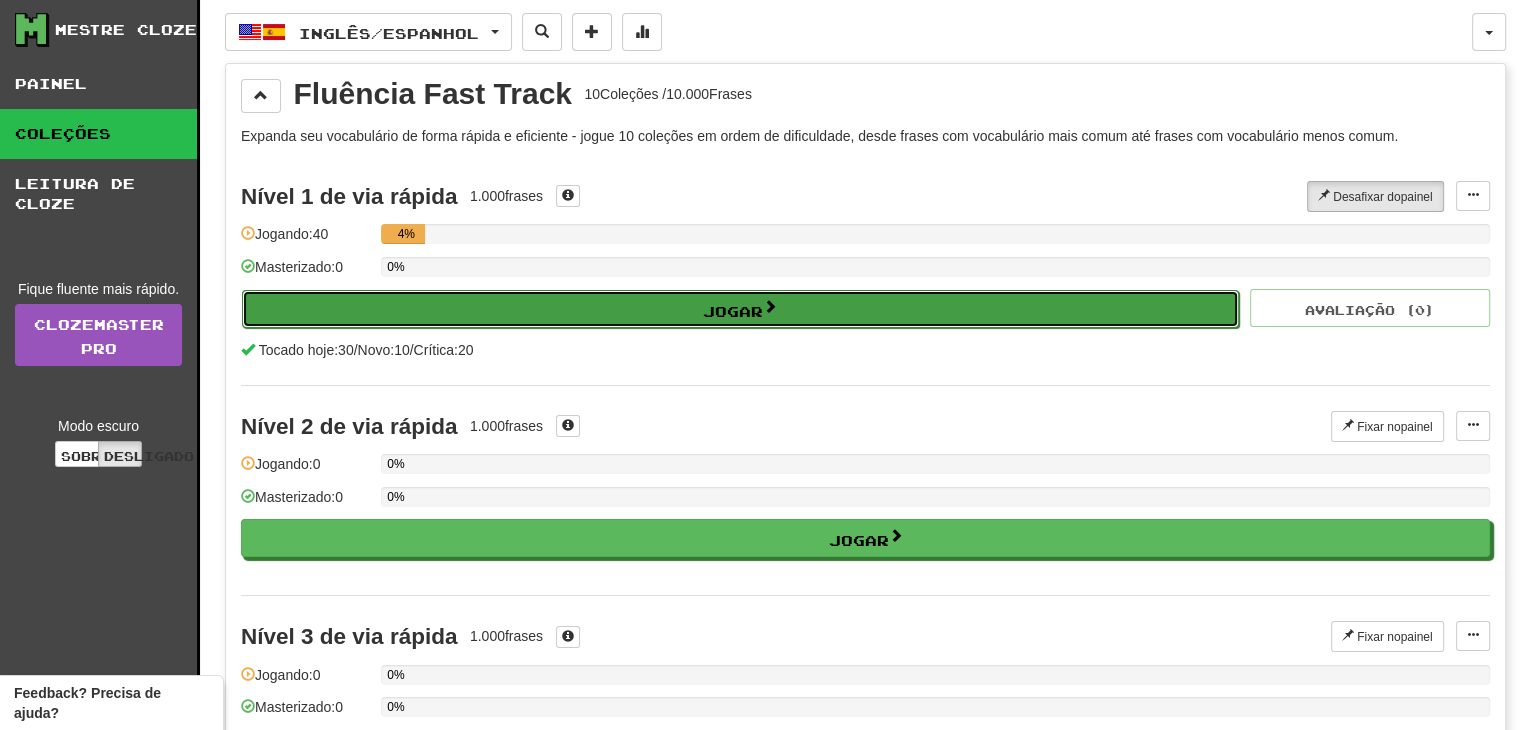 click on "Jogar" at bounding box center [740, 309] 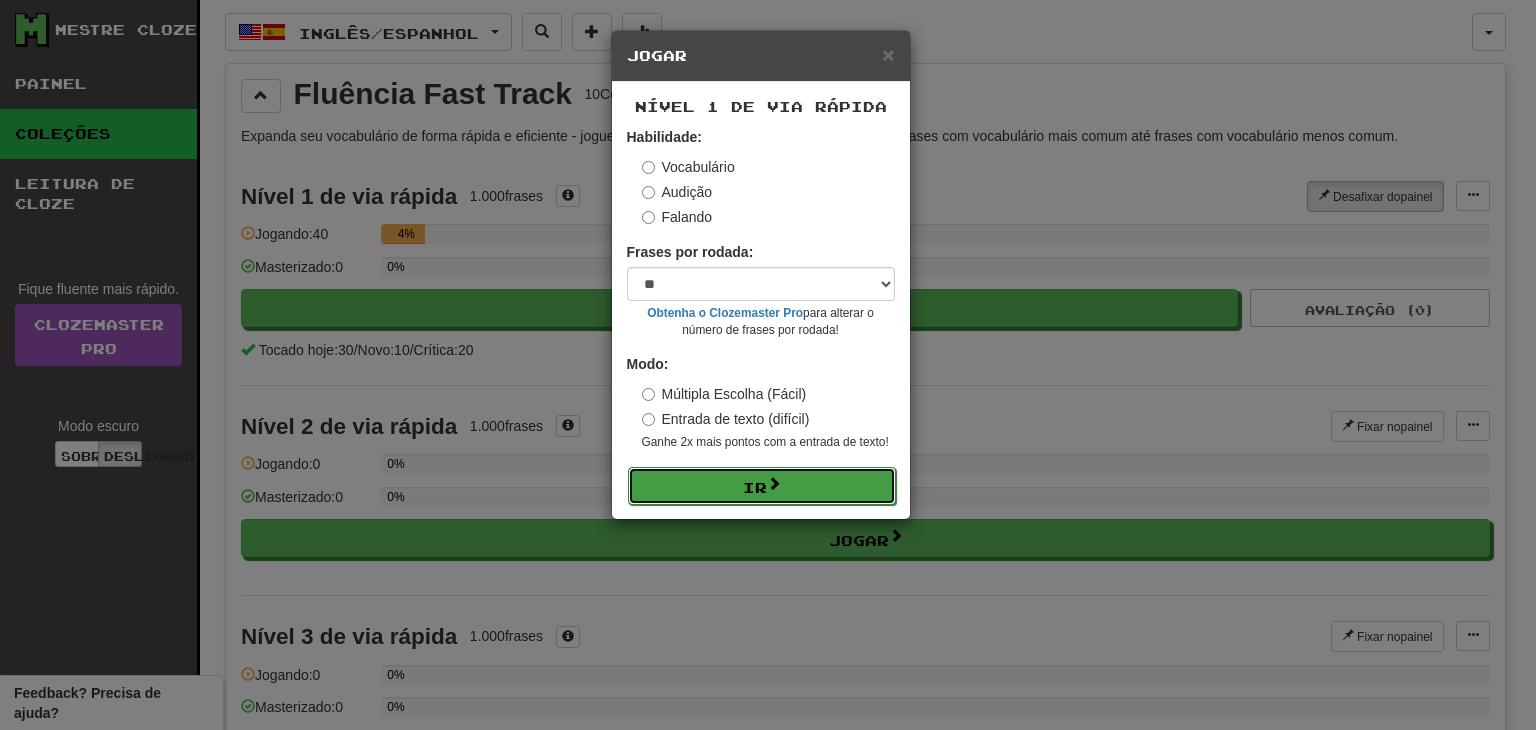 click on "Ir" at bounding box center [755, 487] 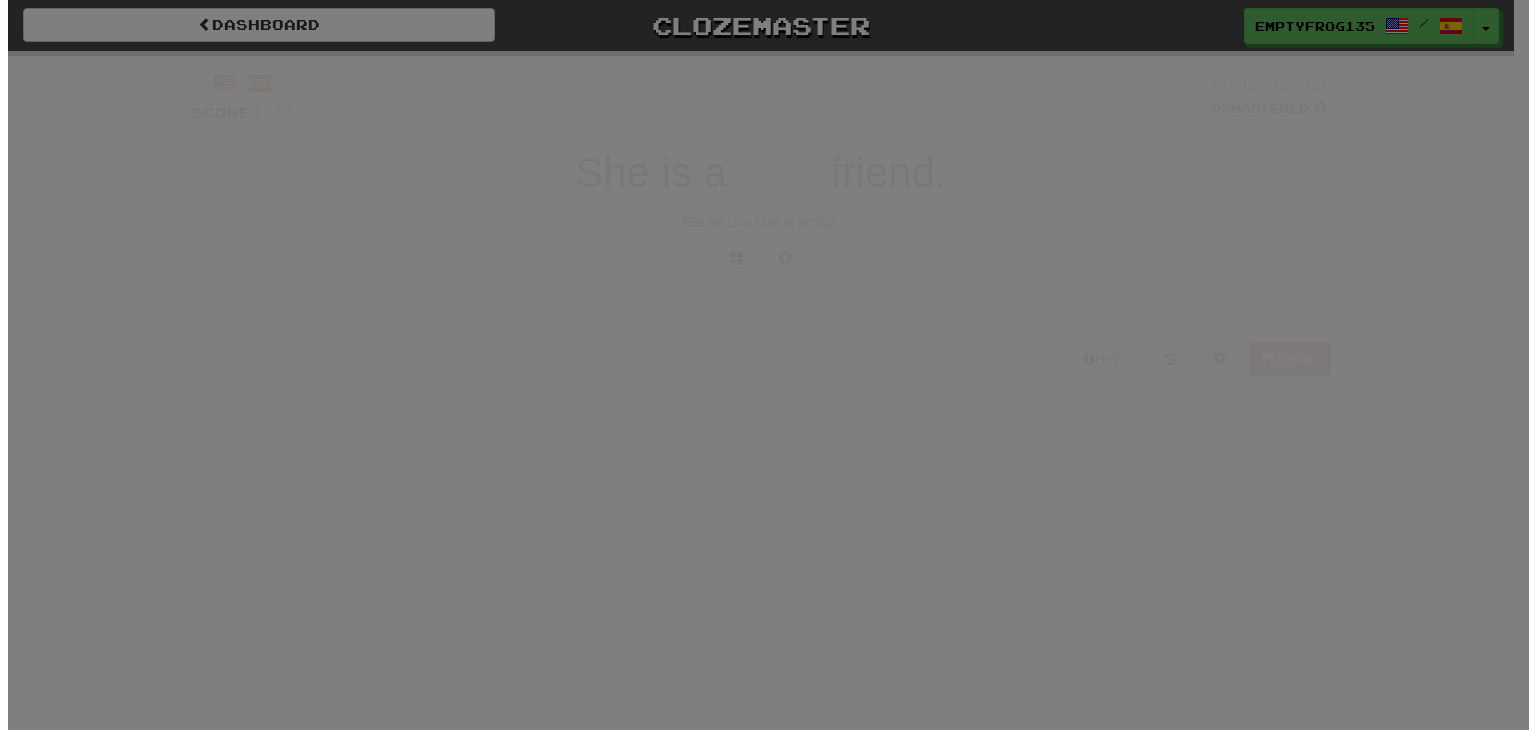 scroll, scrollTop: 0, scrollLeft: 0, axis: both 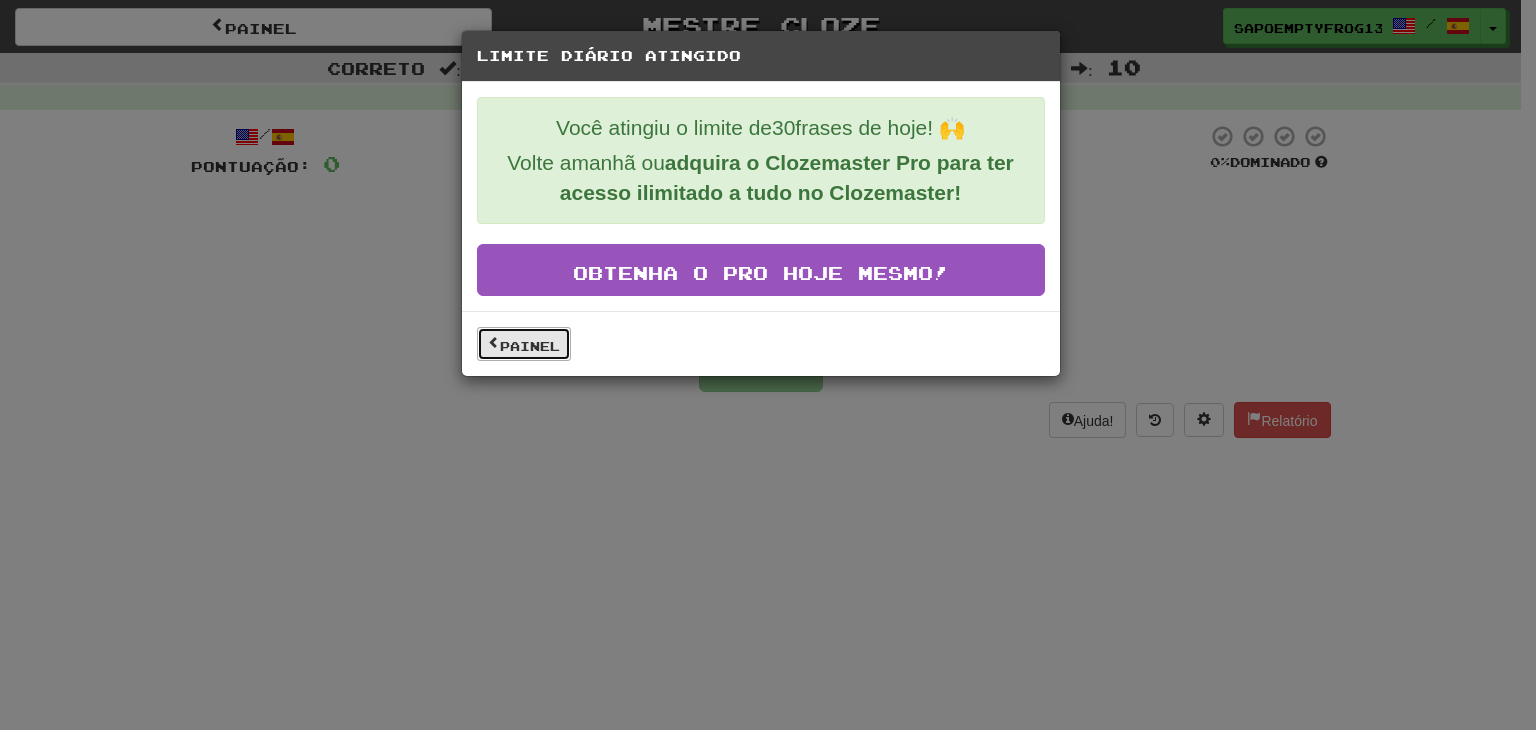click on "Painel" at bounding box center [524, 344] 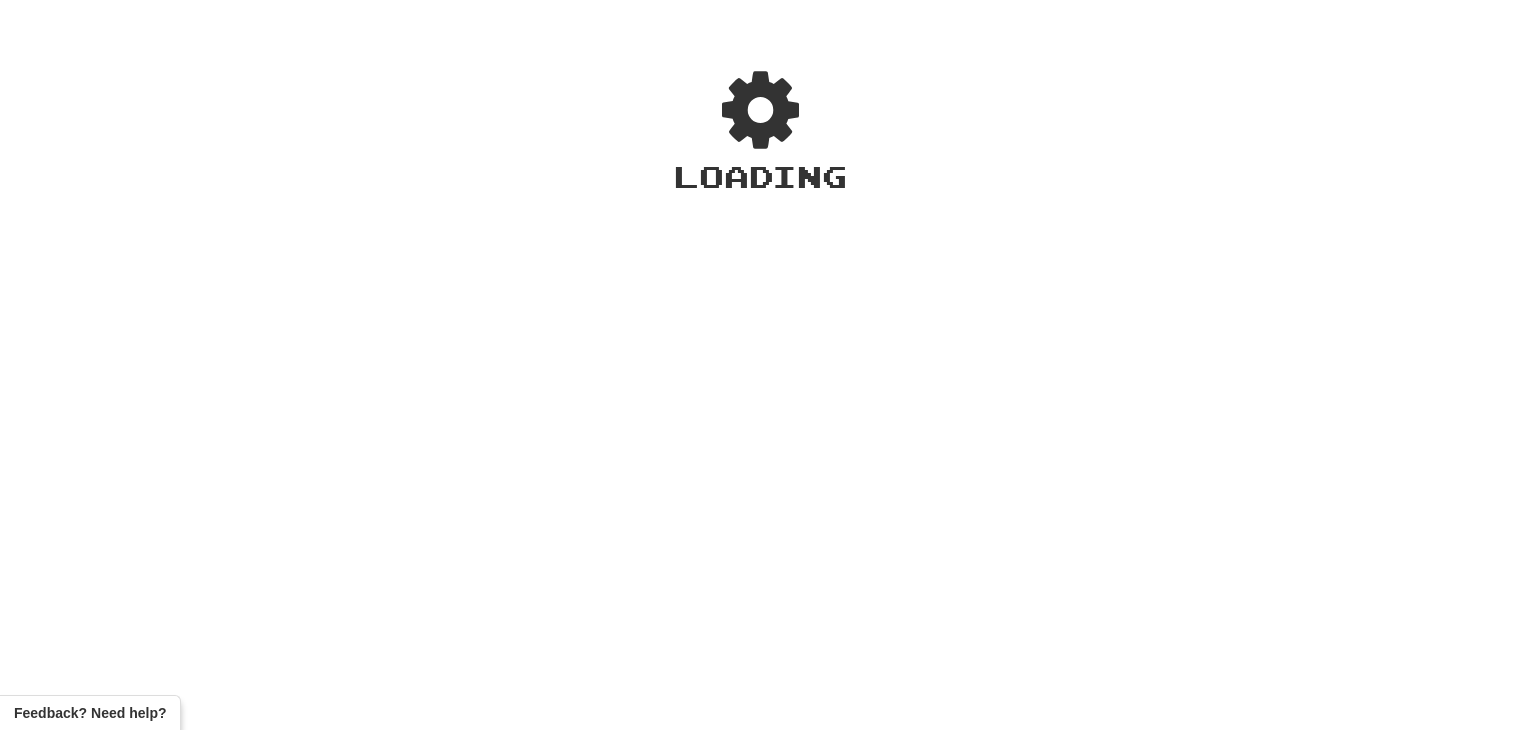 scroll, scrollTop: 0, scrollLeft: 0, axis: both 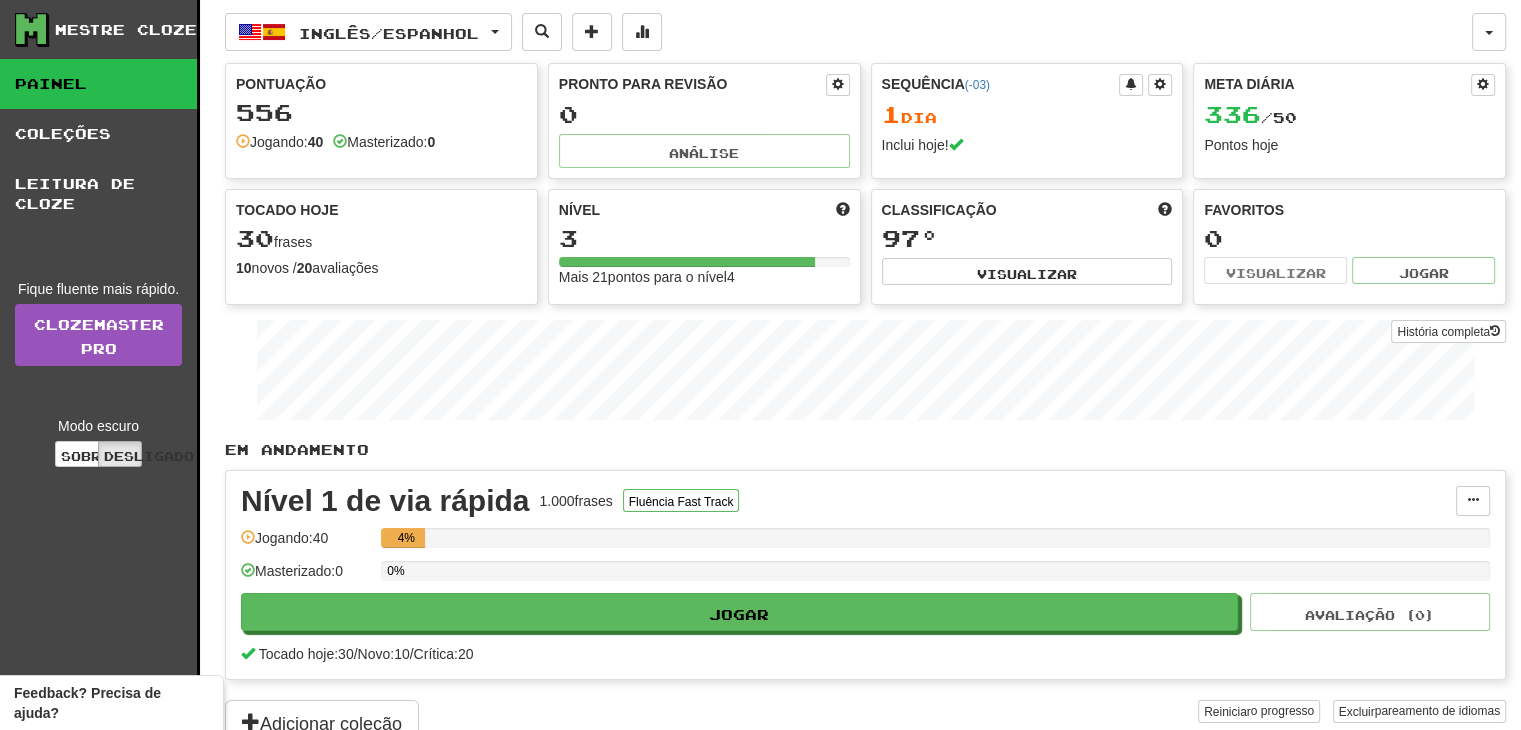 click on "Feedback? Precisa de ajuda?" at bounding box center [111, 703] 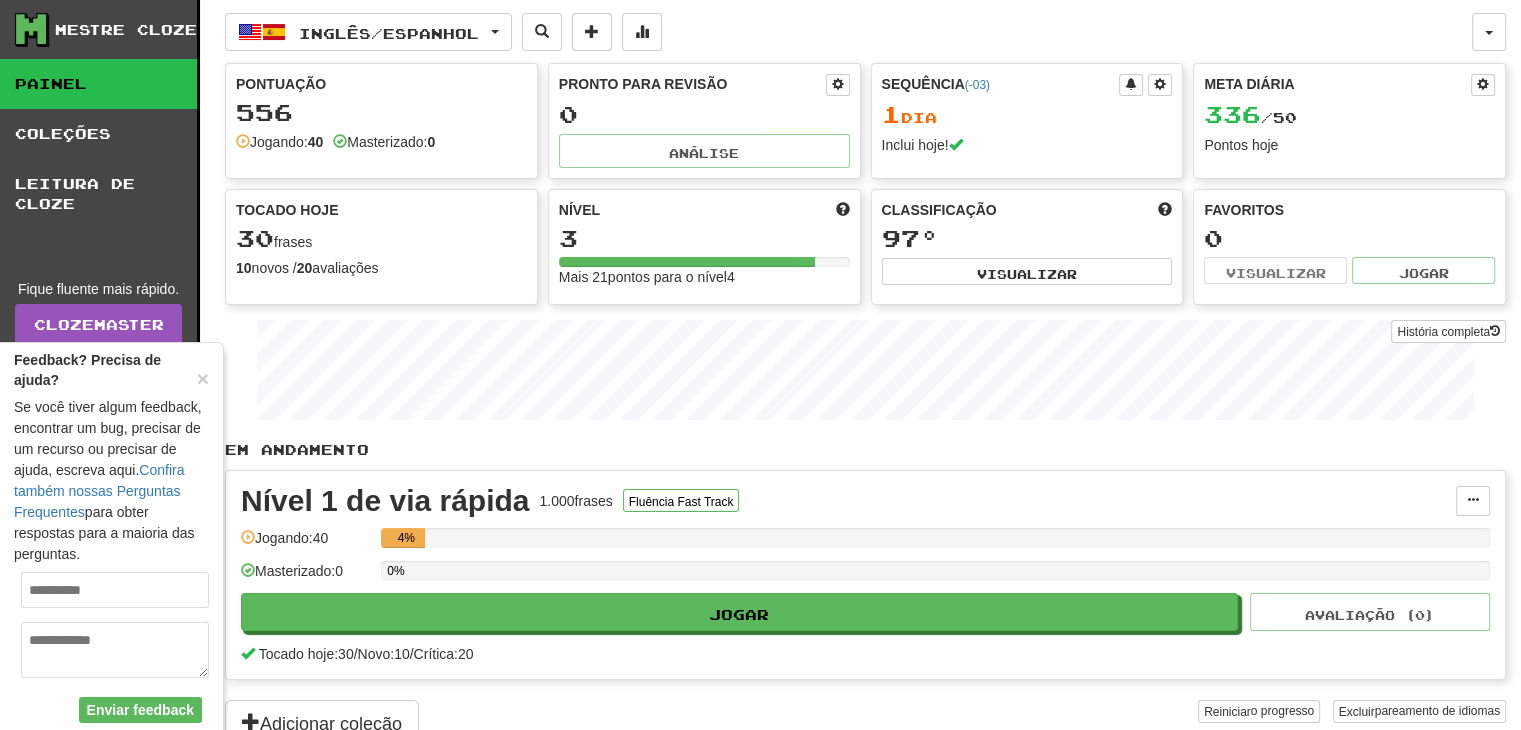 click at bounding box center (115, 590) 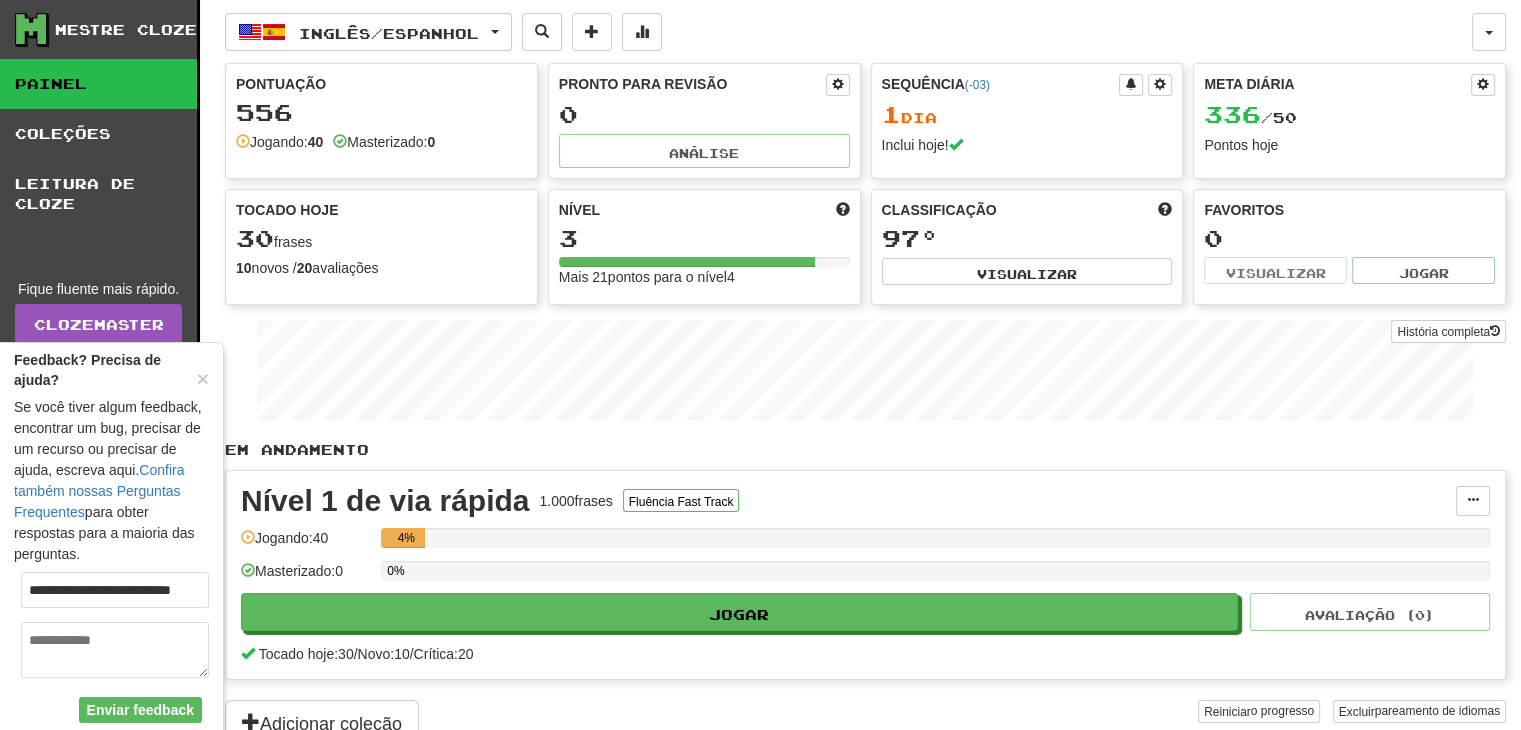 scroll, scrollTop: 0, scrollLeft: 17, axis: horizontal 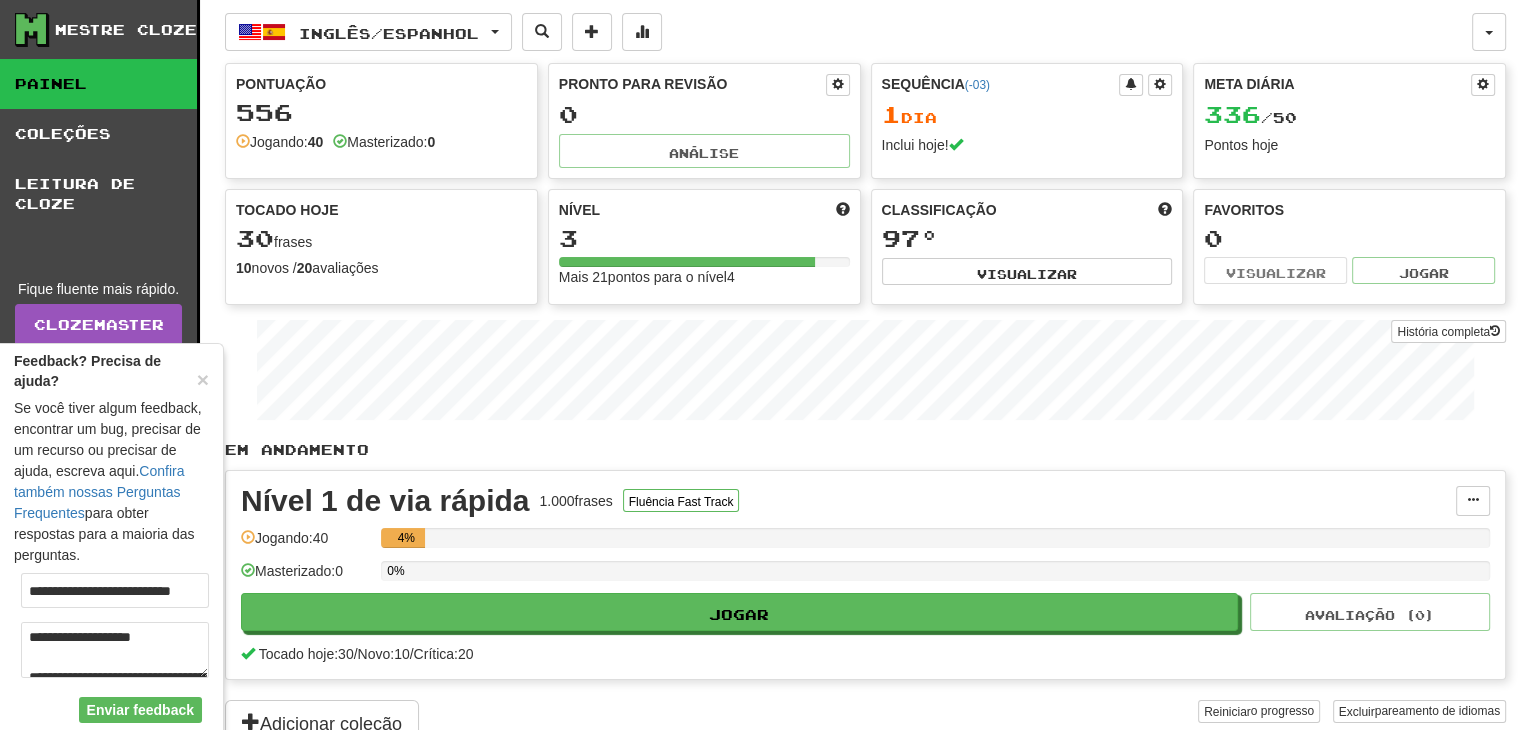 drag, startPoint x: 32, startPoint y: 633, endPoint x: 120, endPoint y: 633, distance: 88 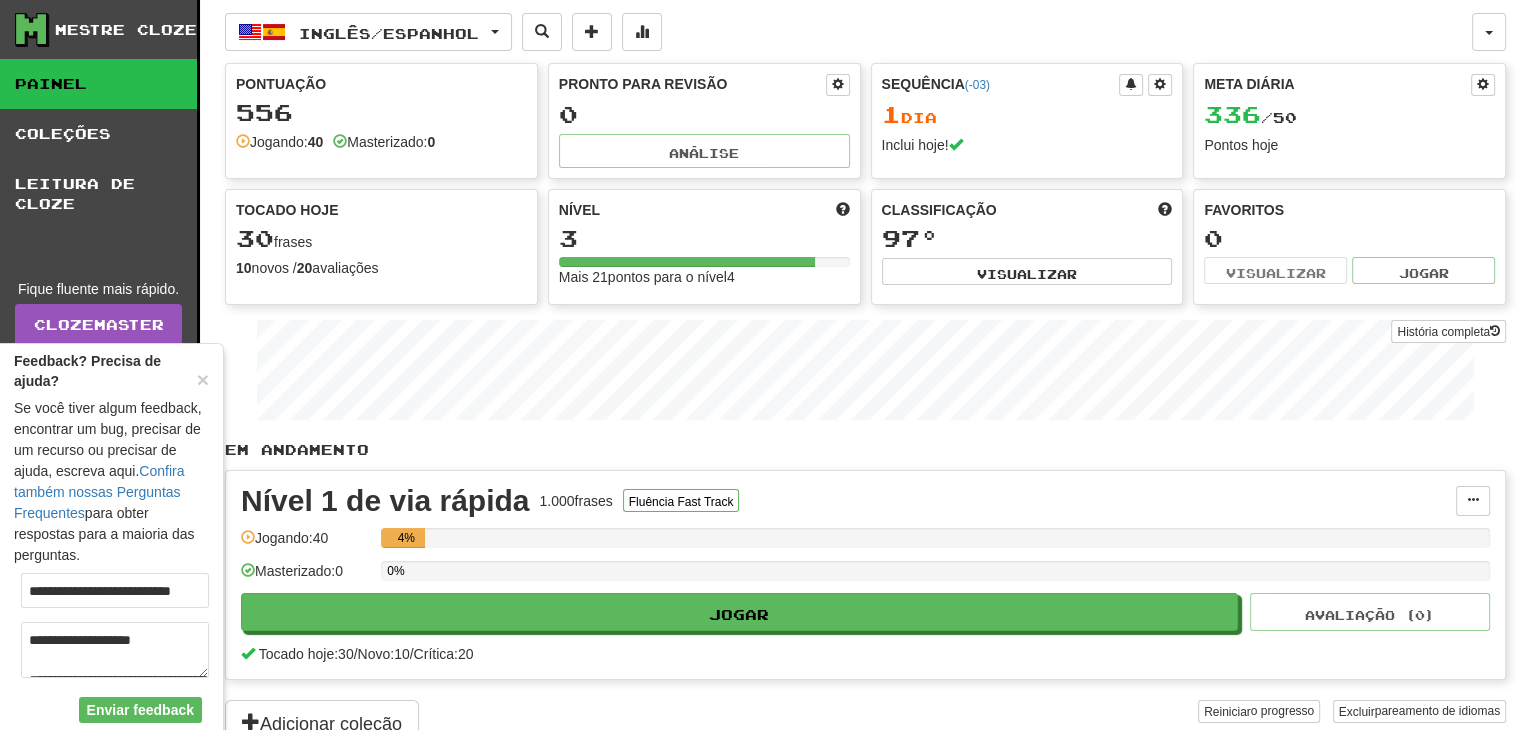 click on "**********" at bounding box center (115, 650) 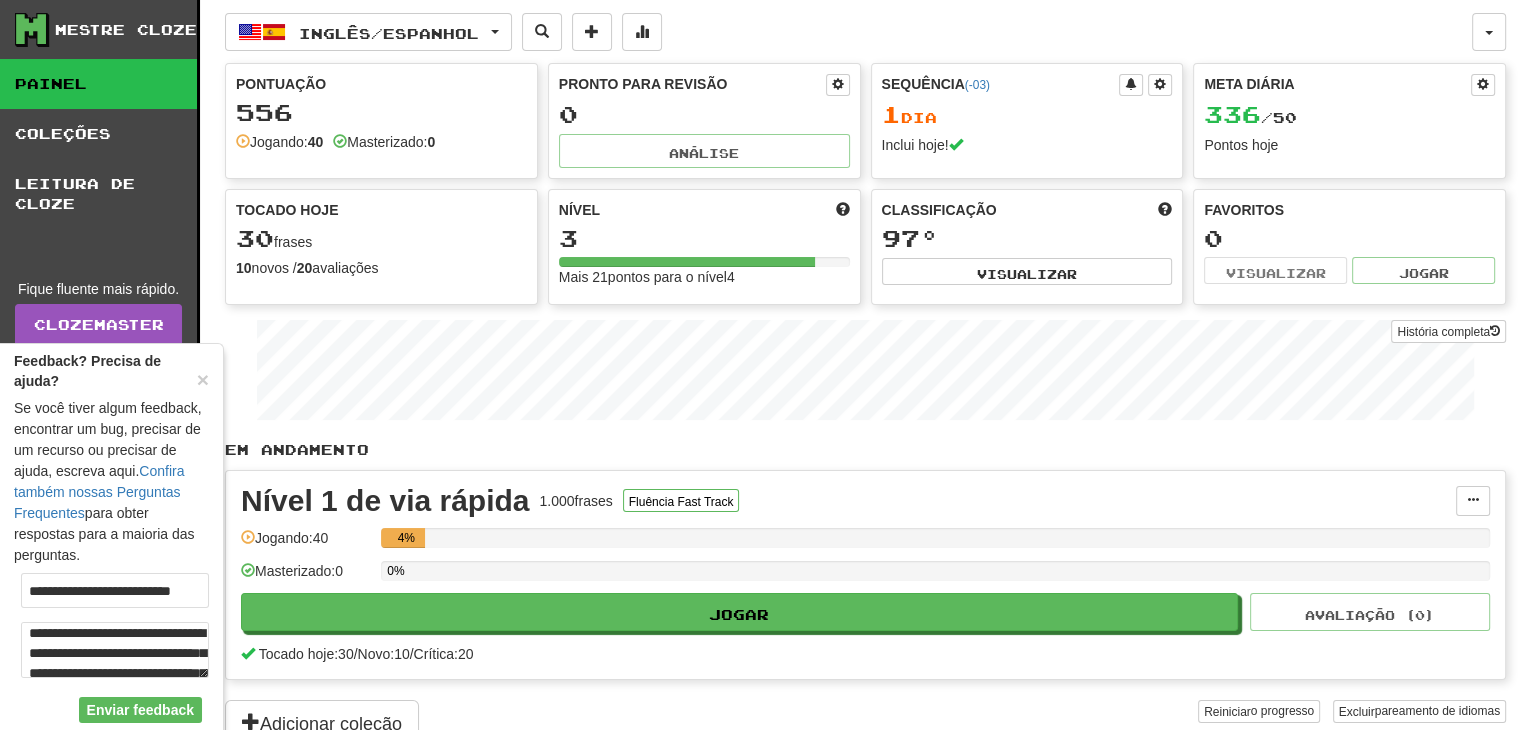 scroll, scrollTop: 48, scrollLeft: 0, axis: vertical 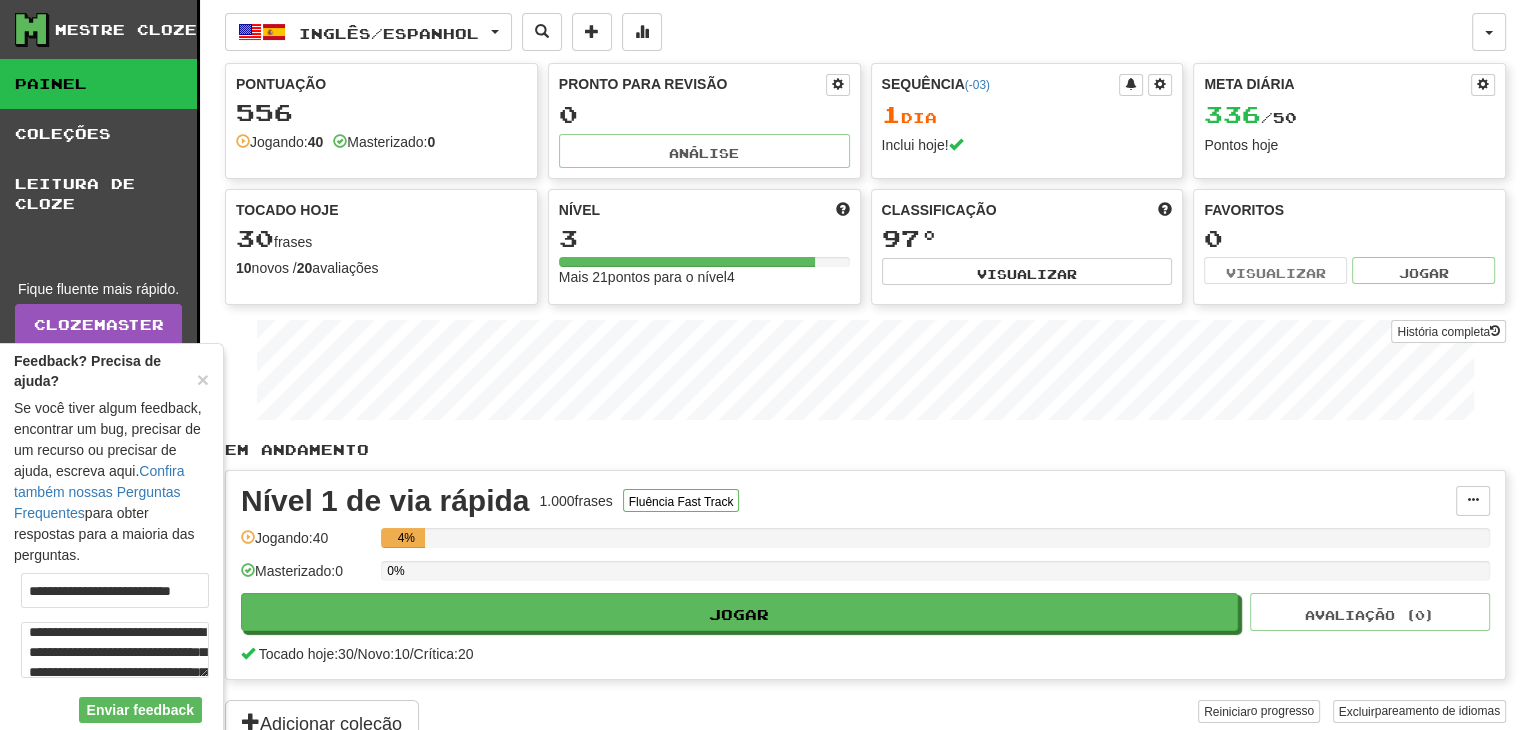 click on "**********" at bounding box center [115, 650] 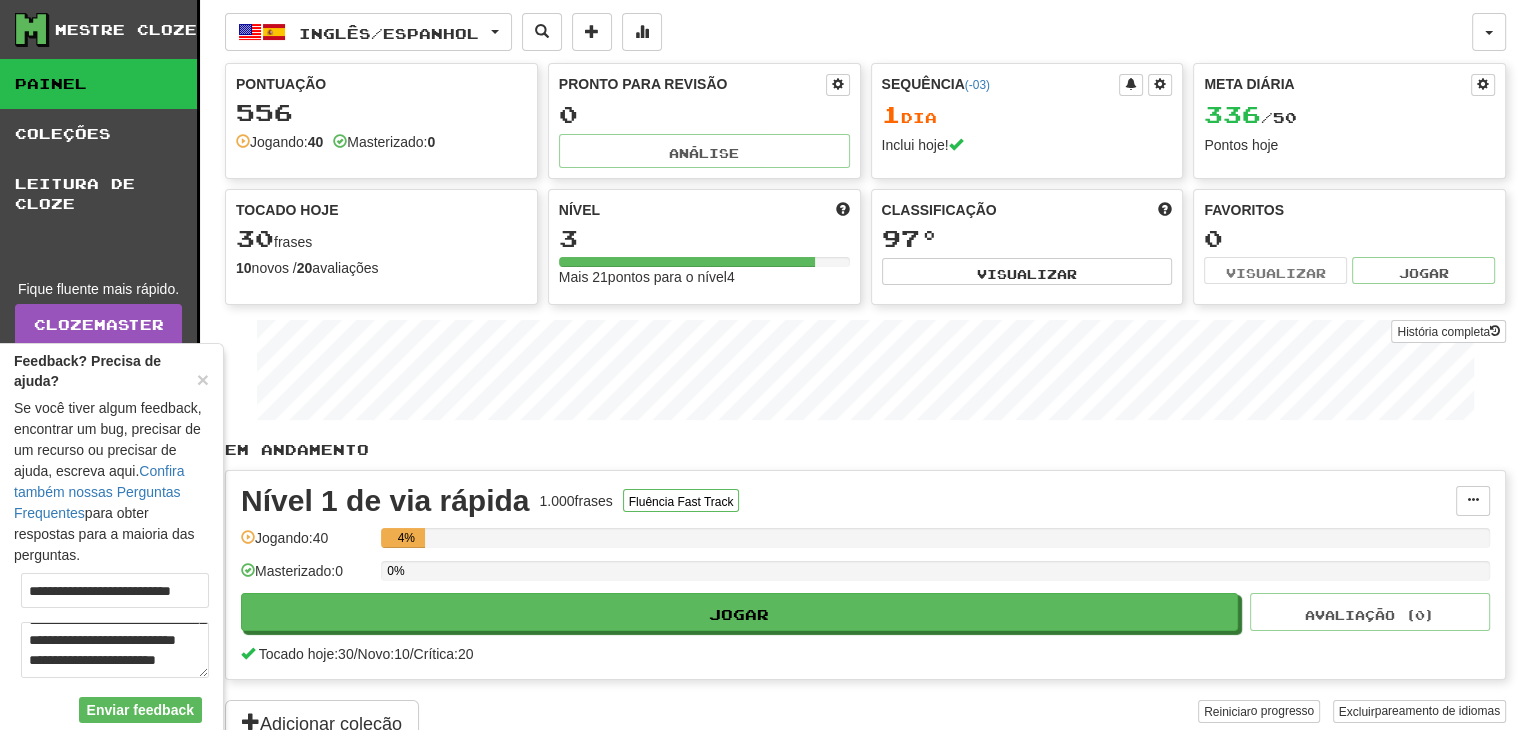 scroll, scrollTop: 180, scrollLeft: 0, axis: vertical 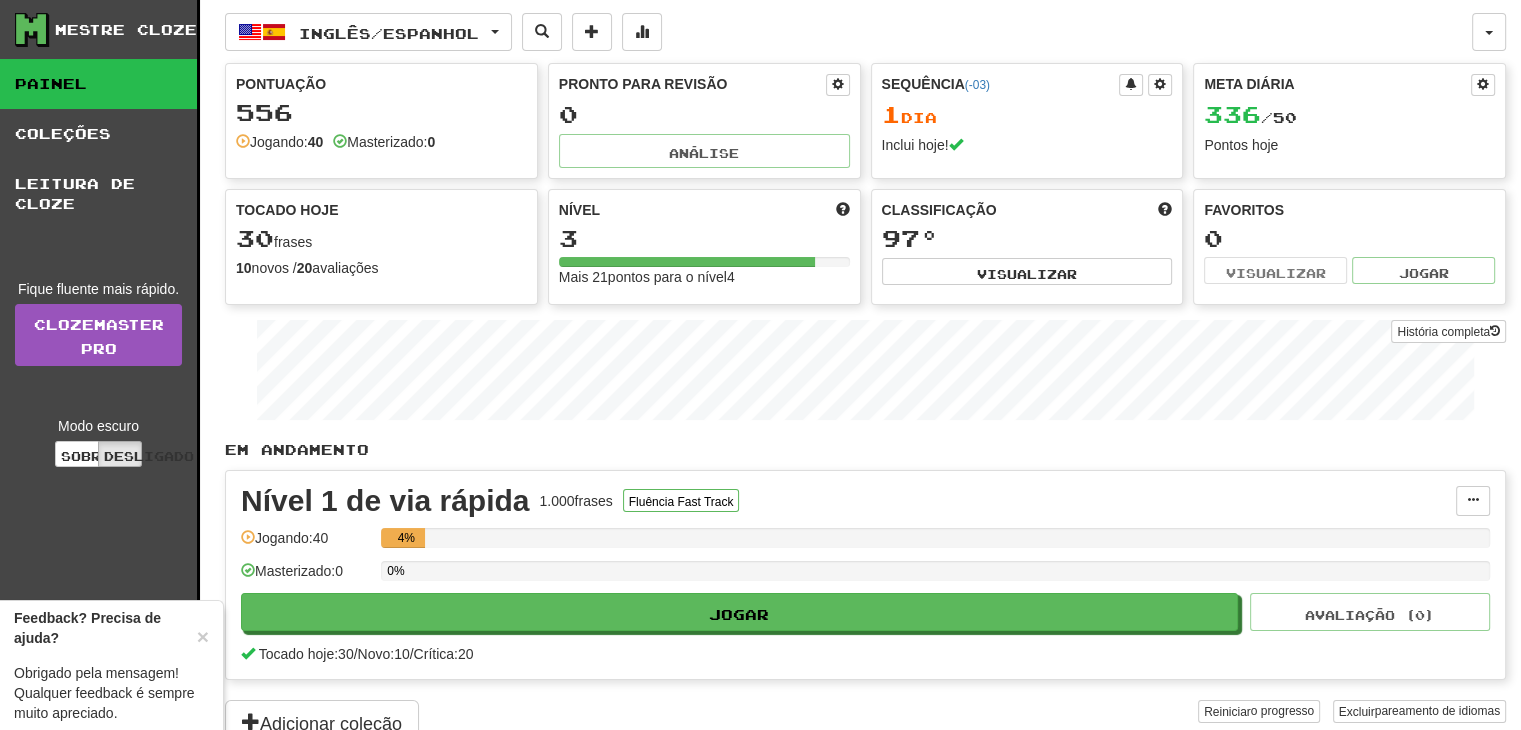 click on "Feedback? Precisa de ajuda? ×" at bounding box center (111, 628) 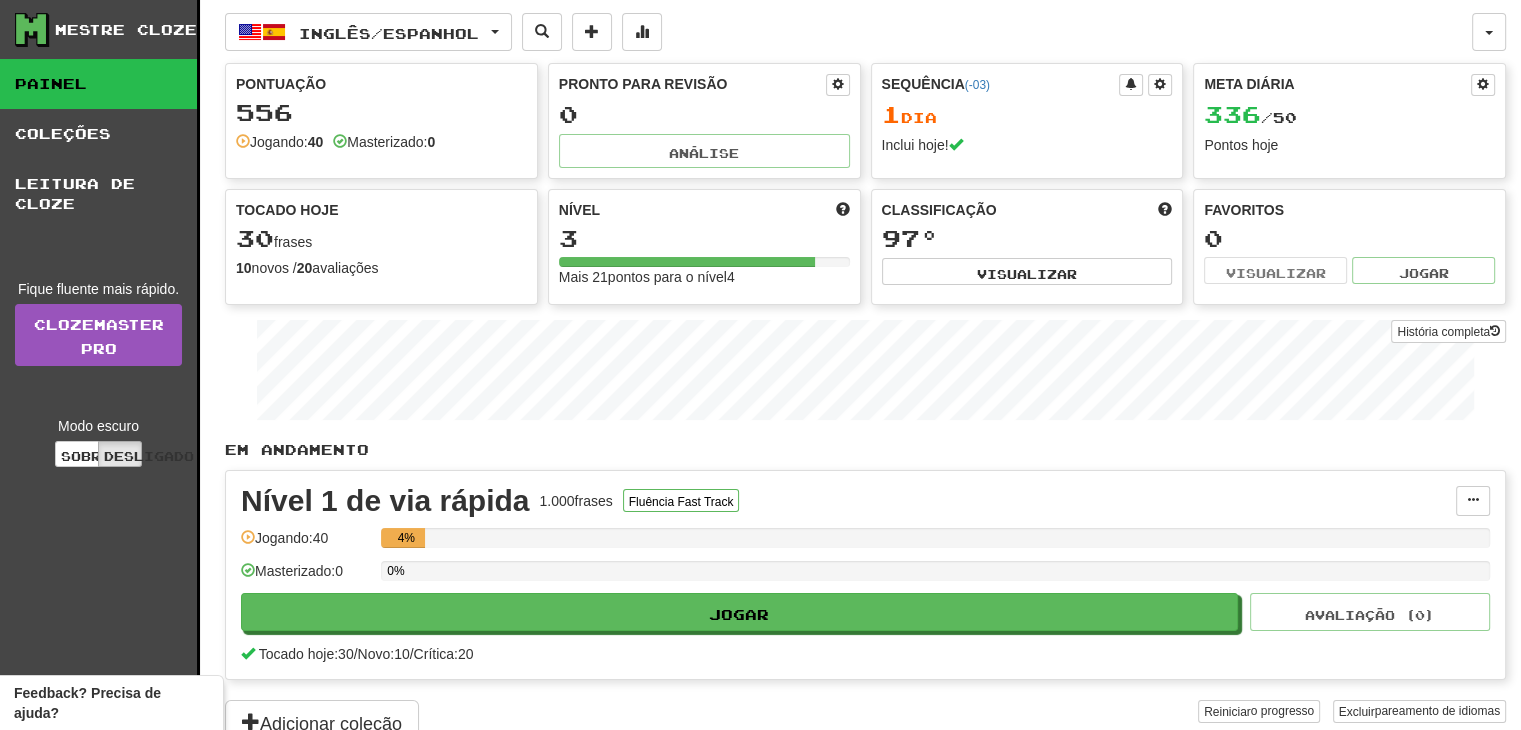 click on "Feedback? Precisa de ajuda?" at bounding box center [111, 703] 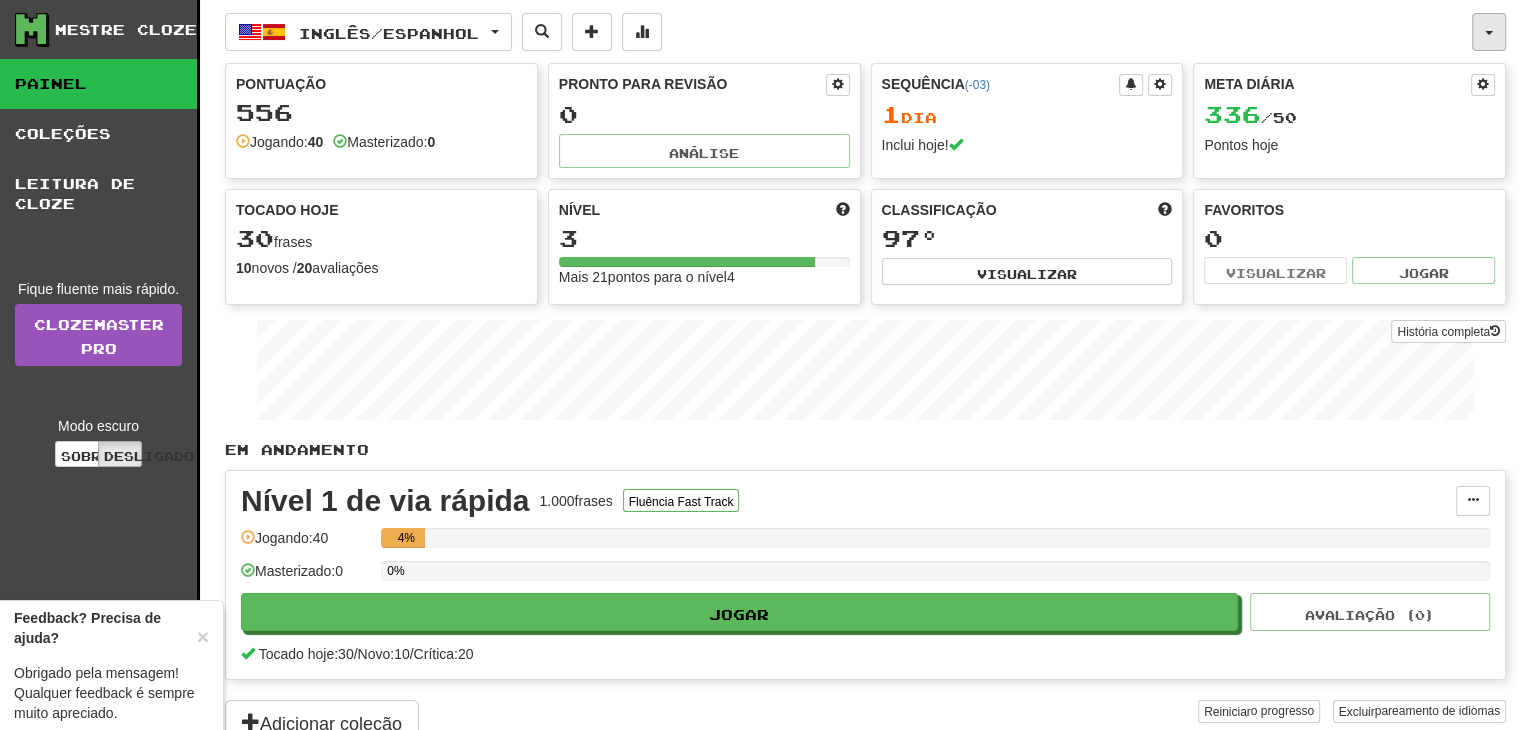 click at bounding box center [1489, 32] 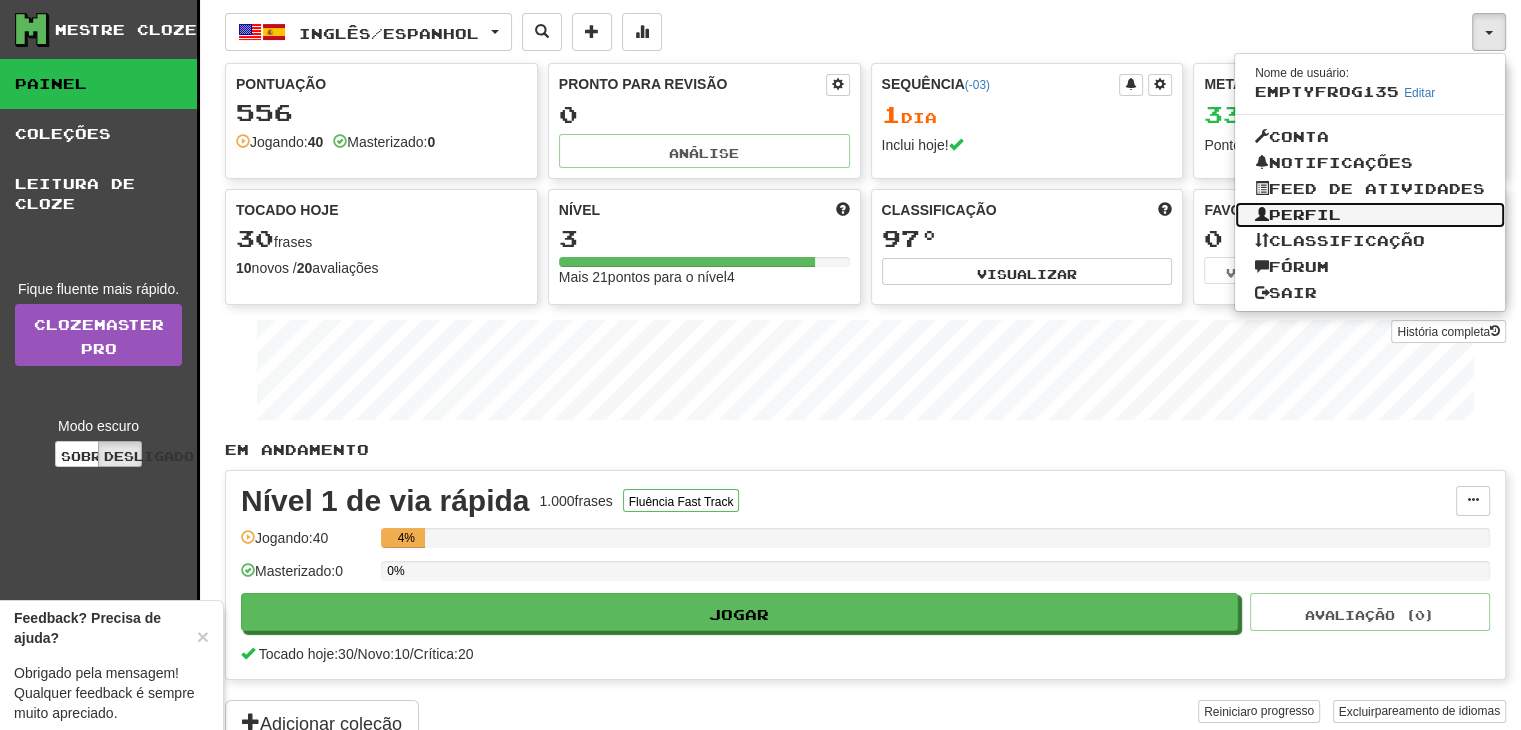 click on "Perfil" at bounding box center [1305, 214] 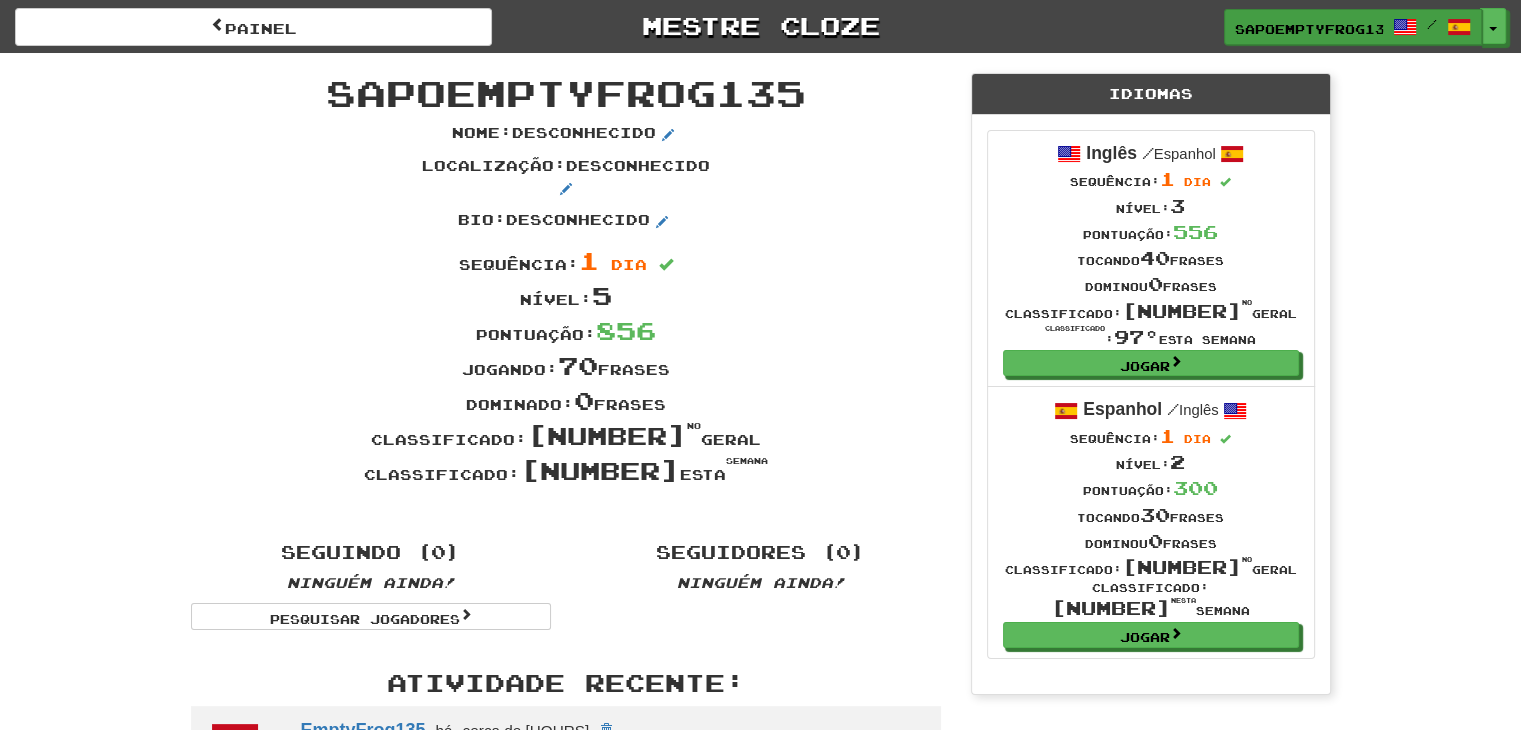 scroll, scrollTop: 0, scrollLeft: 0, axis: both 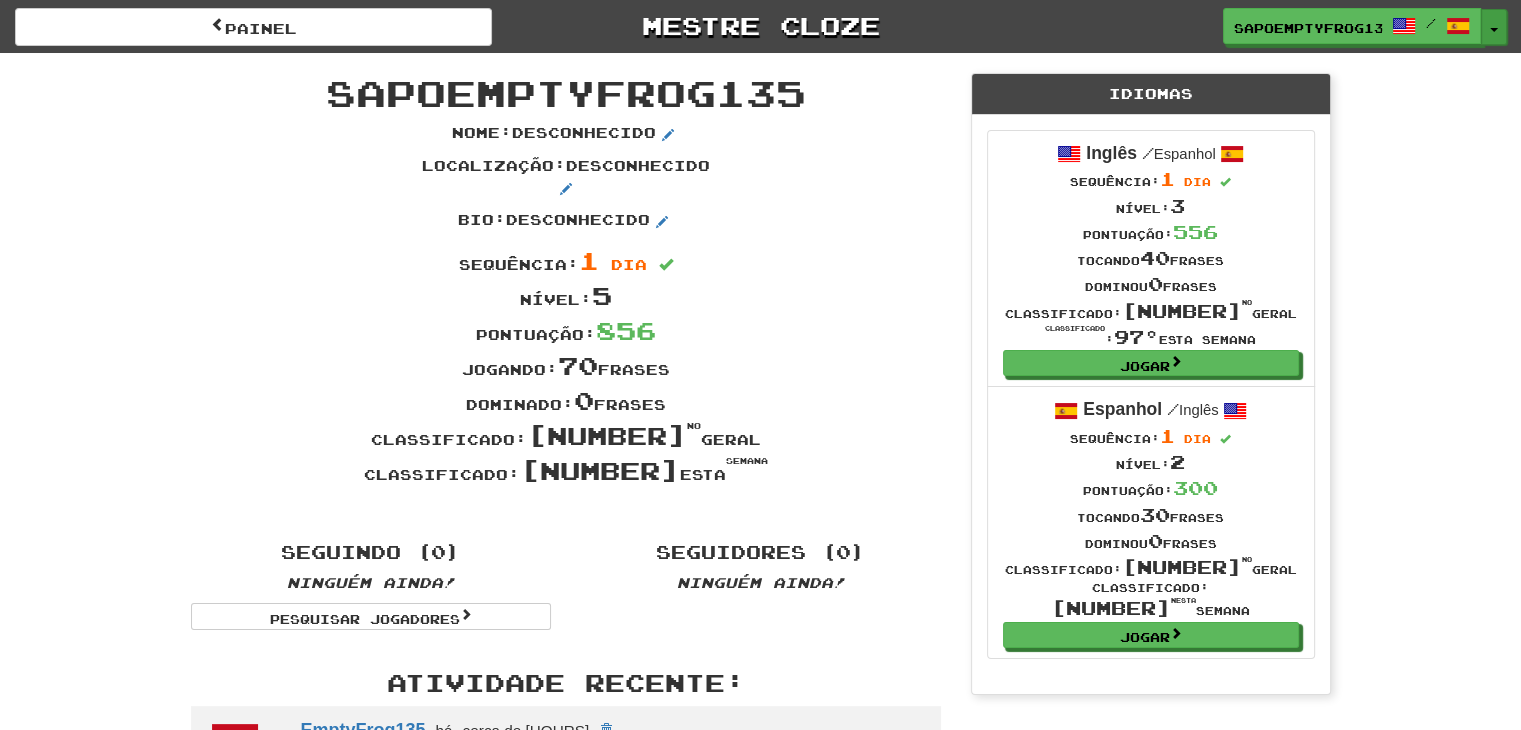 click on "Alternar menu suspenso" at bounding box center (1494, 27) 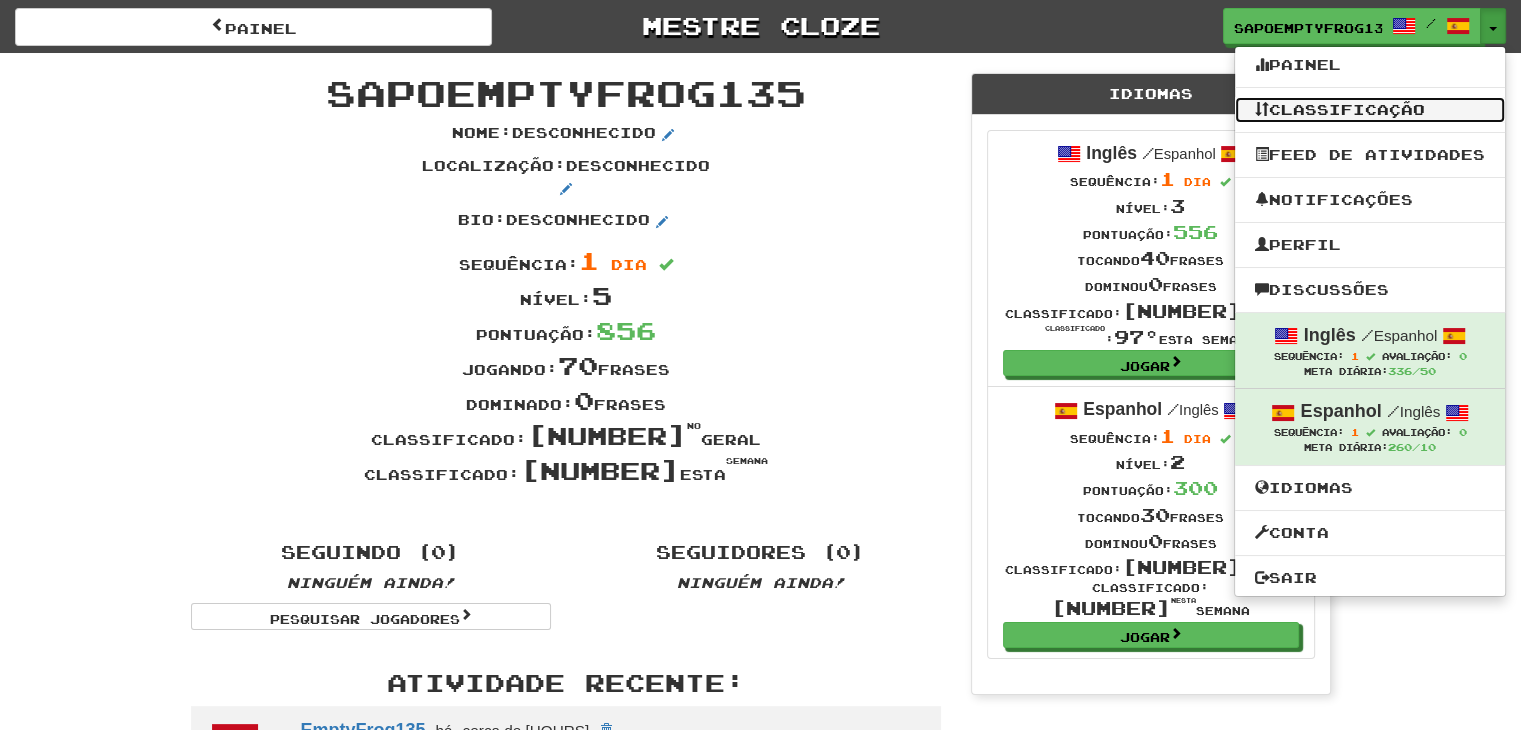 click on "Classificação" at bounding box center [1347, 109] 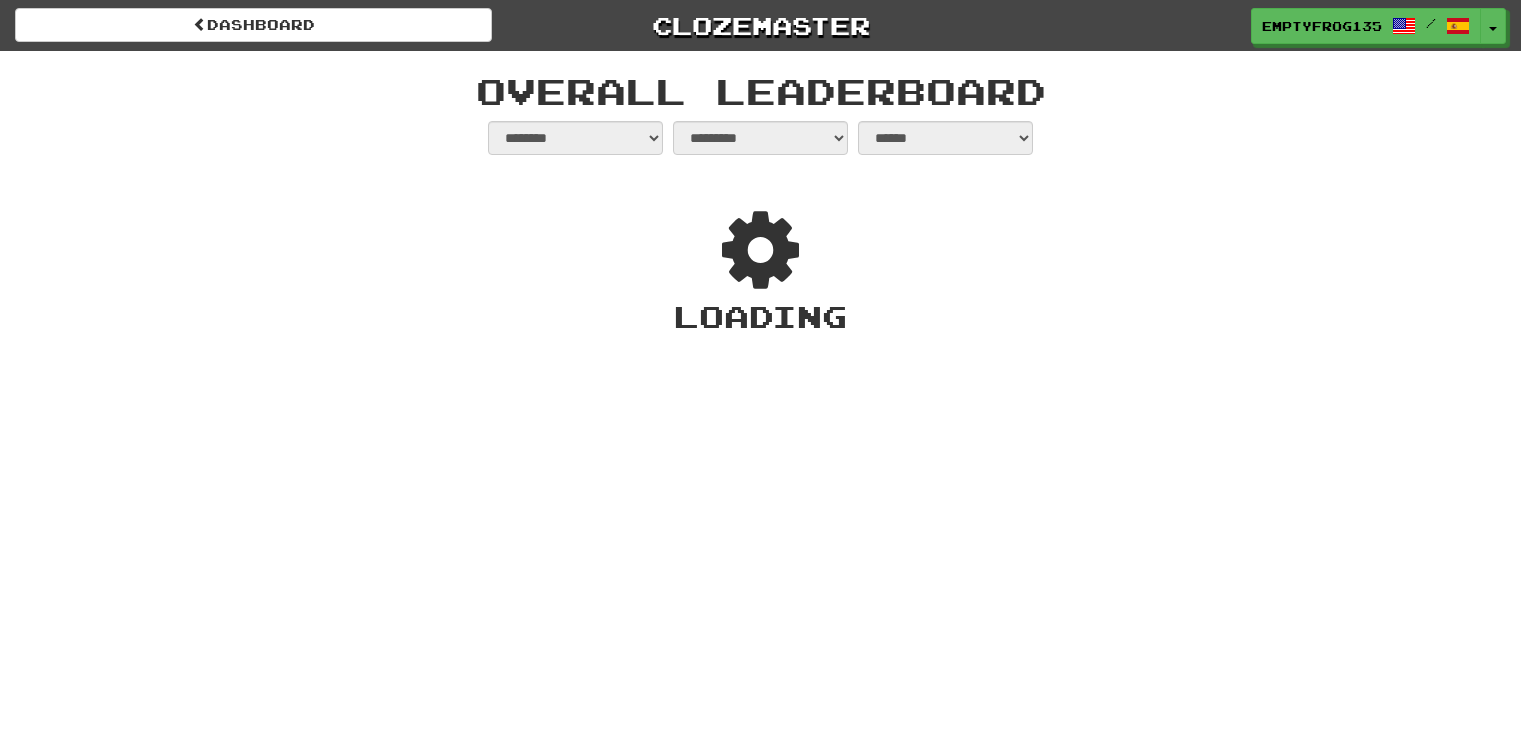select on "**********" 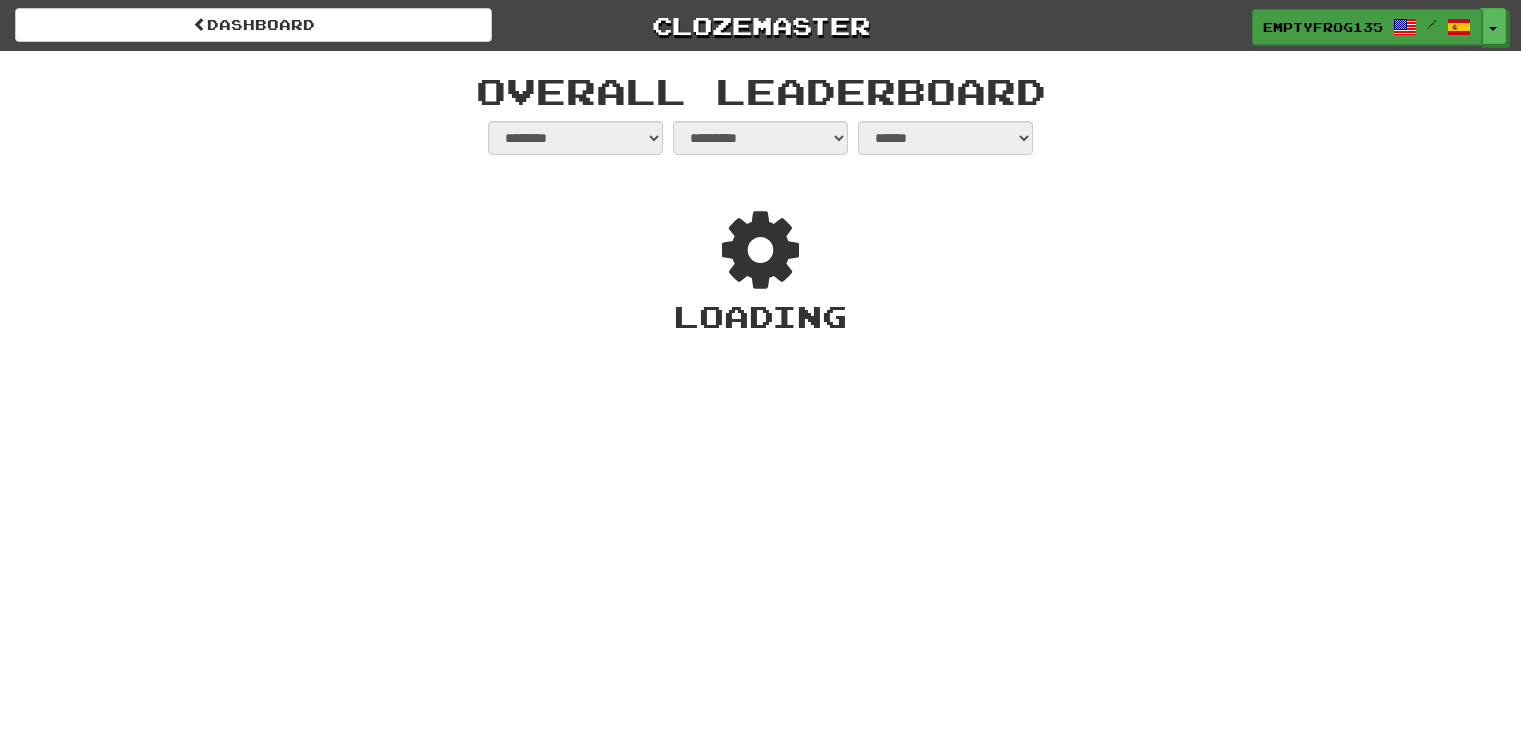 scroll, scrollTop: 0, scrollLeft: 0, axis: both 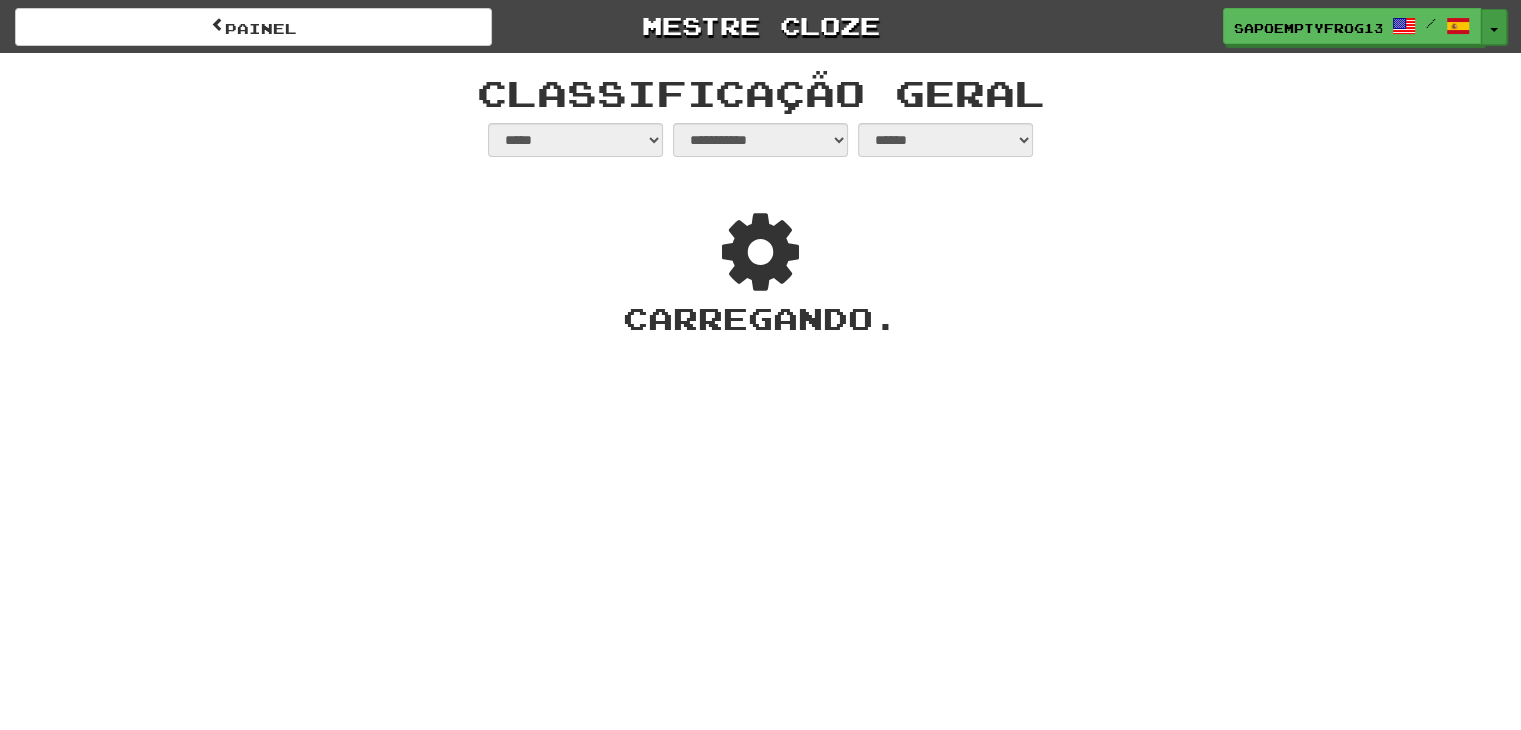 click at bounding box center [1494, 30] 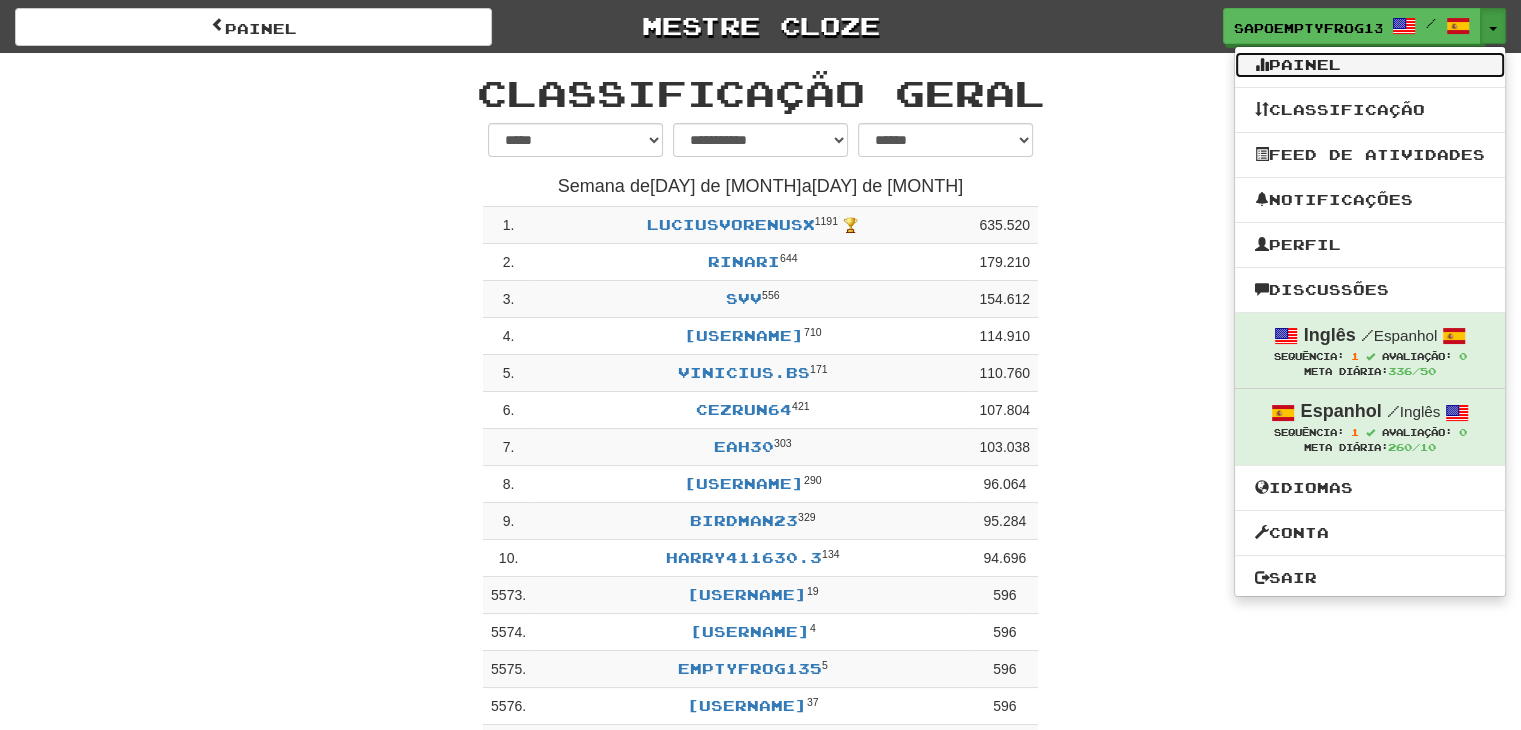 click on "Painel" at bounding box center (1305, 64) 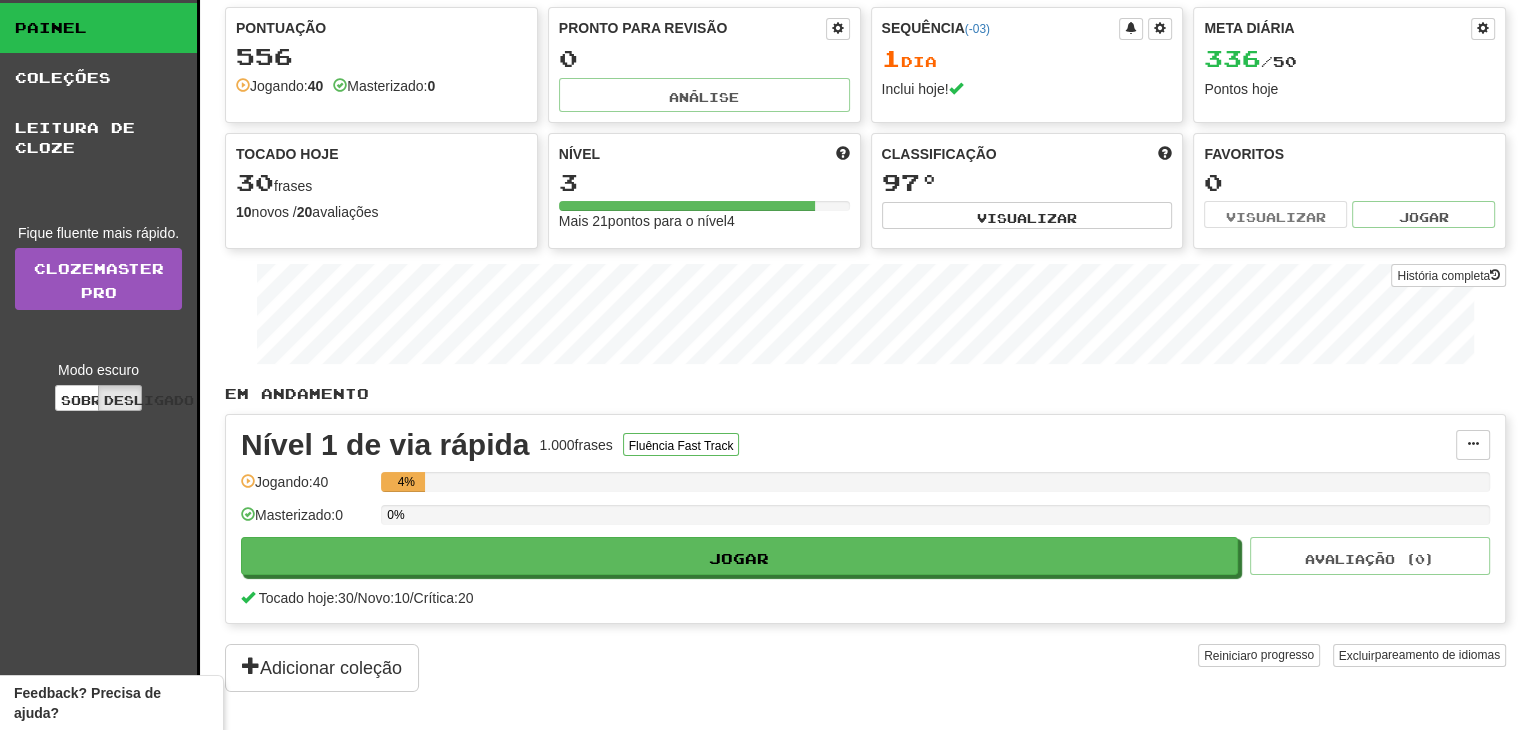 scroll, scrollTop: 0, scrollLeft: 0, axis: both 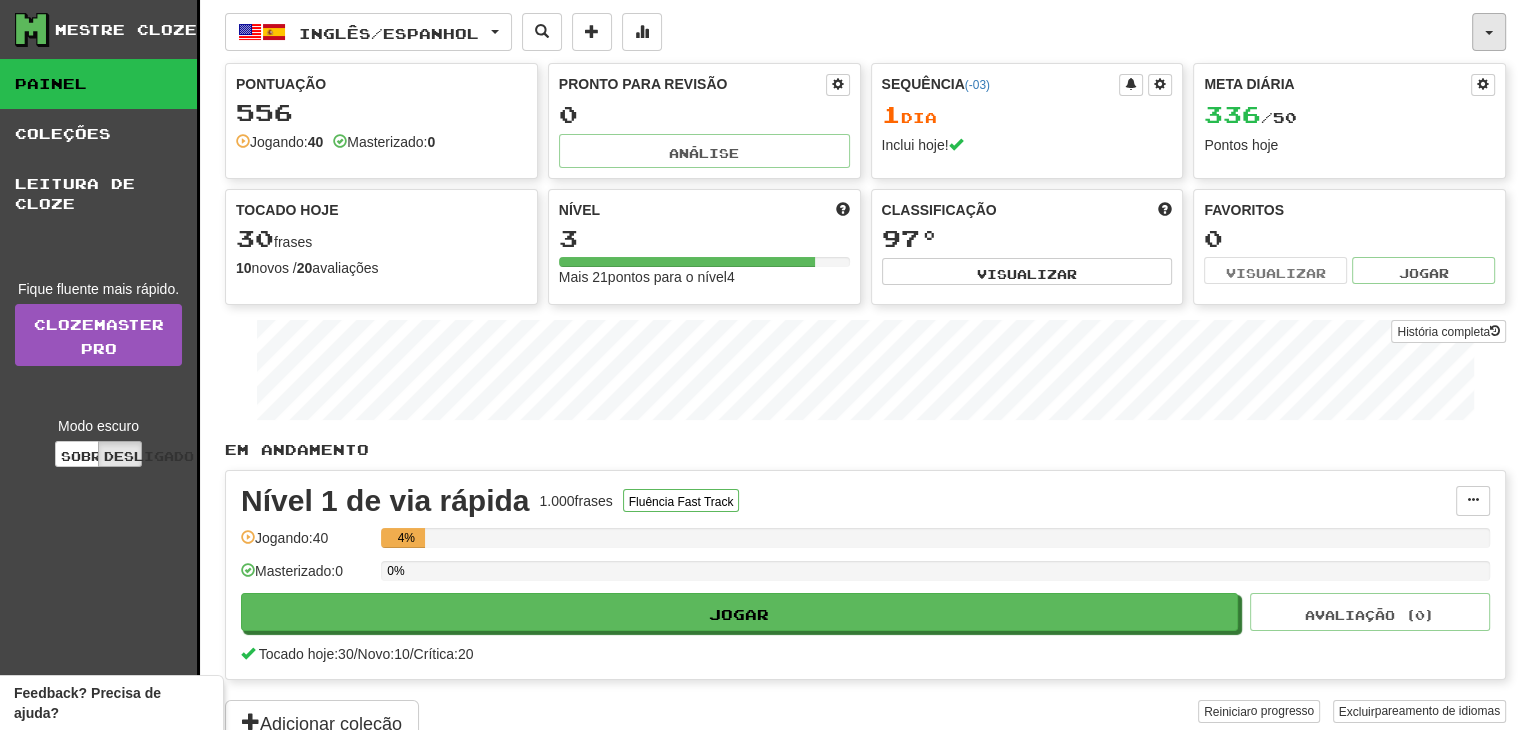click at bounding box center [1489, 32] 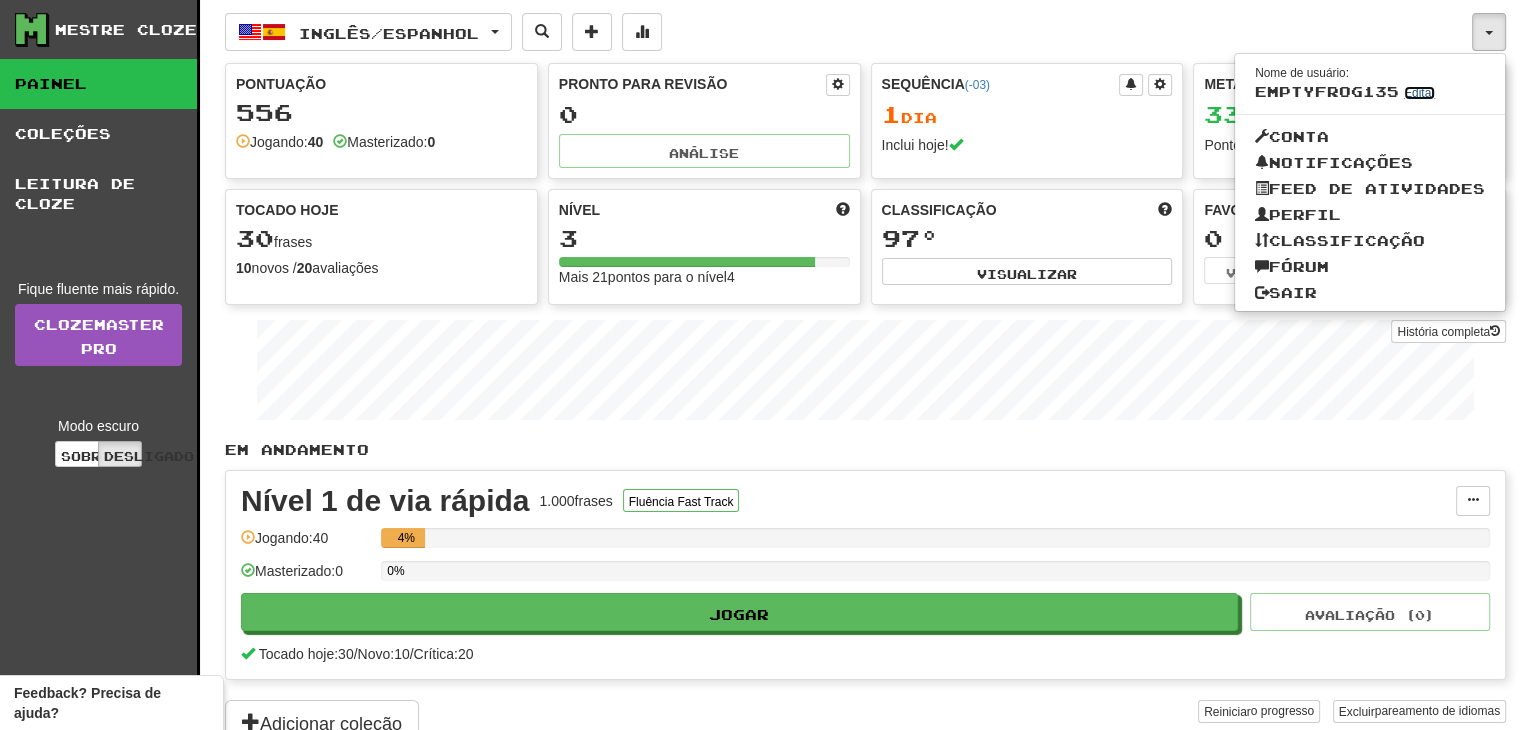 click on "Editar" at bounding box center [1419, 93] 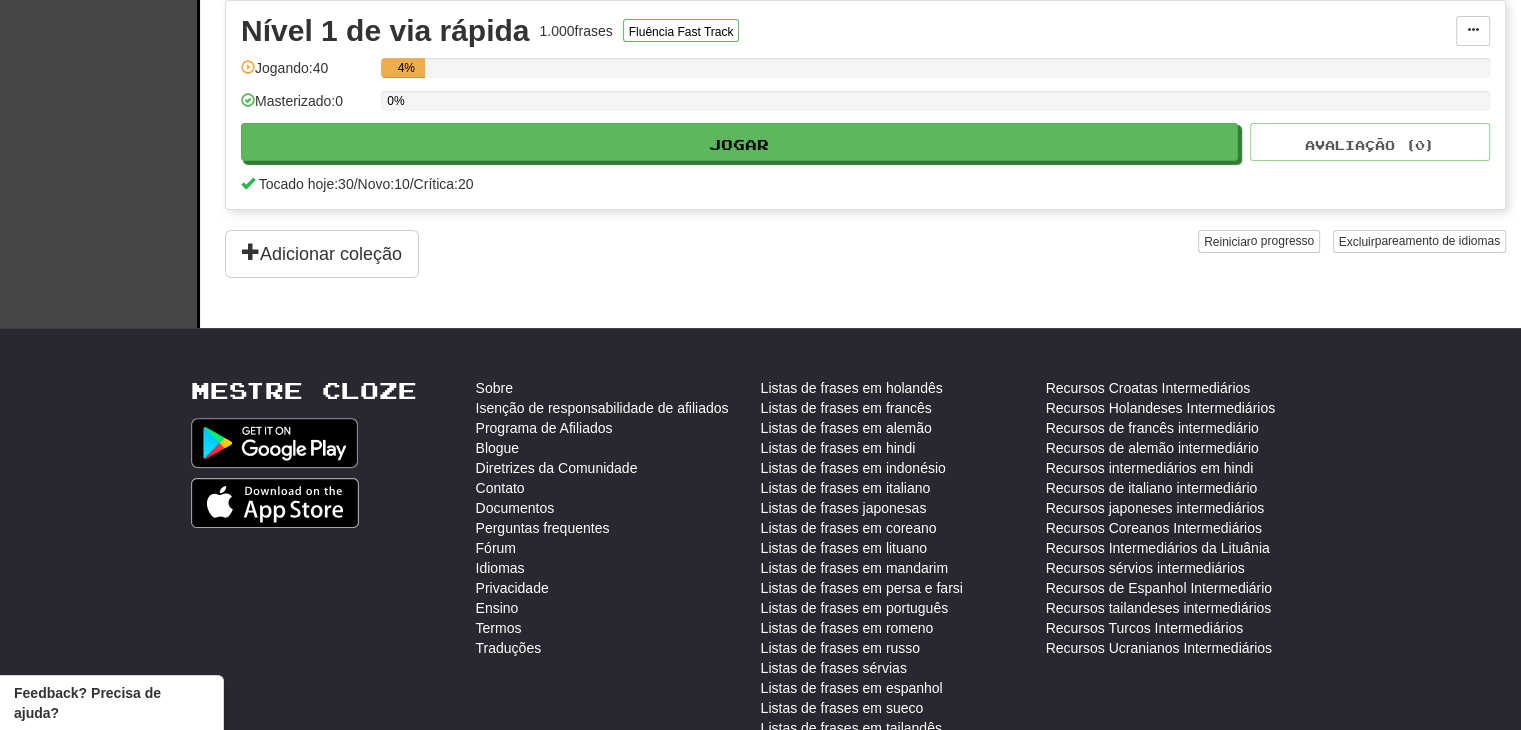 scroll, scrollTop: 0, scrollLeft: 0, axis: both 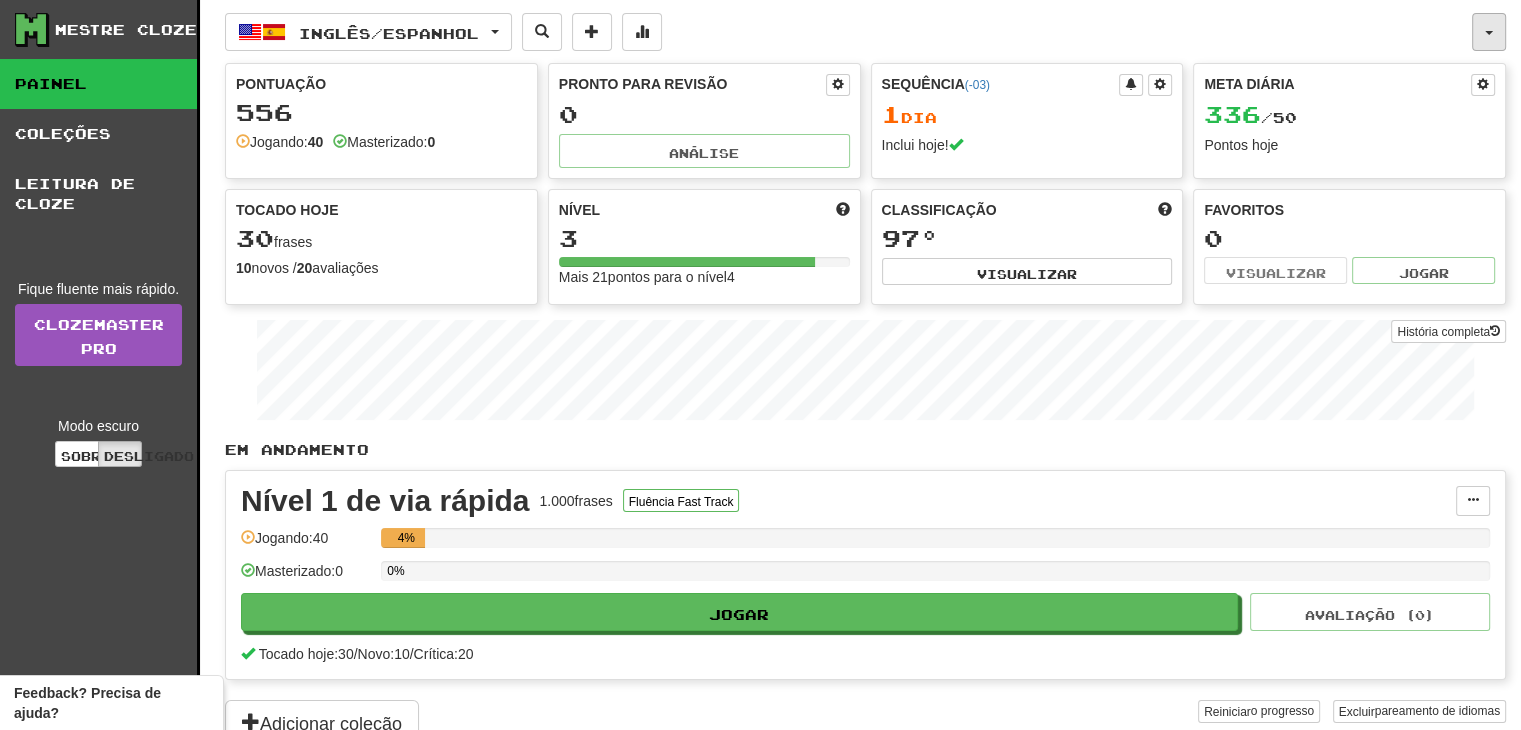 click at bounding box center [1489, 33] 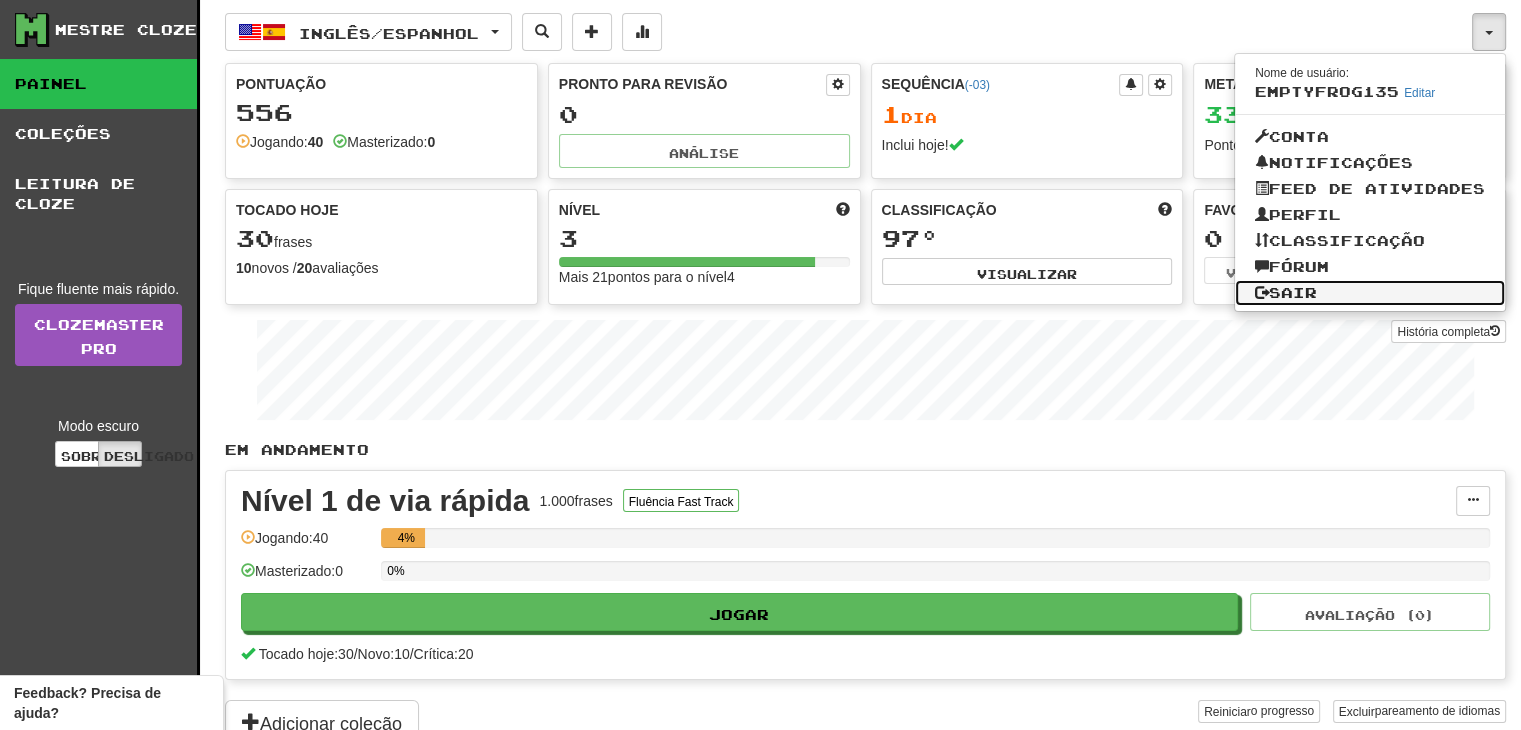 click on "Sair" at bounding box center (1293, 292) 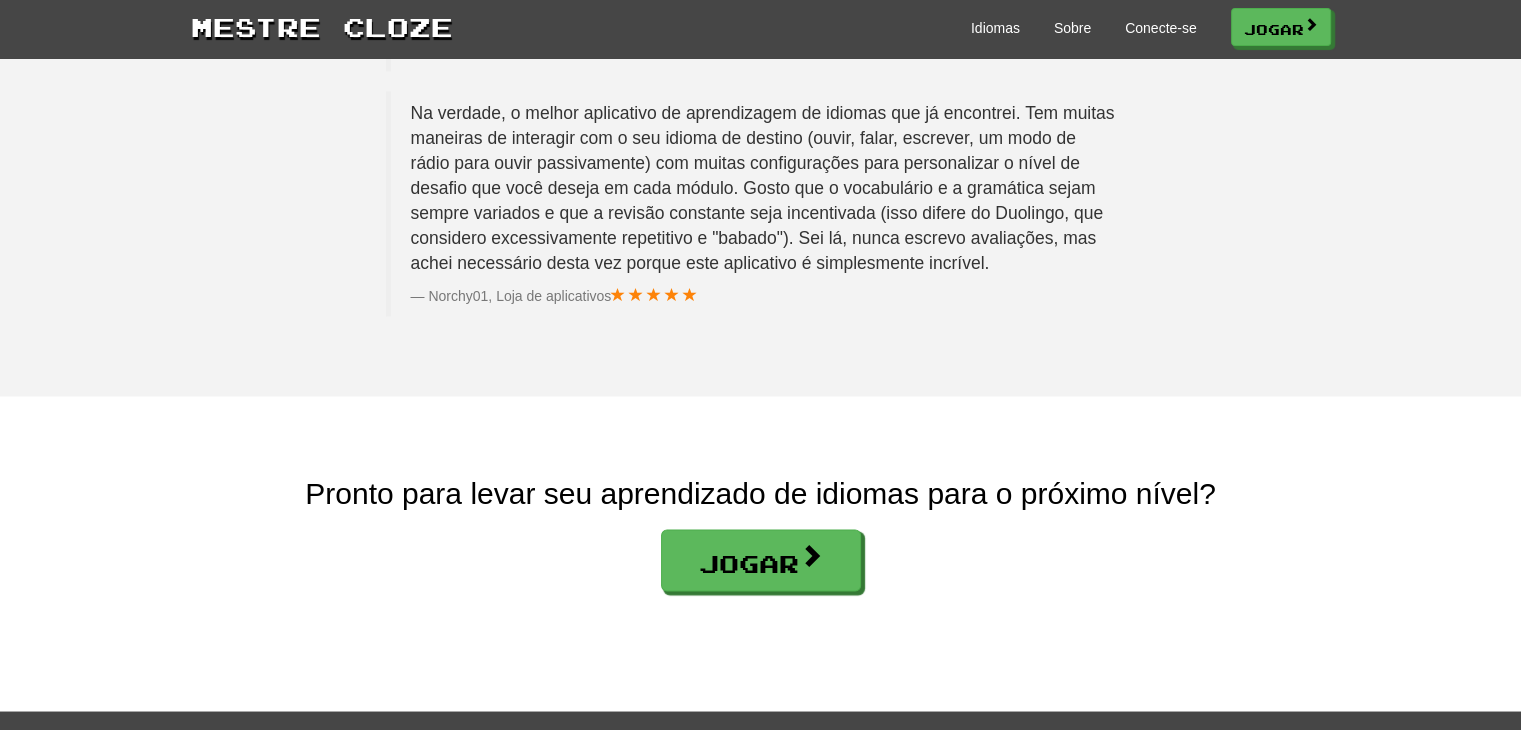 scroll, scrollTop: 3437, scrollLeft: 0, axis: vertical 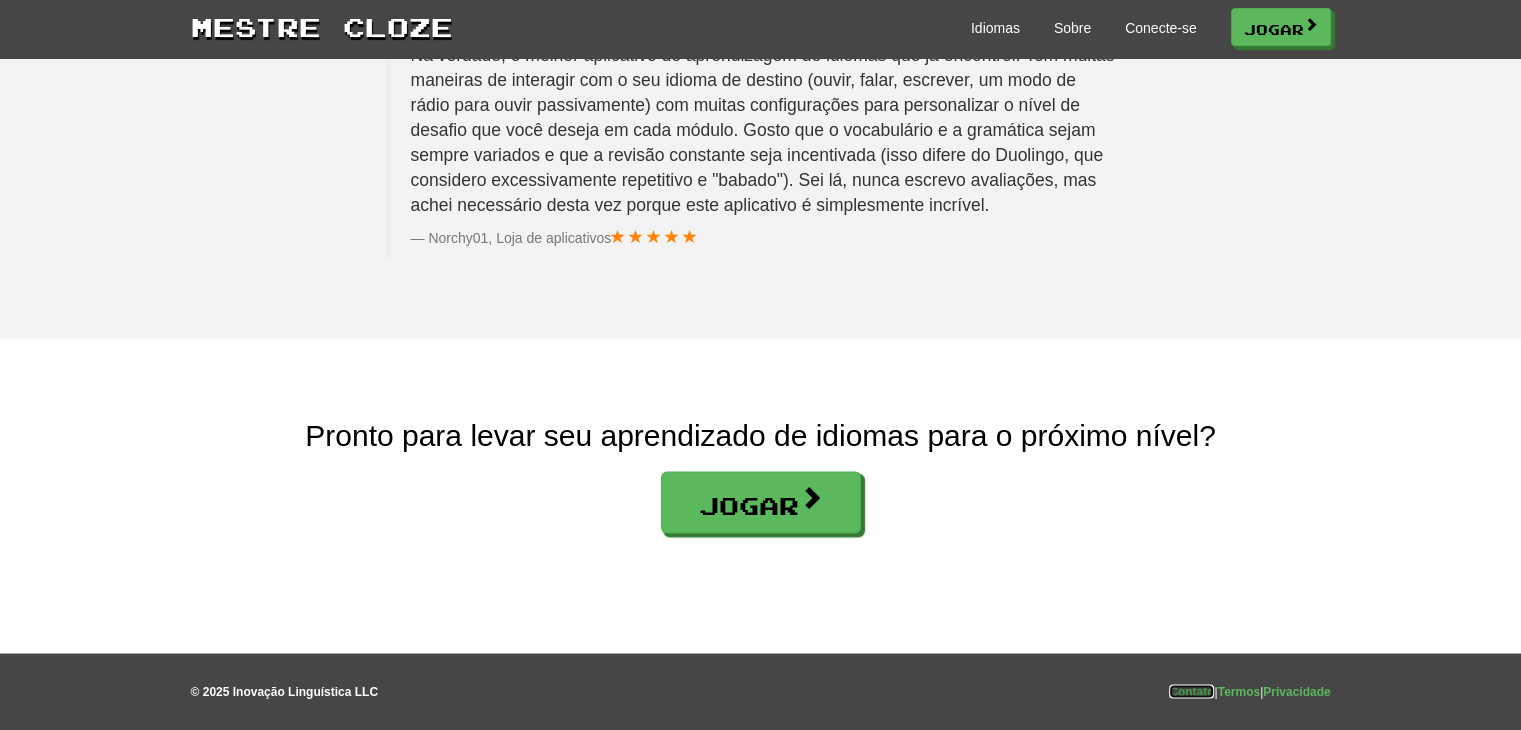 click on "Contato" at bounding box center (1191, 691) 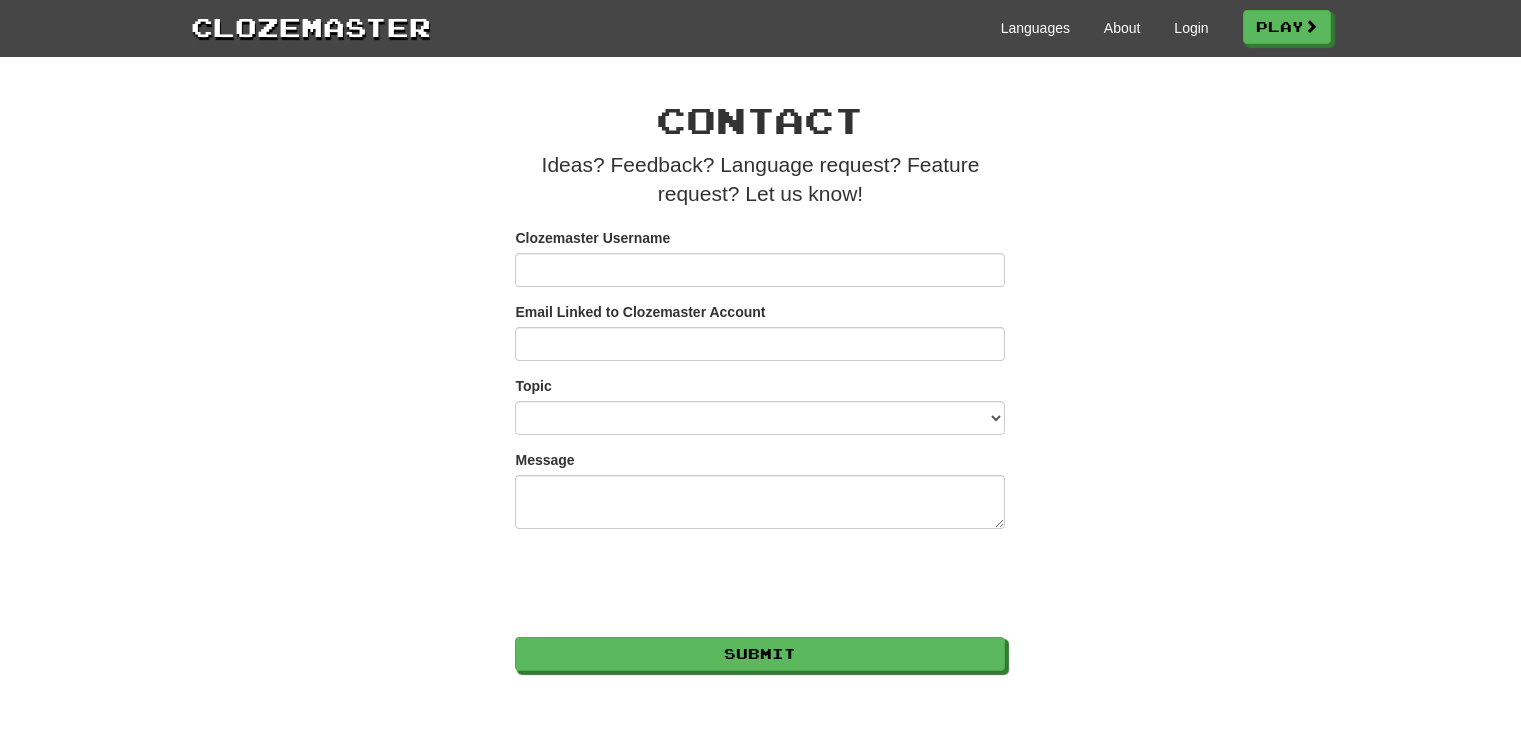 scroll, scrollTop: 0, scrollLeft: 0, axis: both 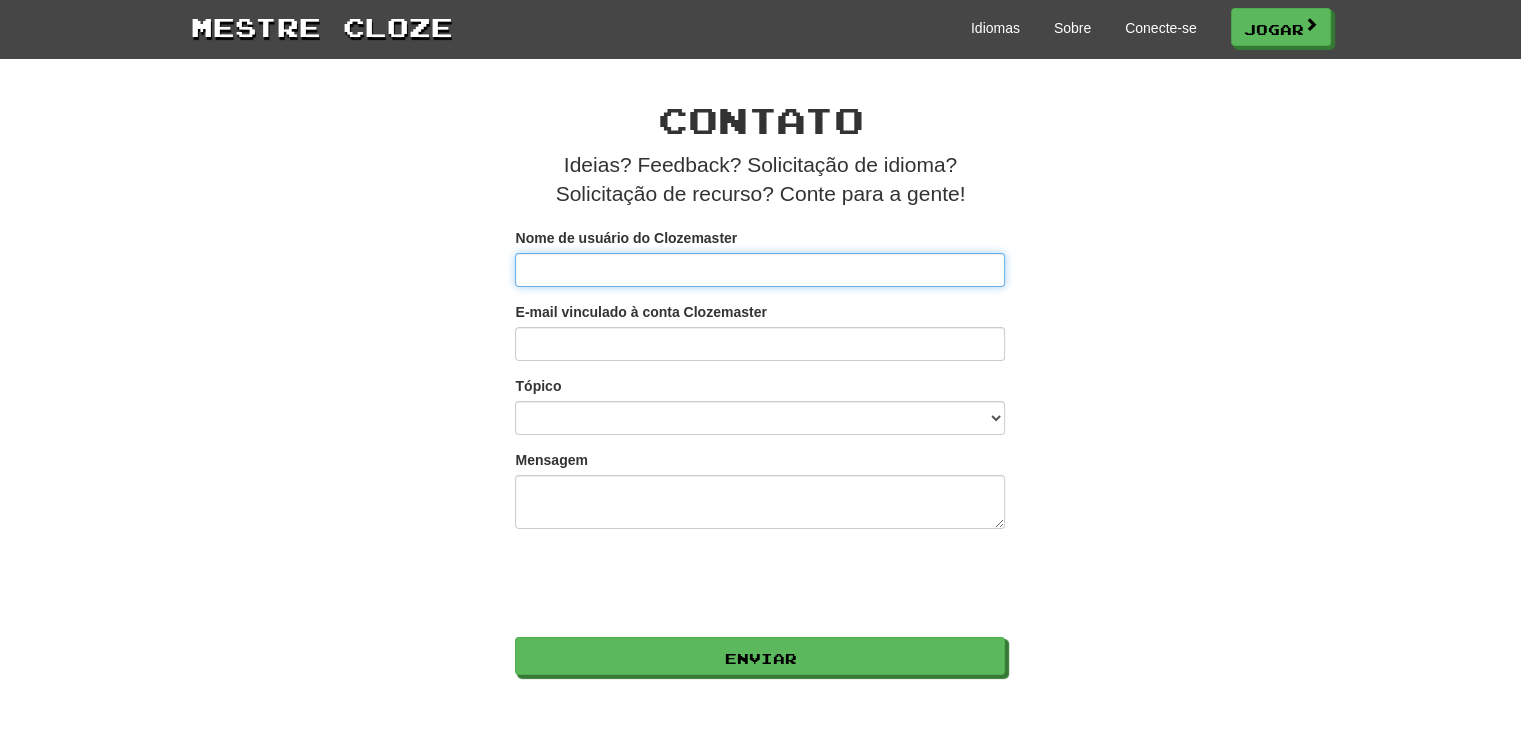 click on "Nome de usuário do Clozemaster" at bounding box center [760, 270] 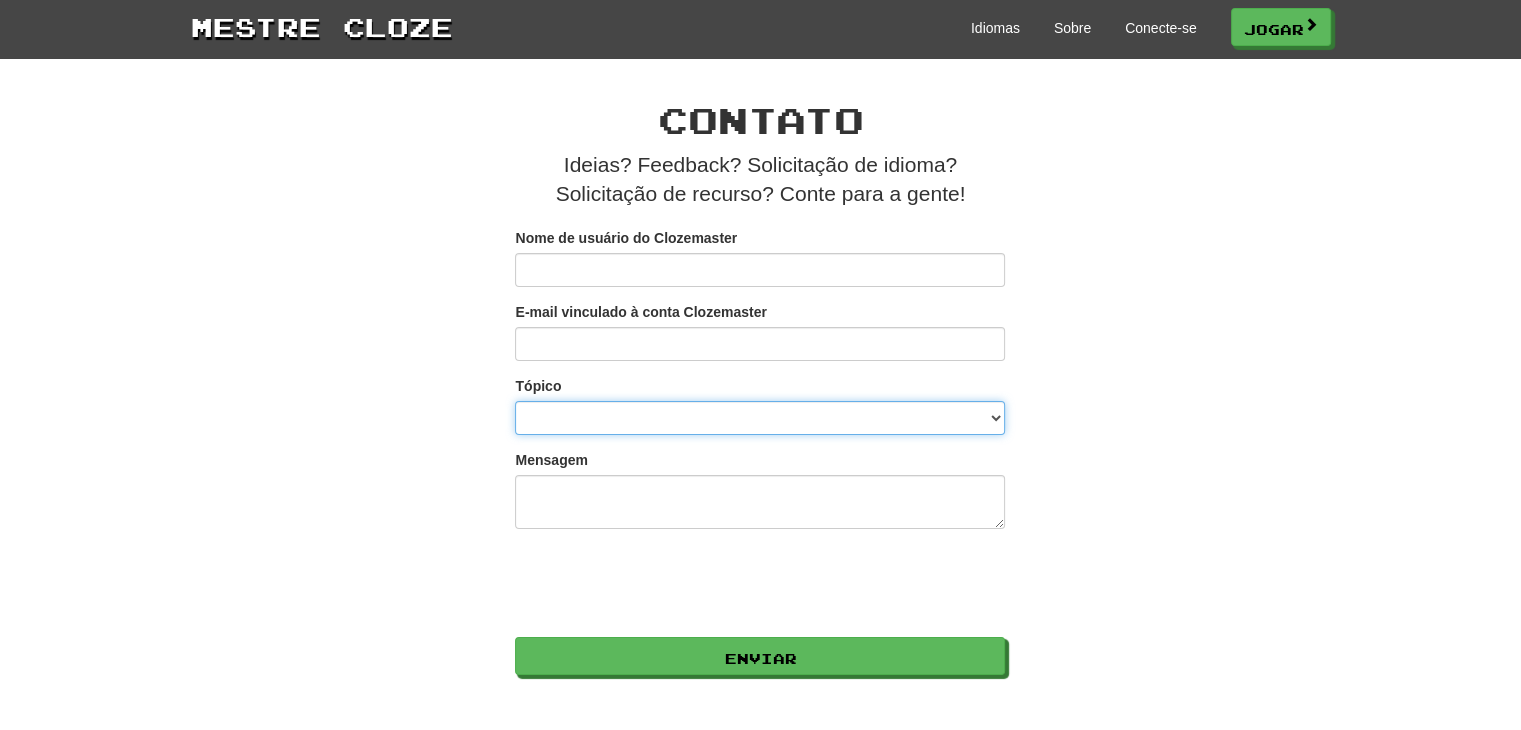 click on "**********" at bounding box center (760, 418) 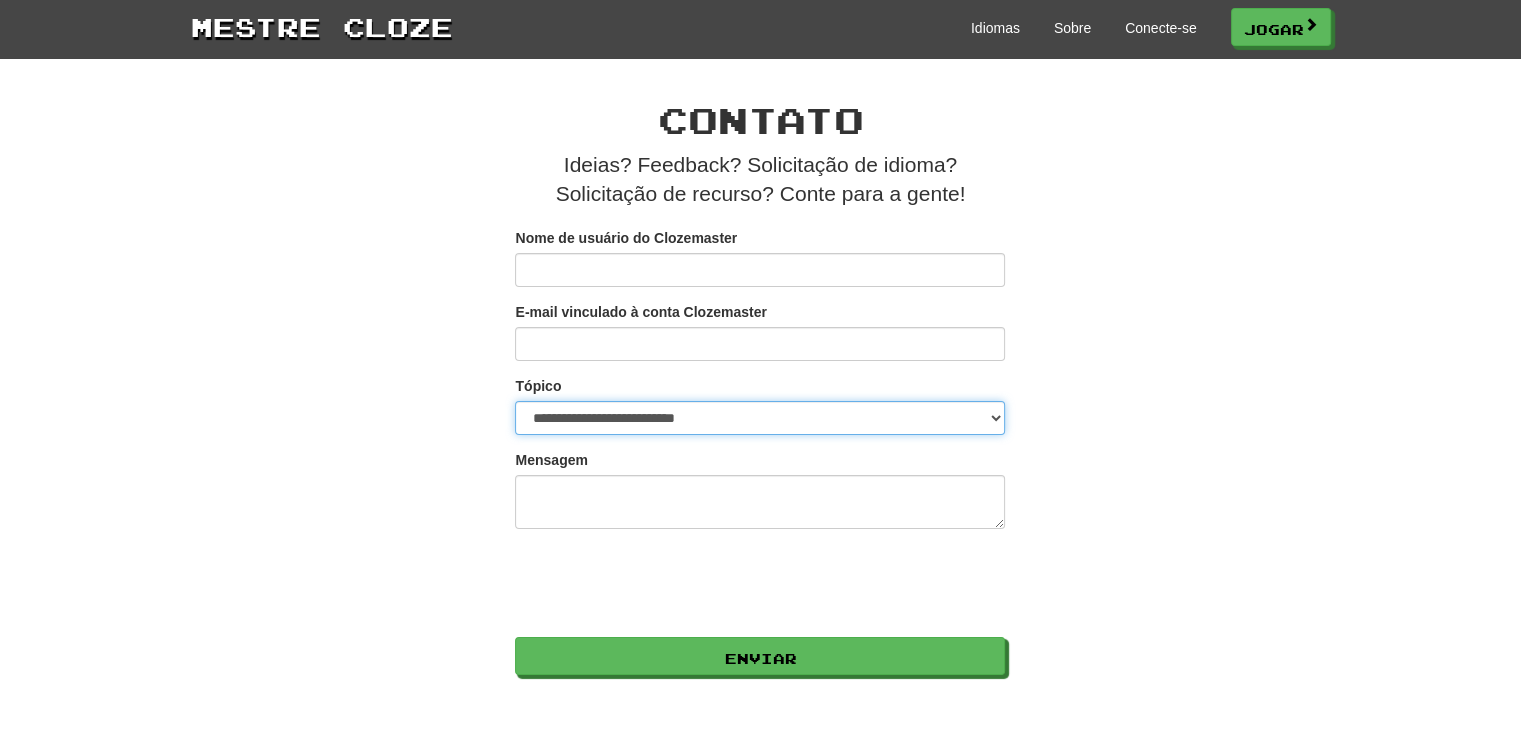 click on "**********" at bounding box center [760, 418] 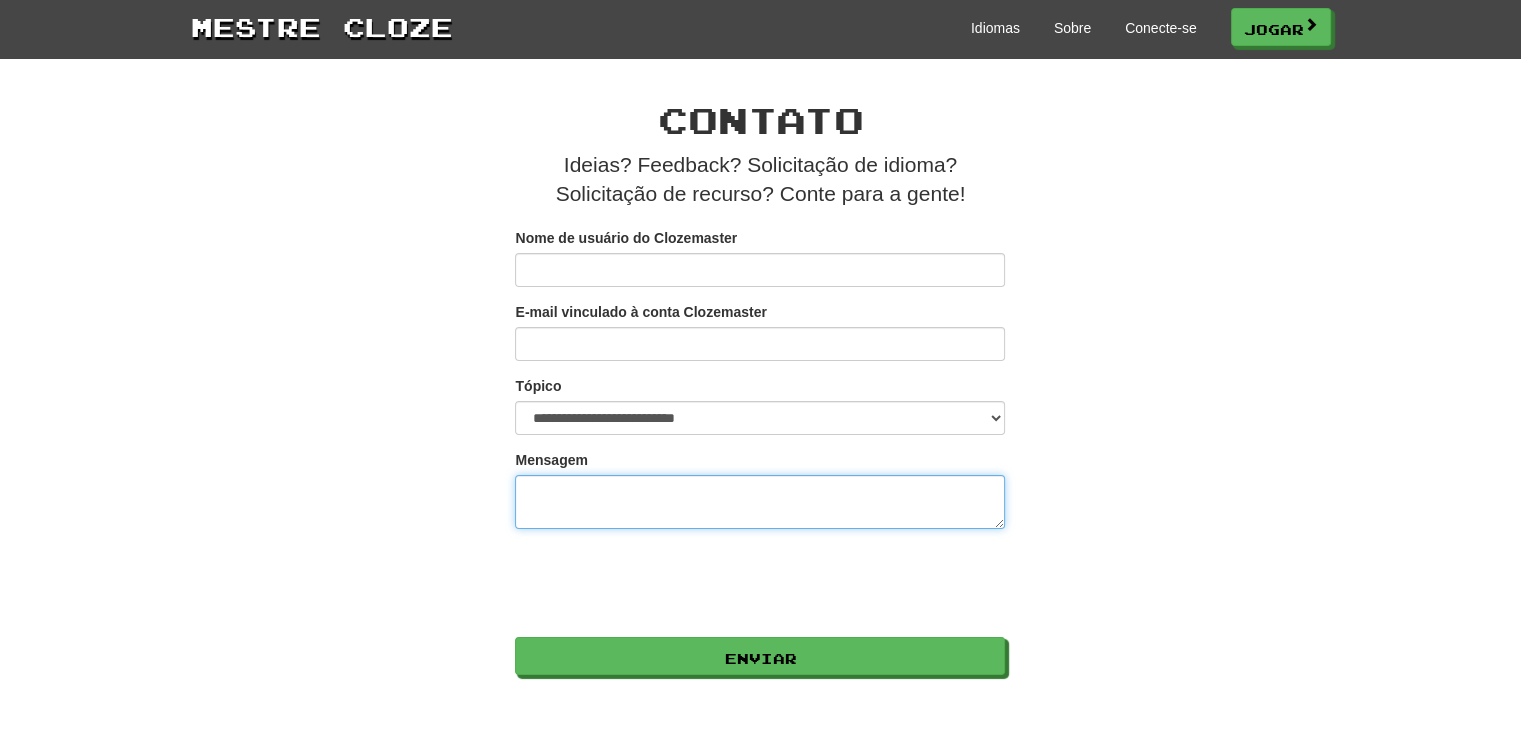 click on "Mensagem" at bounding box center [760, 502] 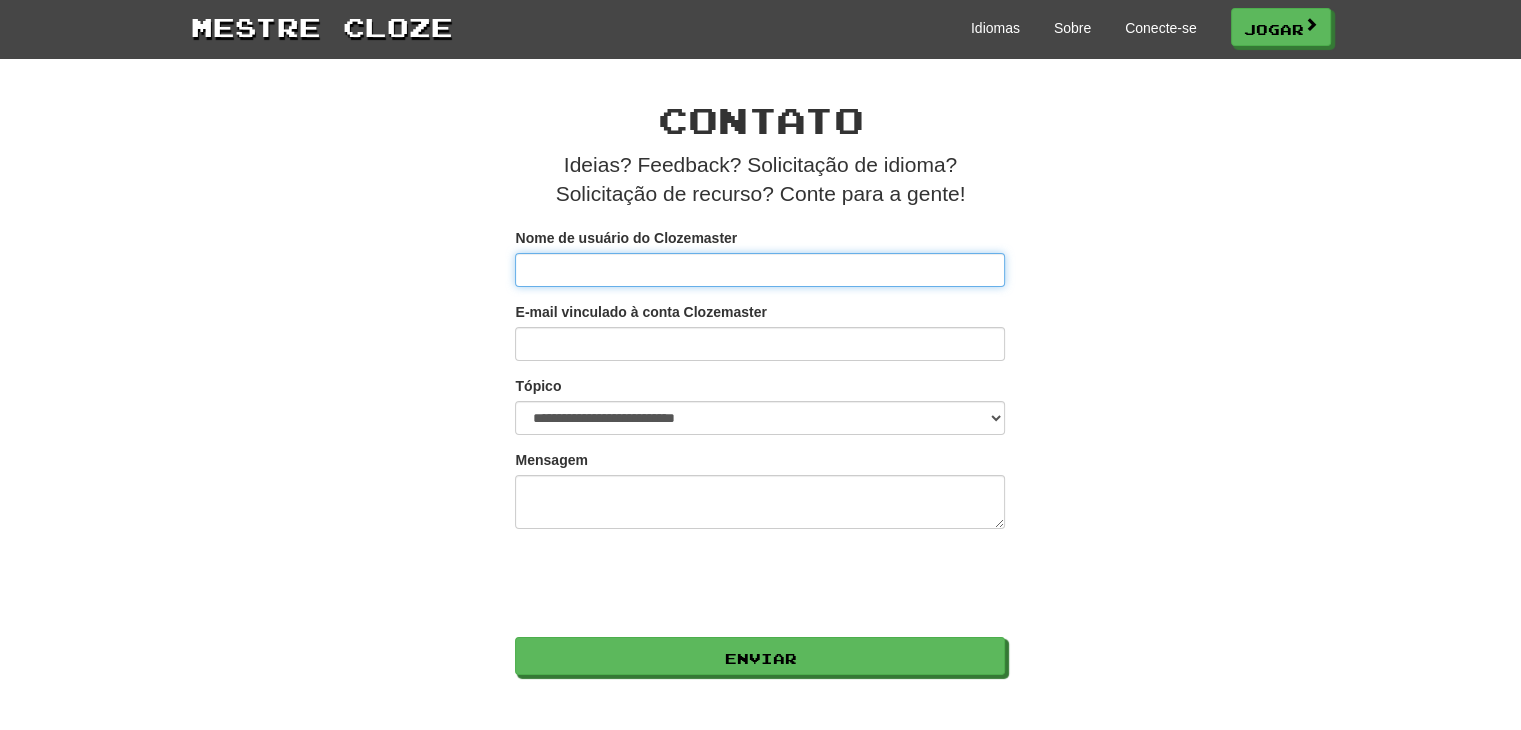click on "Nome de usuário do Clozemaster" at bounding box center [760, 270] 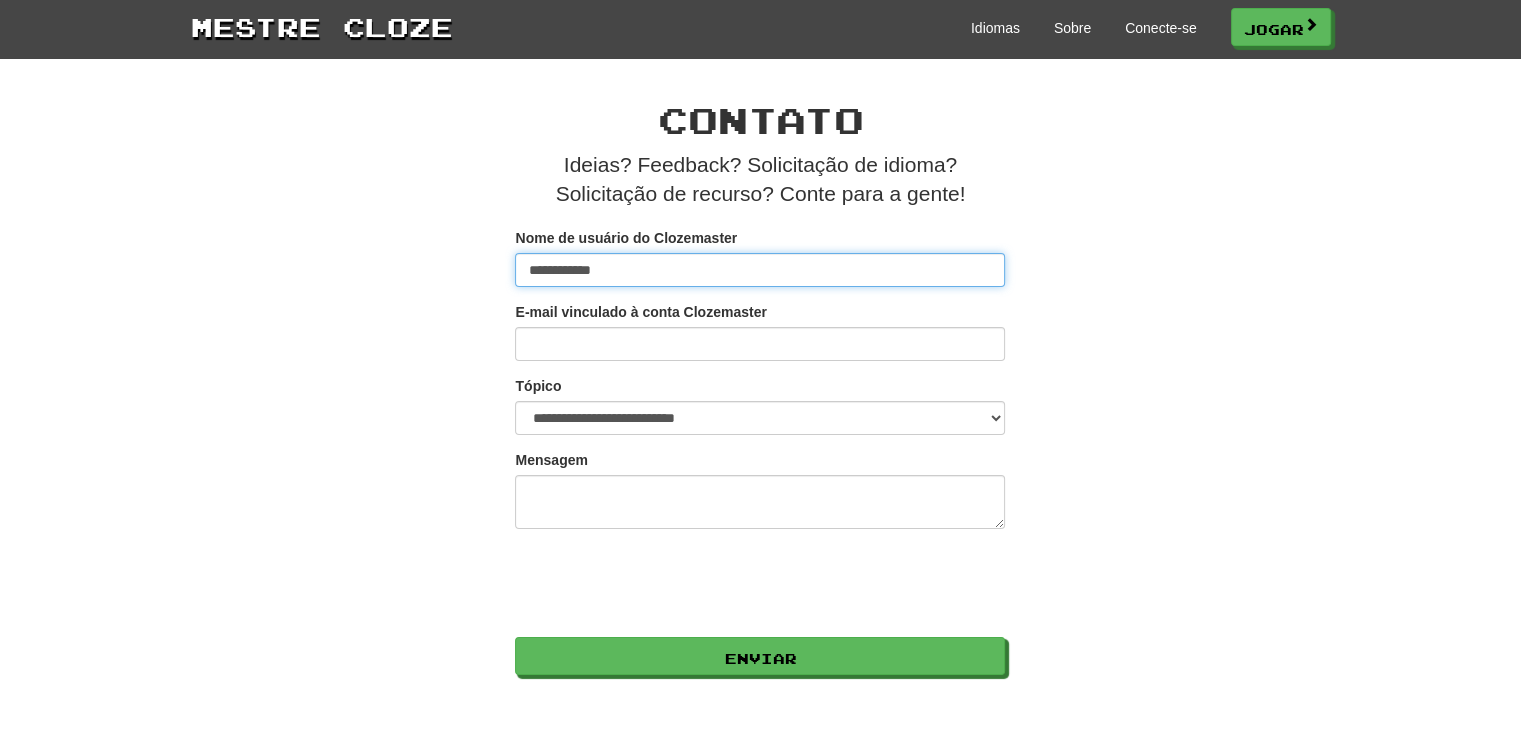 type on "**********" 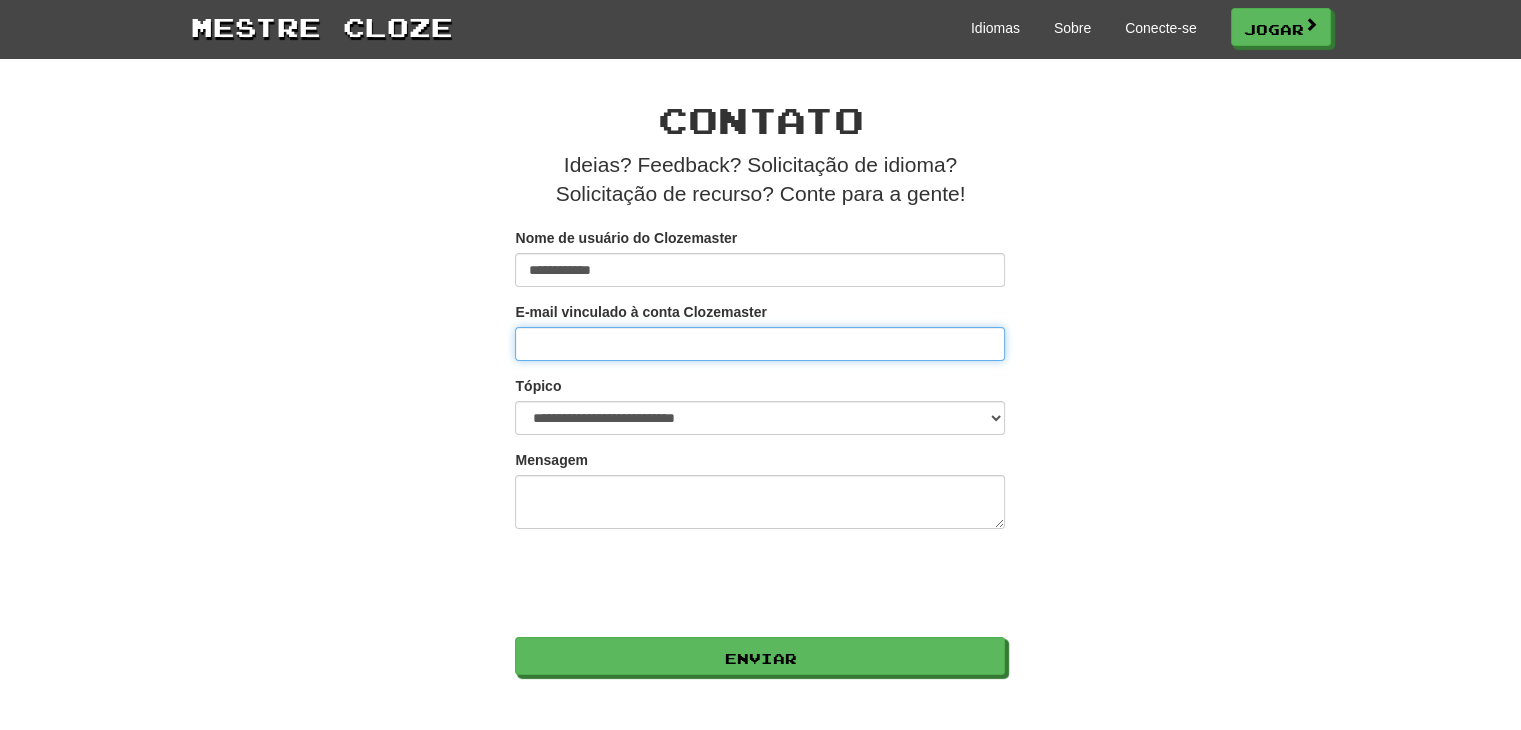 click on "E-mail vinculado à conta Clozemaster" at bounding box center [760, 344] 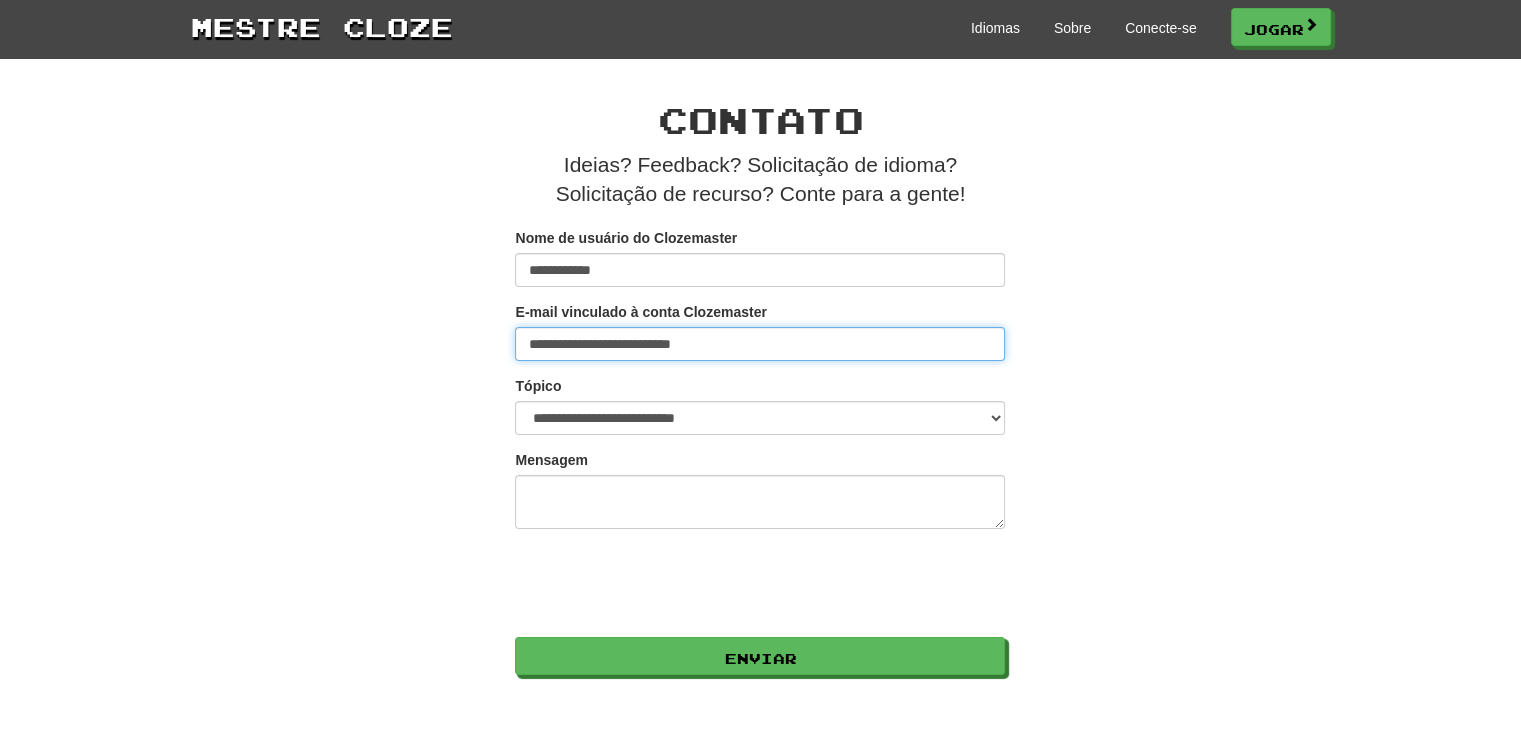 type on "**********" 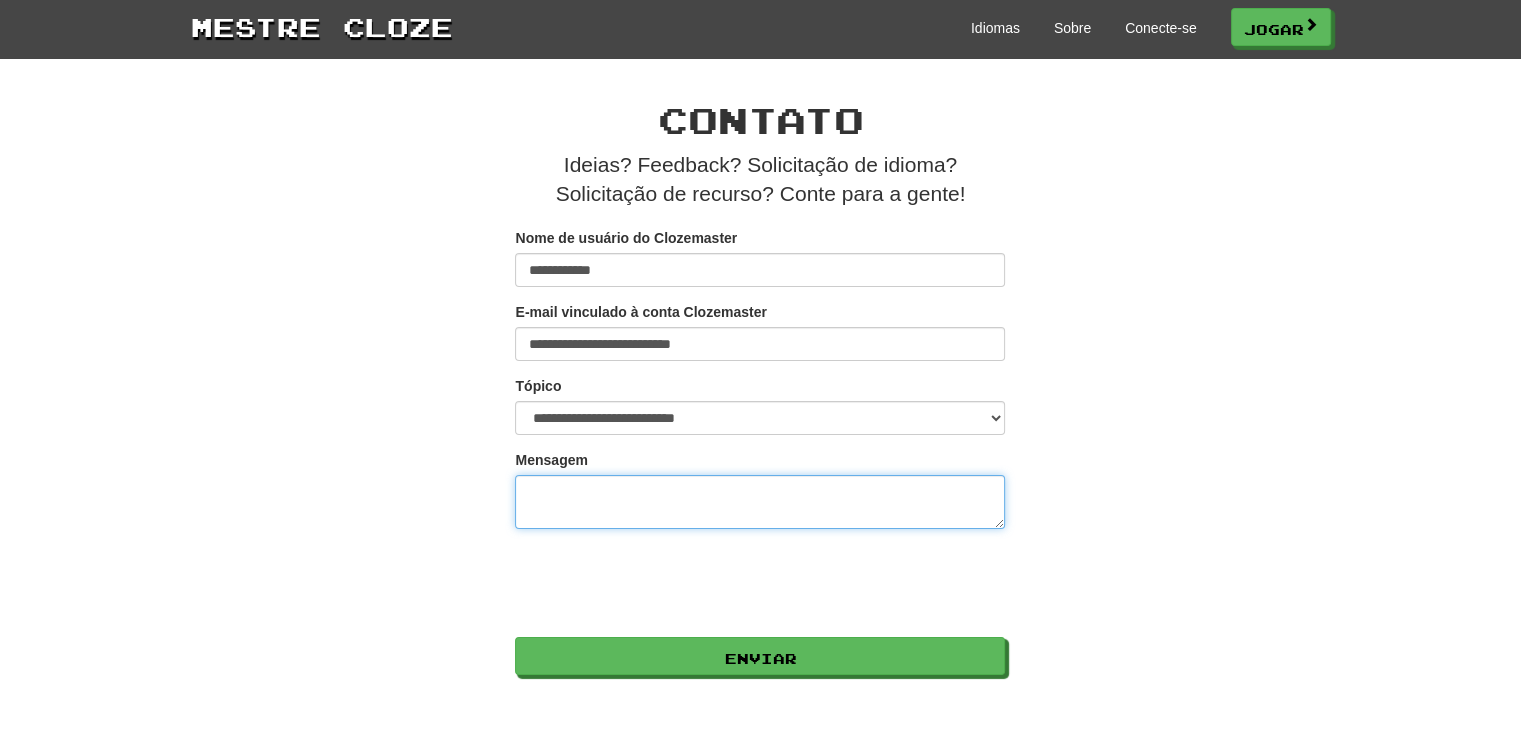 click on "Mensagem" at bounding box center (760, 502) 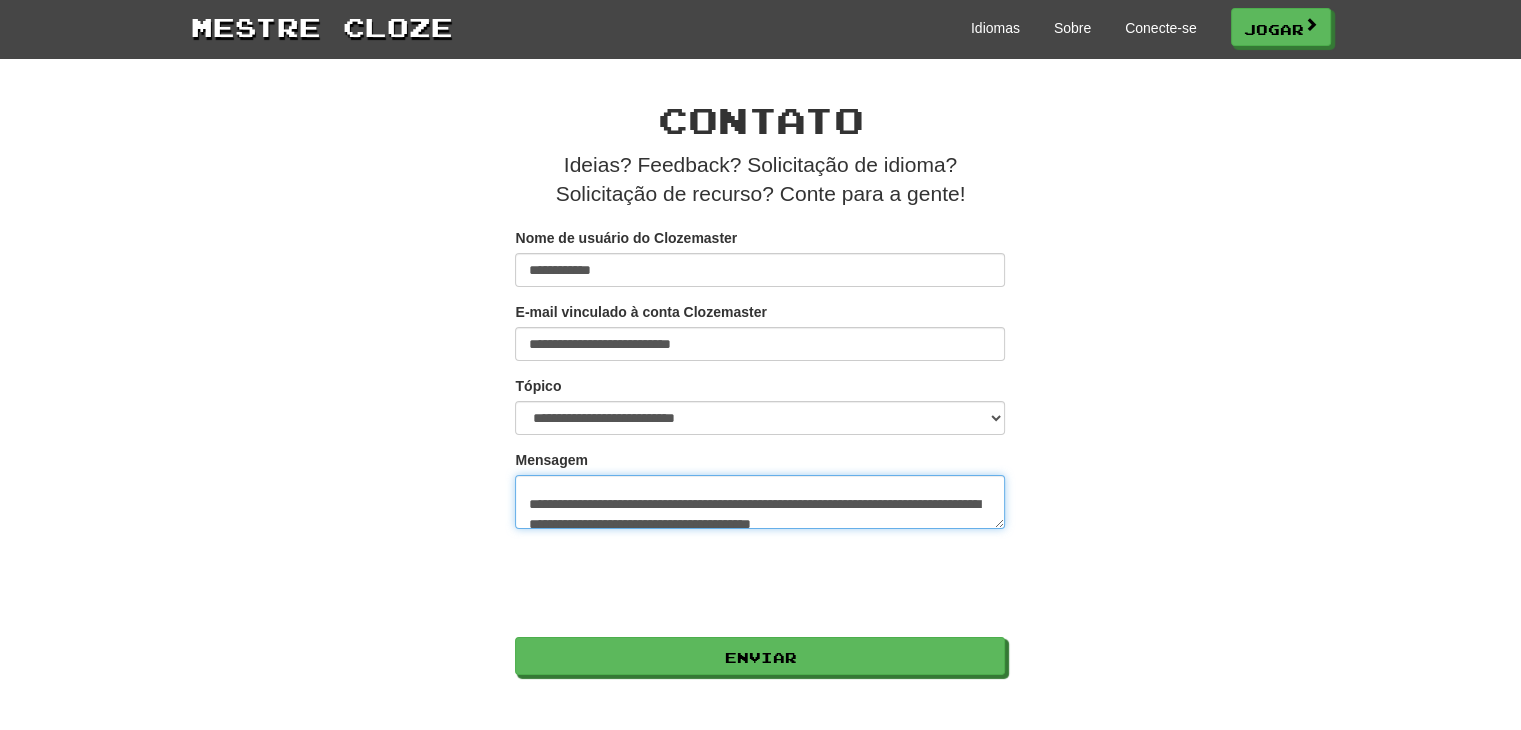 scroll, scrollTop: 34, scrollLeft: 0, axis: vertical 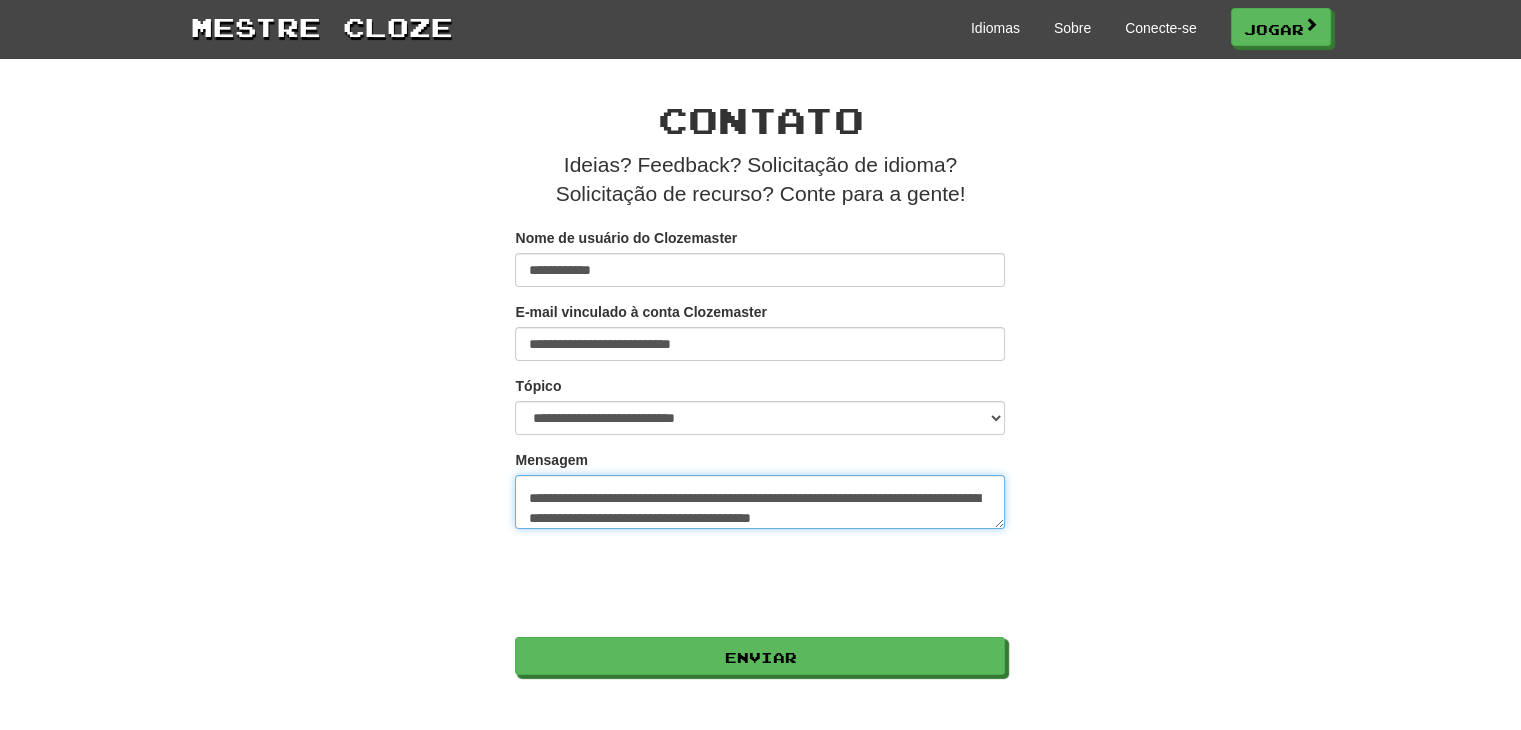 drag, startPoint x: 525, startPoint y: 496, endPoint x: 752, endPoint y: 492, distance: 227.03523 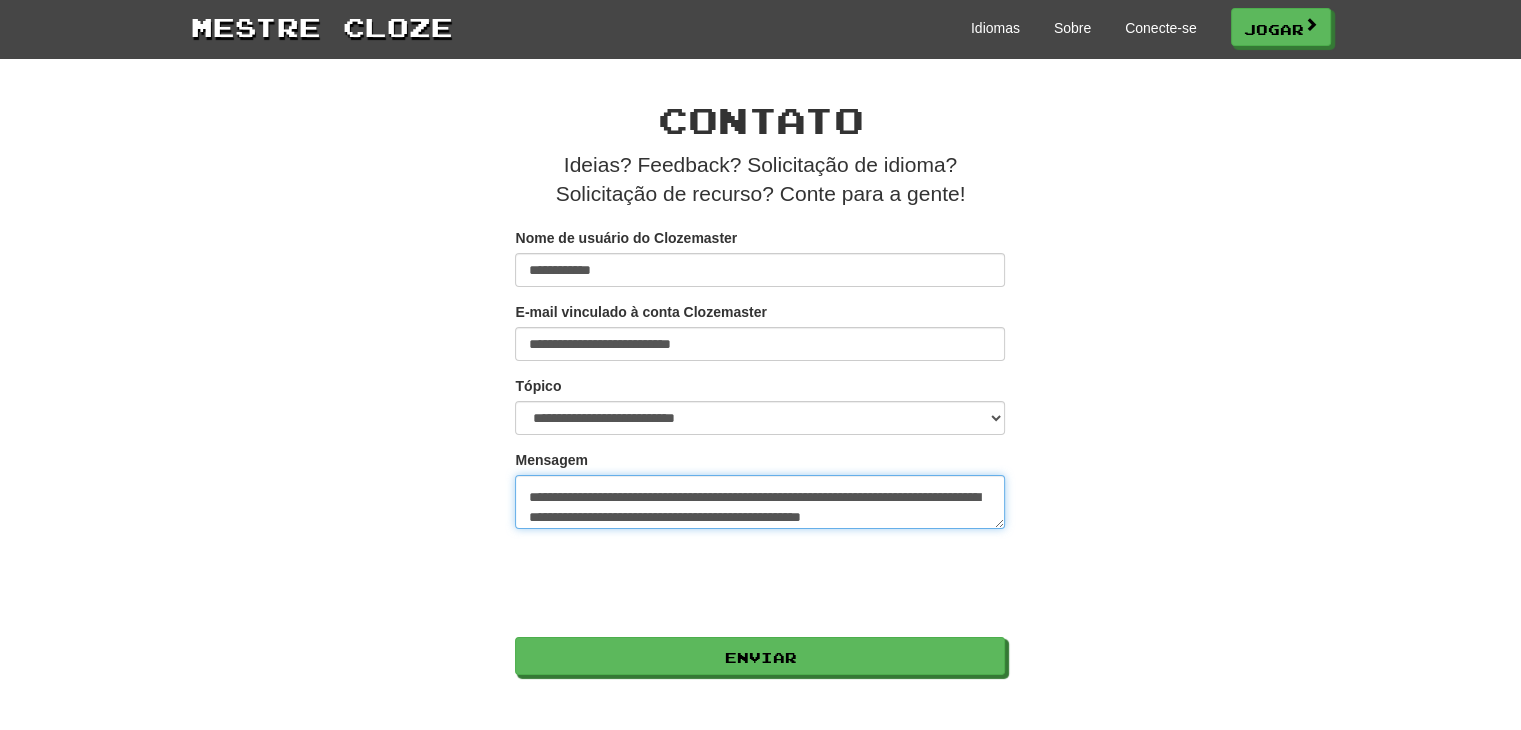 scroll, scrollTop: 34, scrollLeft: 0, axis: vertical 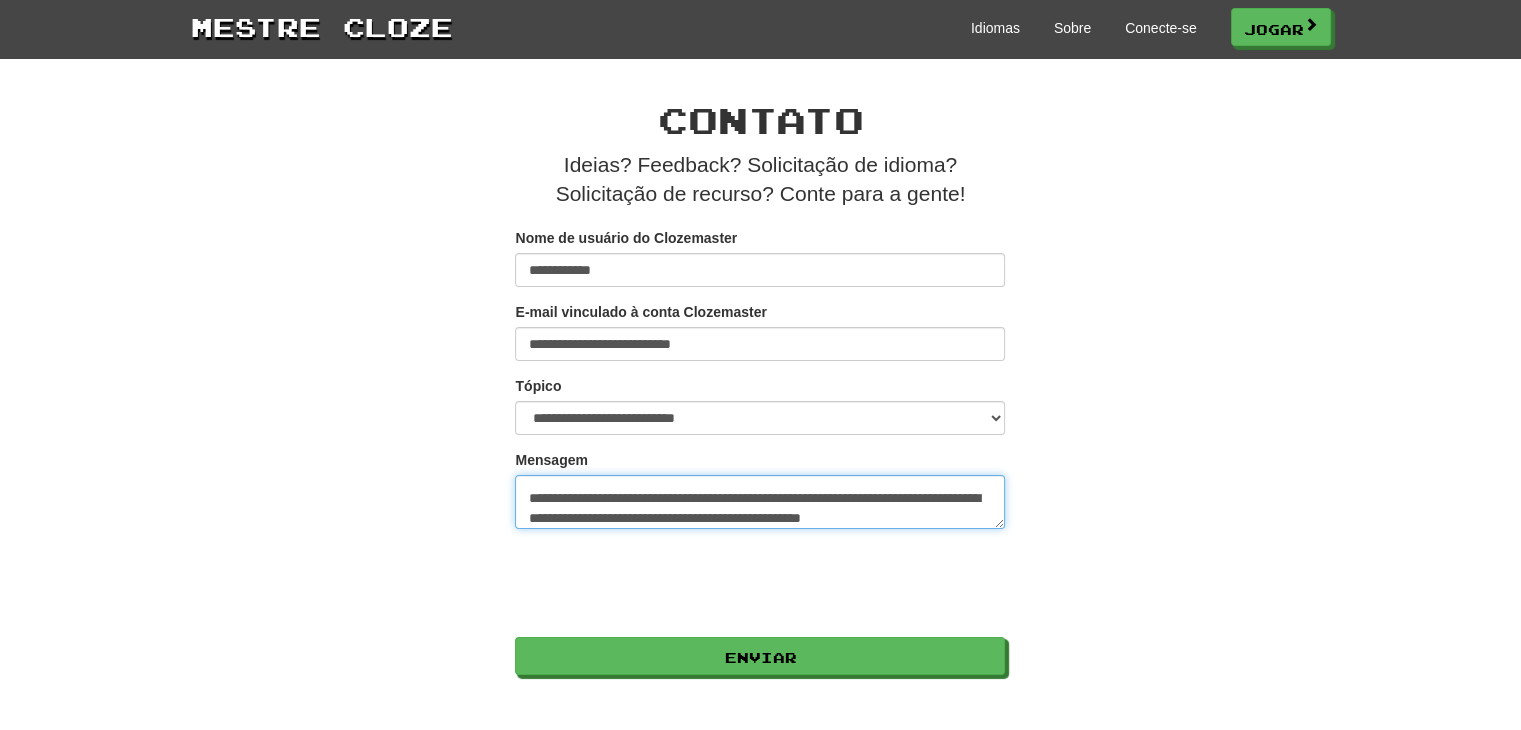 click on "**********" at bounding box center [760, 502] 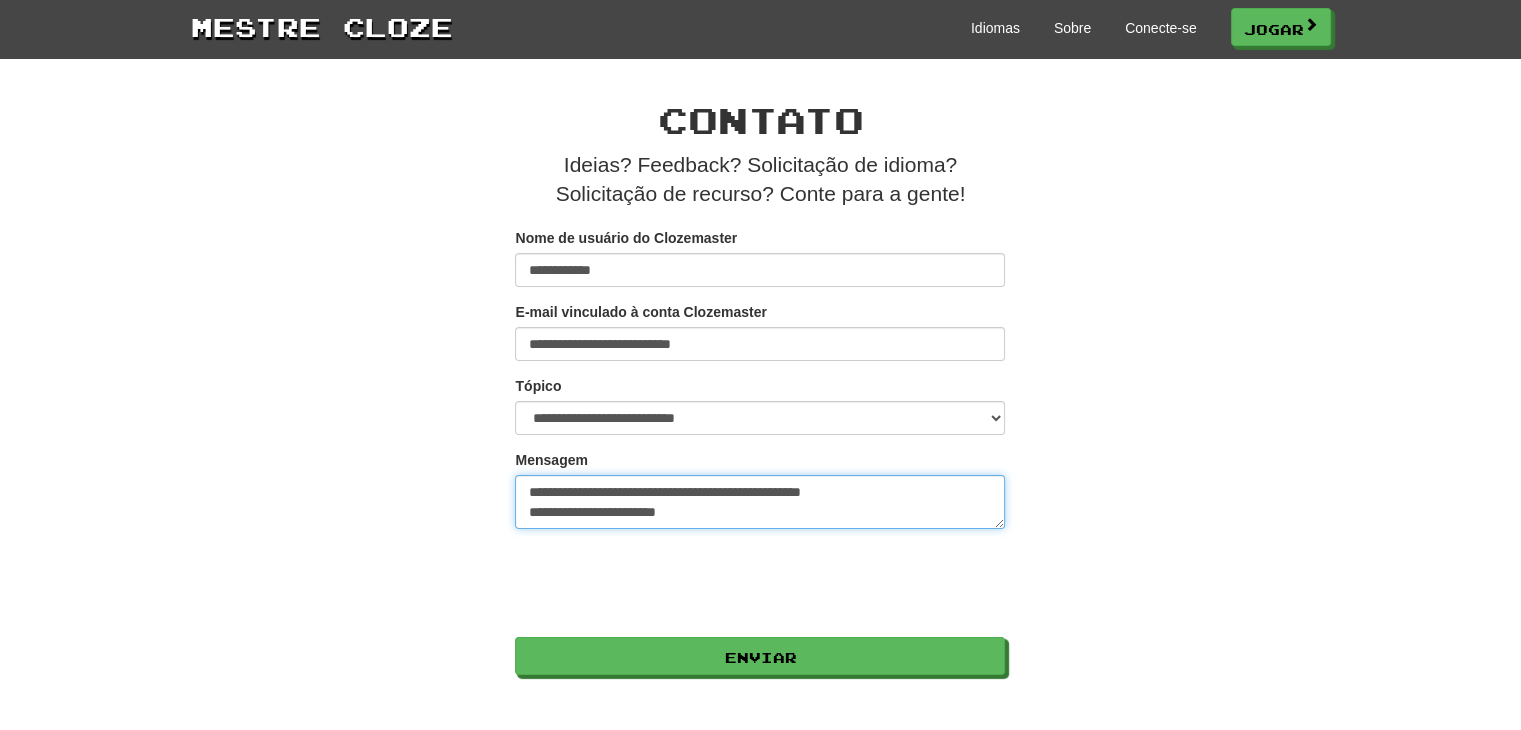 scroll, scrollTop: 80, scrollLeft: 0, axis: vertical 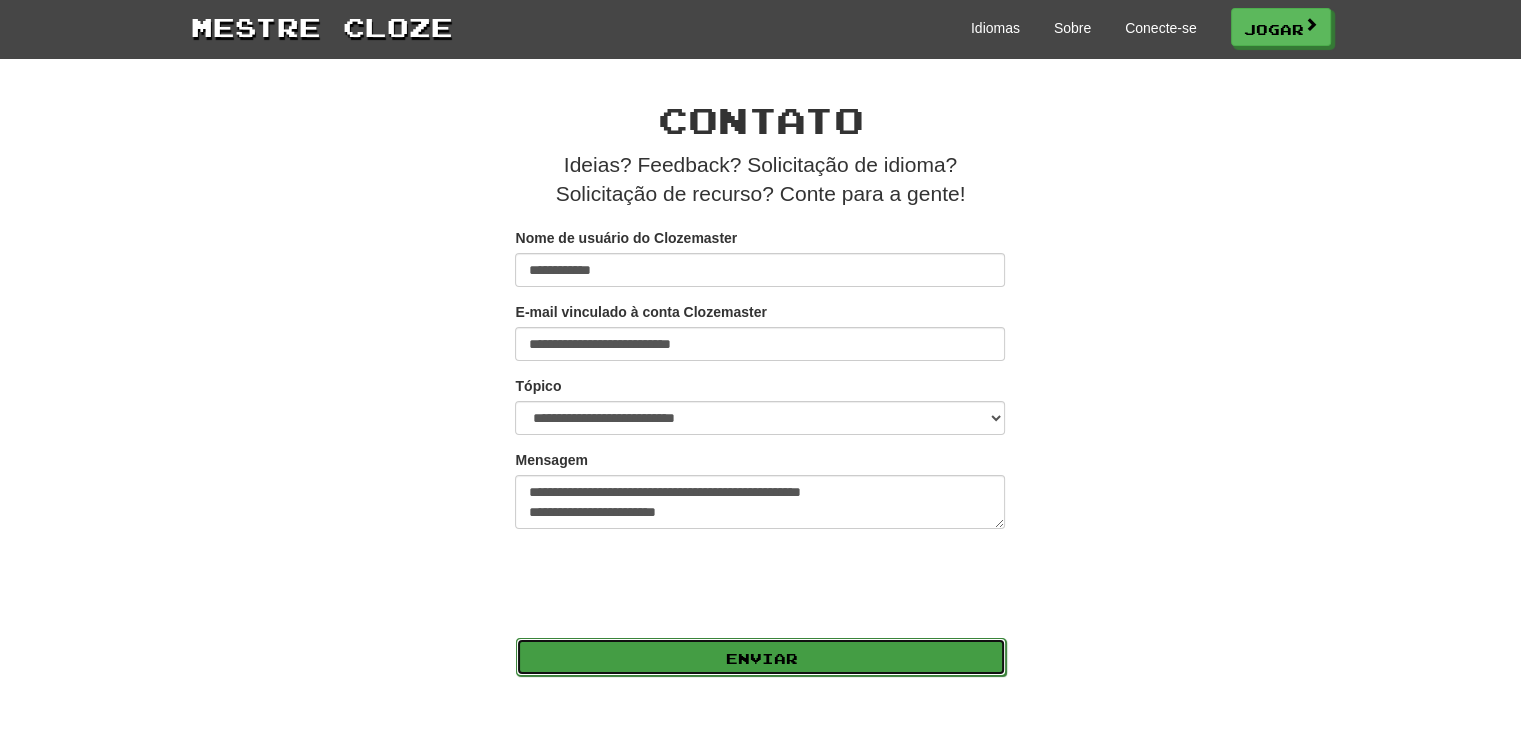 click on "Enviar" at bounding box center (761, 657) 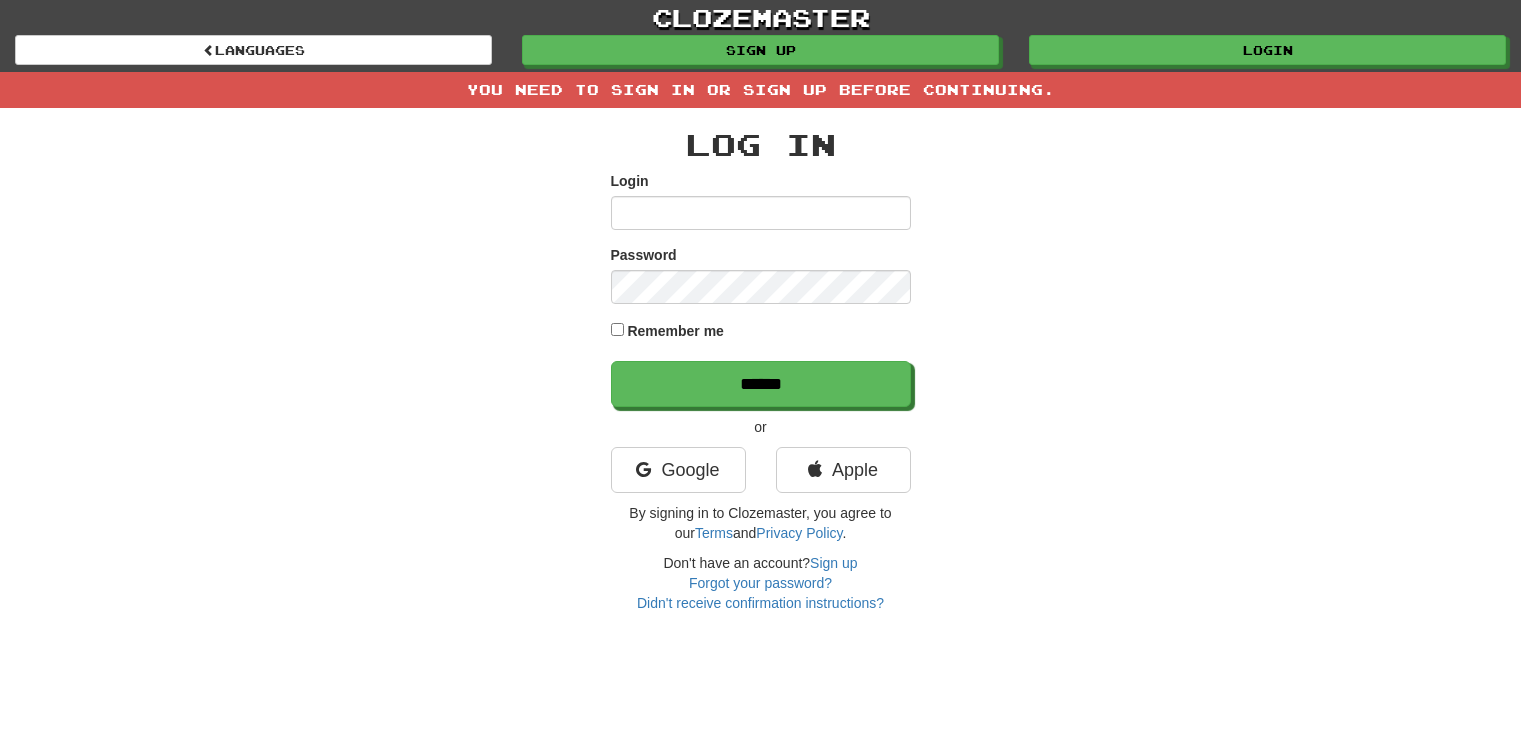 scroll, scrollTop: 0, scrollLeft: 0, axis: both 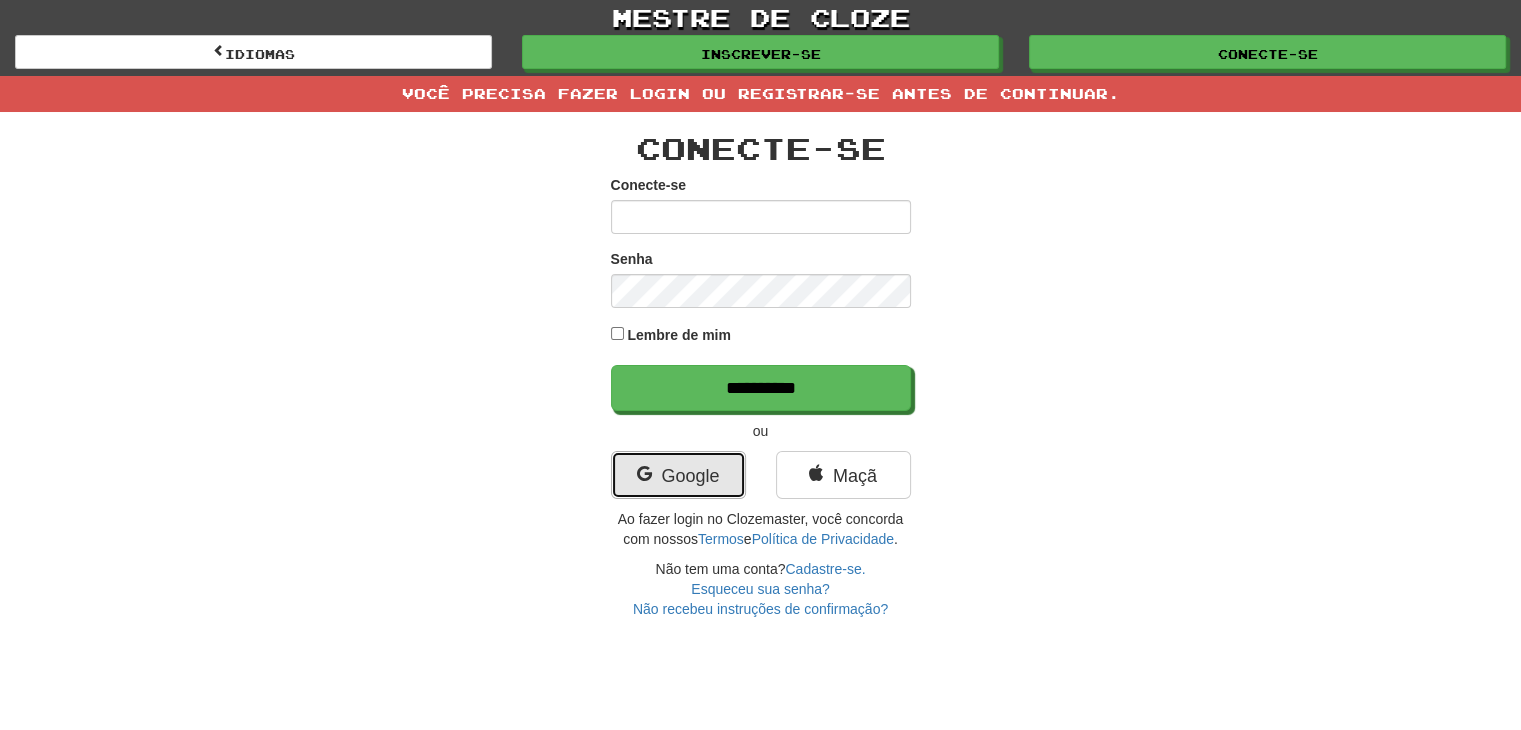click on "Google" at bounding box center [690, 476] 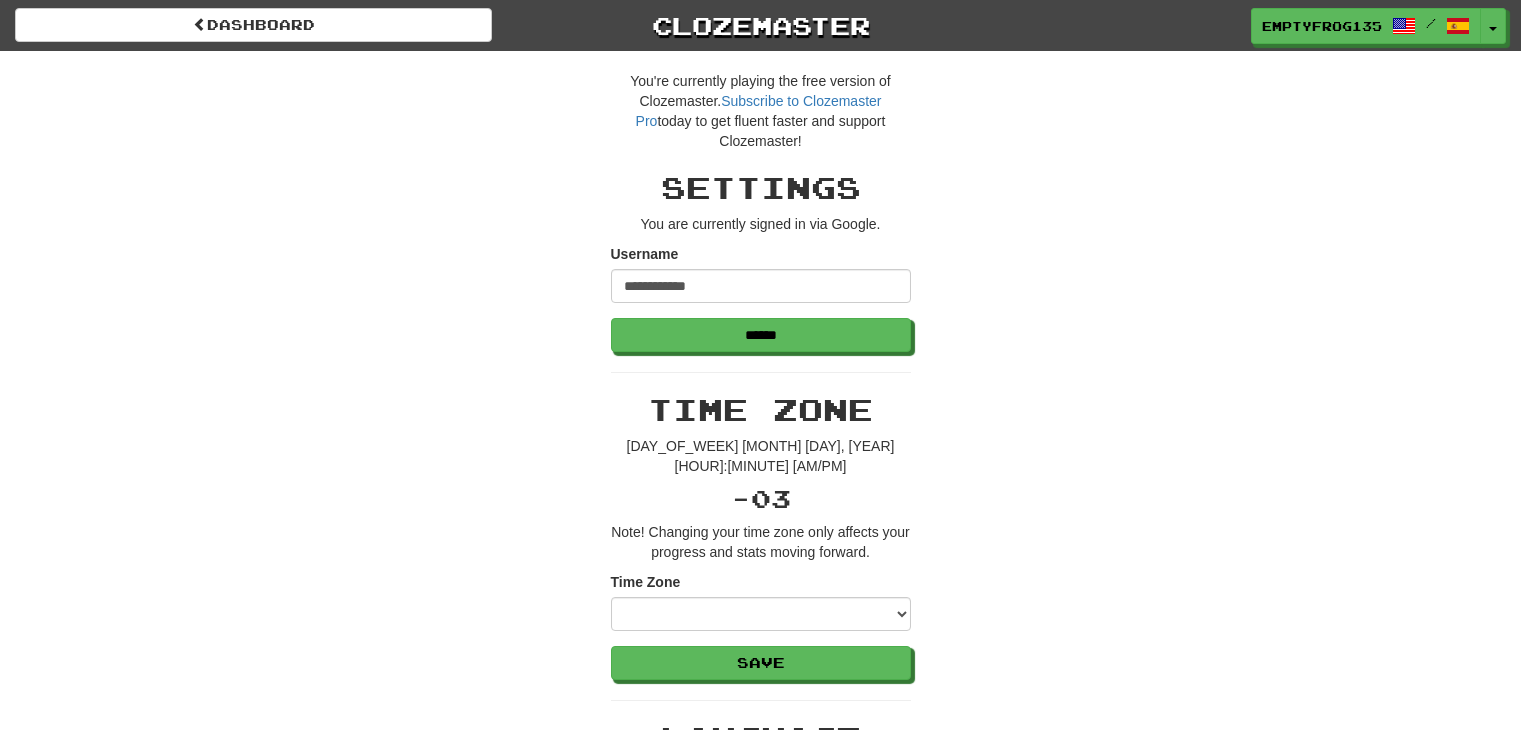 scroll, scrollTop: 0, scrollLeft: 0, axis: both 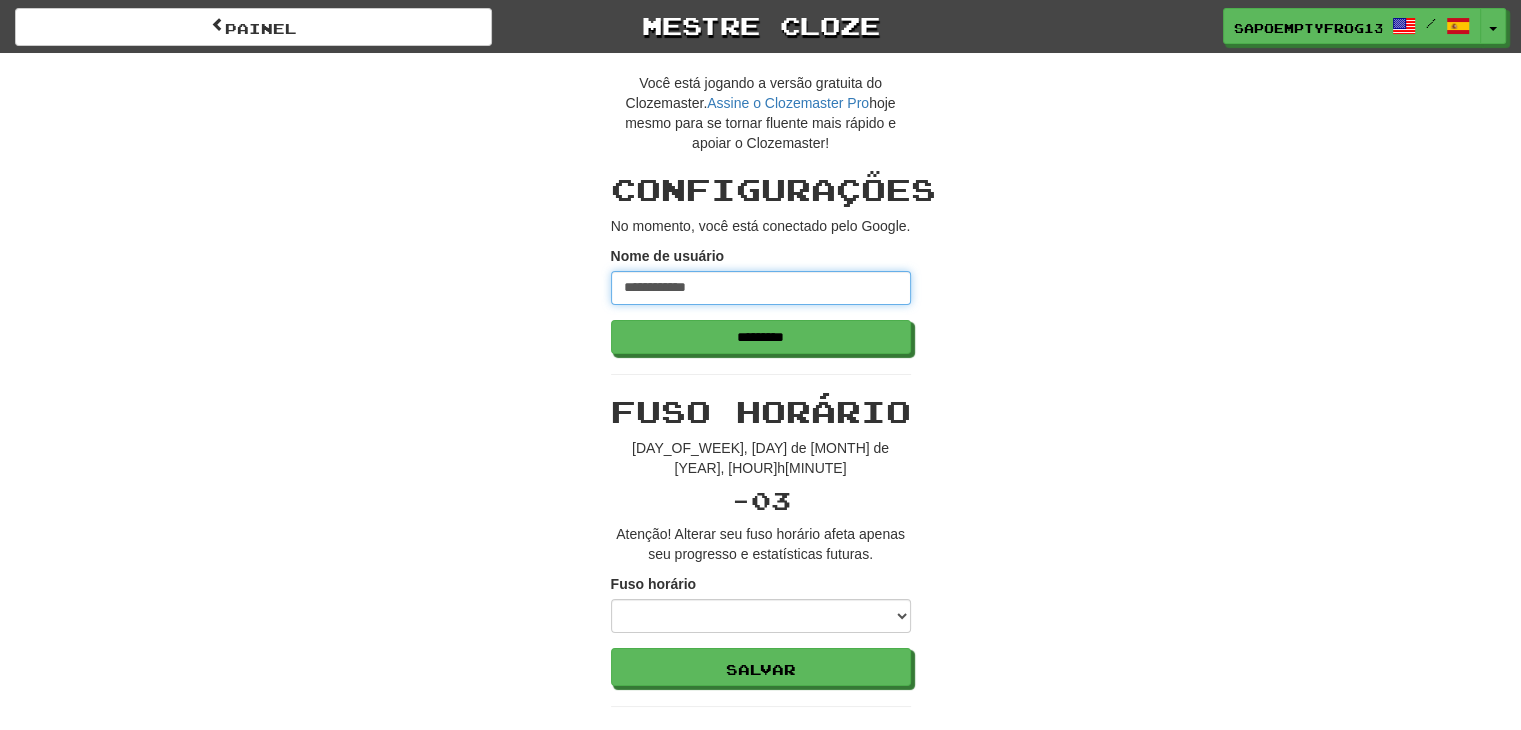 drag, startPoint x: 776, startPoint y: 297, endPoint x: 568, endPoint y: 288, distance: 208.19463 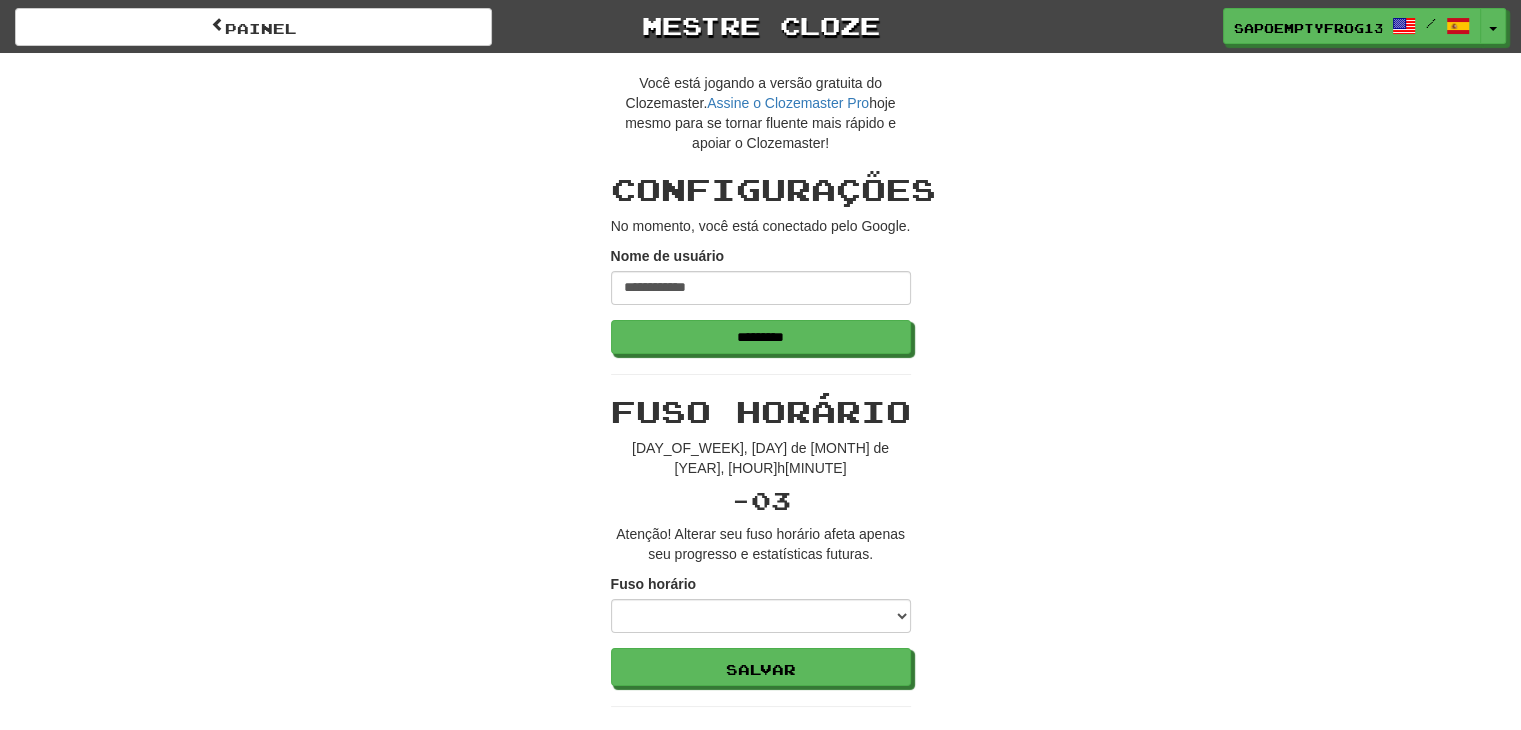 click on "Você está jogando a versão gratuita do Clozemaster.  Assine o Clozemaster Pro  hoje mesmo para se tornar fluente mais rápido e apoiar o Clozemaster!
Configurações
No momento, você está conectado pelo Google.
Nome de usuário
[USERNAME]
[PASSWORD]
Fuso horário
[DAY_OF_WEEK], [DAY] de [MONTH] de [YEAR], [HOUR]h[MINUTE]
[TIMEZONE_OFFSET]
Atenção! Alterar seu fuso horário afeta apenas seu progresso e estatísticas futuras.
Fuso horário
[TIMEZONE]
[TIMEZONE]
[TIMEZONE]
[TIMEZONE]
[TIMEZONE]
[TIMEZONE]
[TIMEZONE]
[TIMEZONE]
[TIMEZONE]
[TIMEZONE]
[TIMEZONE]
[TIMEZONE]
[TIMEZONE]
[TIMEZONE]
[TIMEZONE]" at bounding box center [761, 1047] 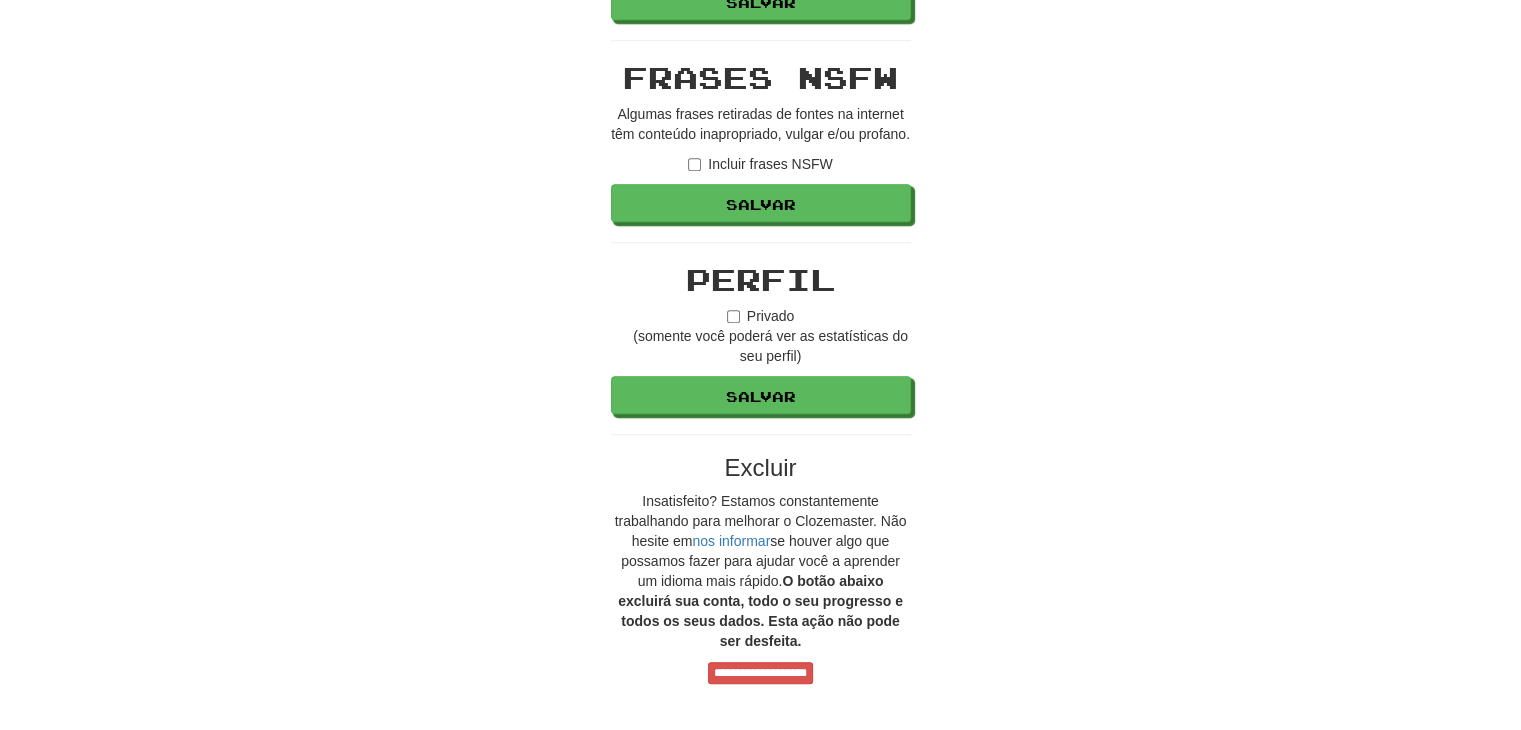 scroll, scrollTop: 1348, scrollLeft: 0, axis: vertical 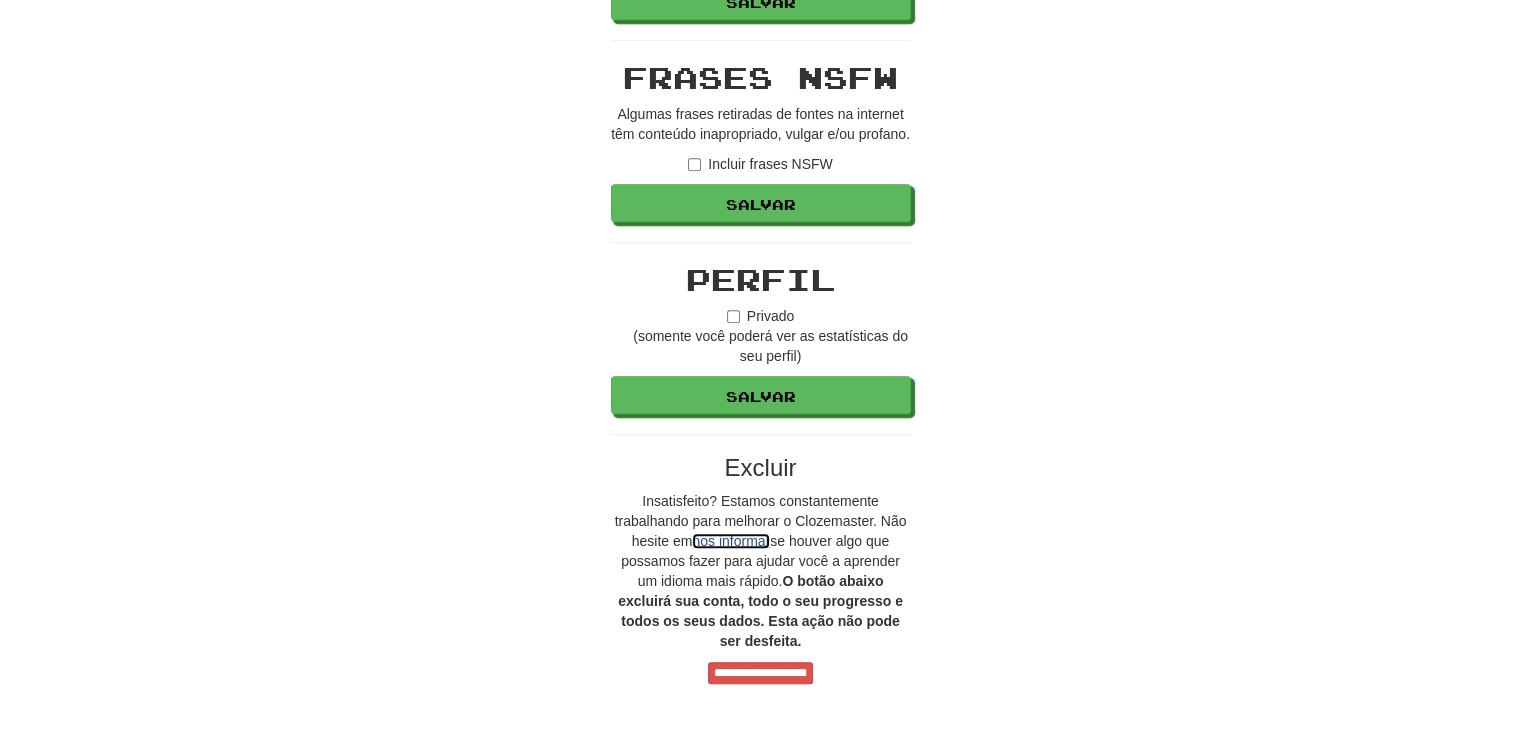 click on "nos informar" at bounding box center [731, 541] 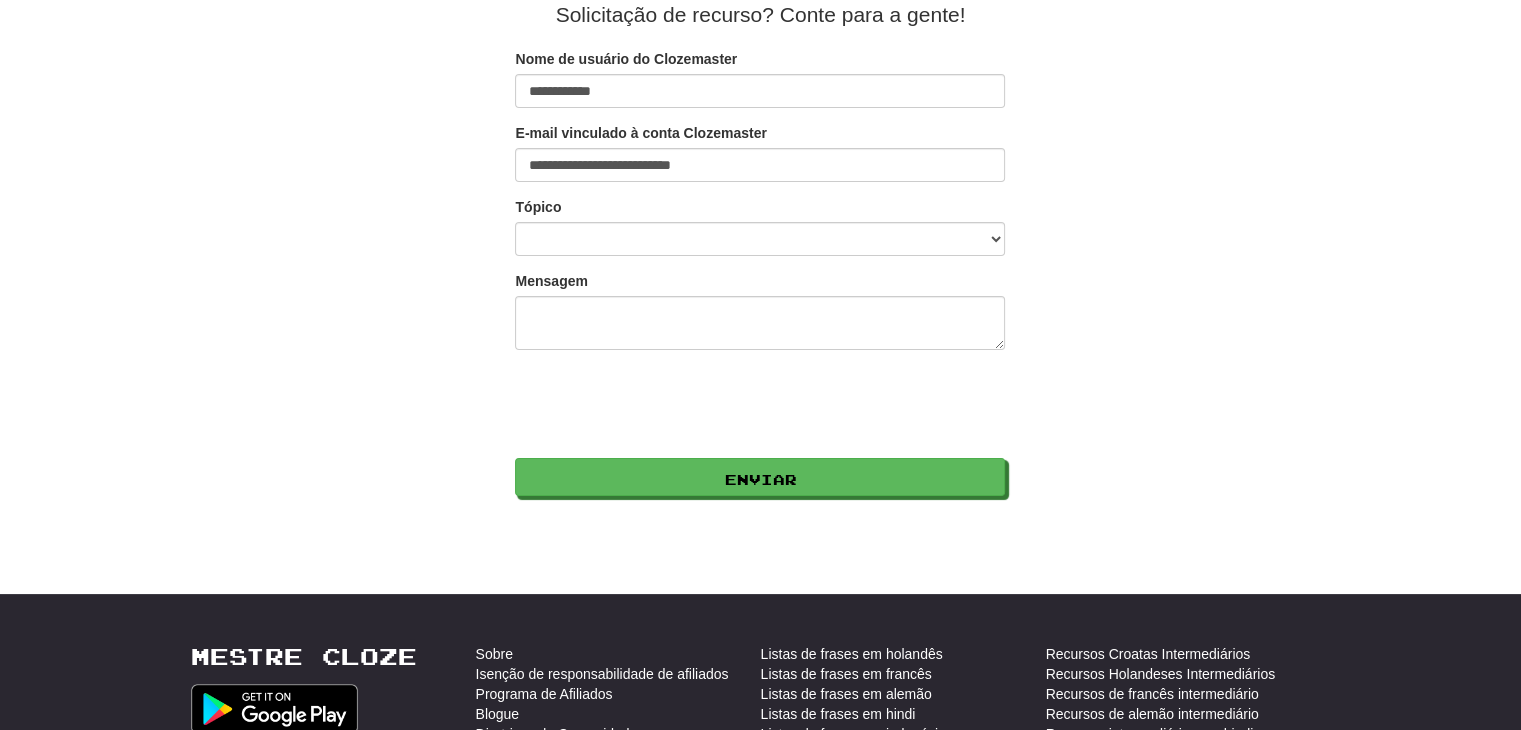 scroll, scrollTop: 0, scrollLeft: 0, axis: both 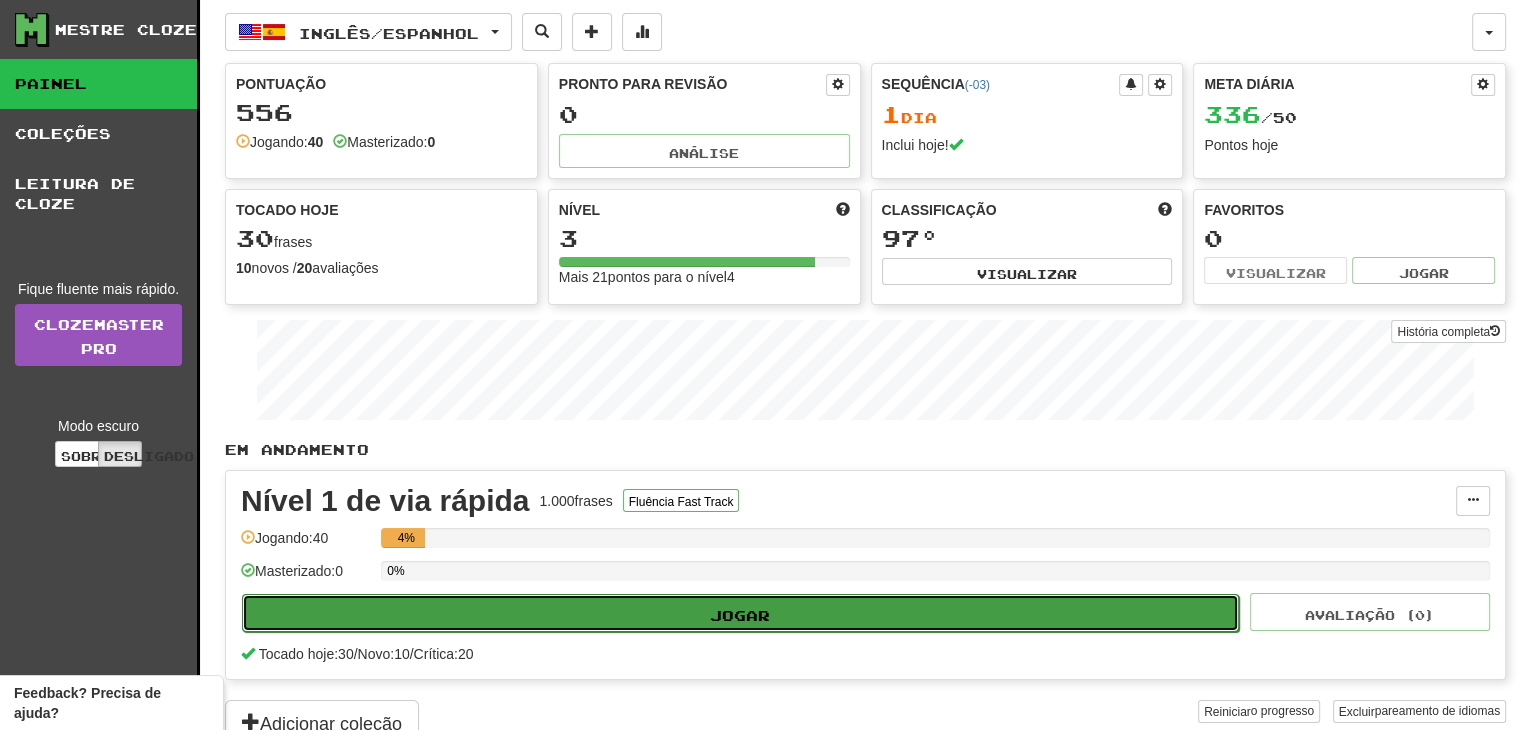 click on "Jogar" at bounding box center (740, 613) 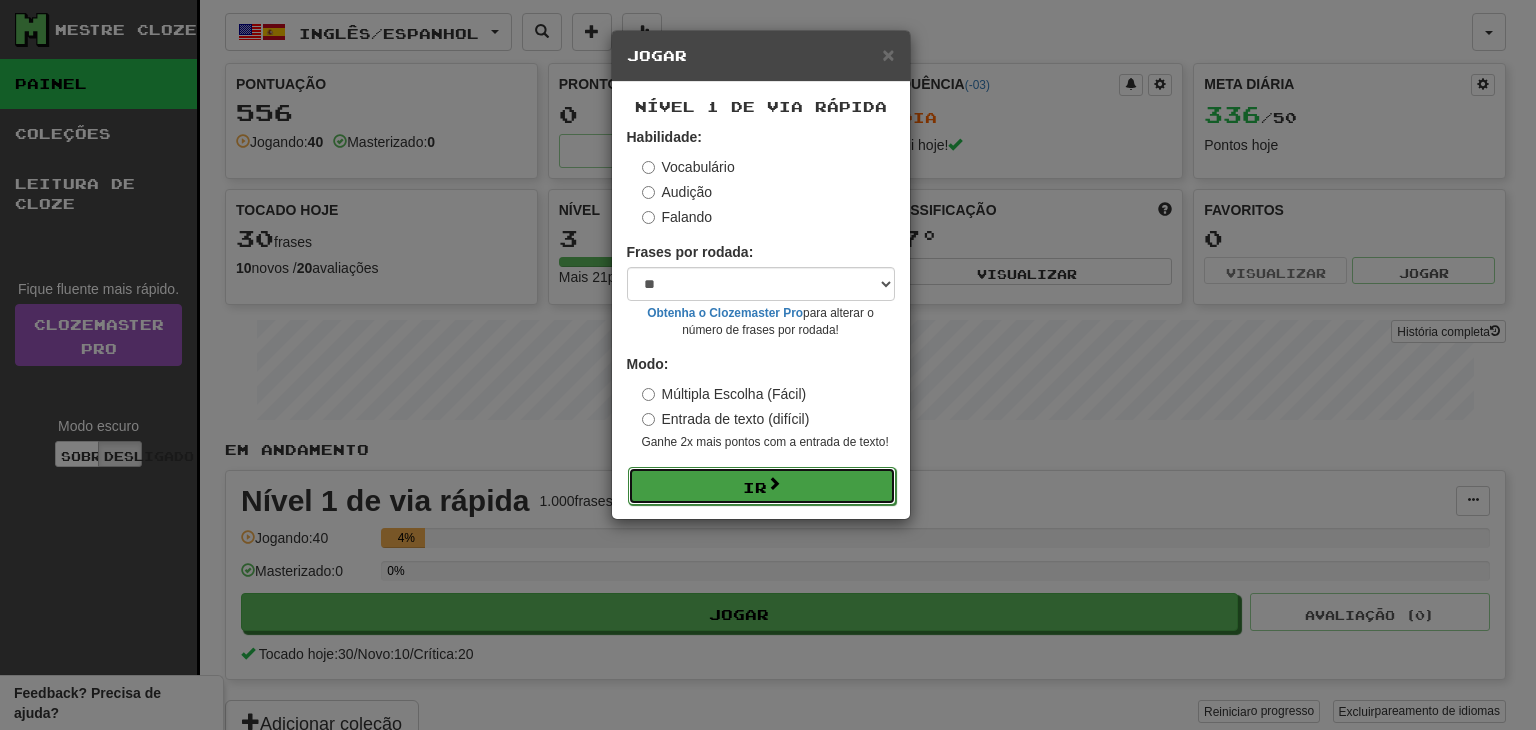 click on "Ir" at bounding box center (762, 486) 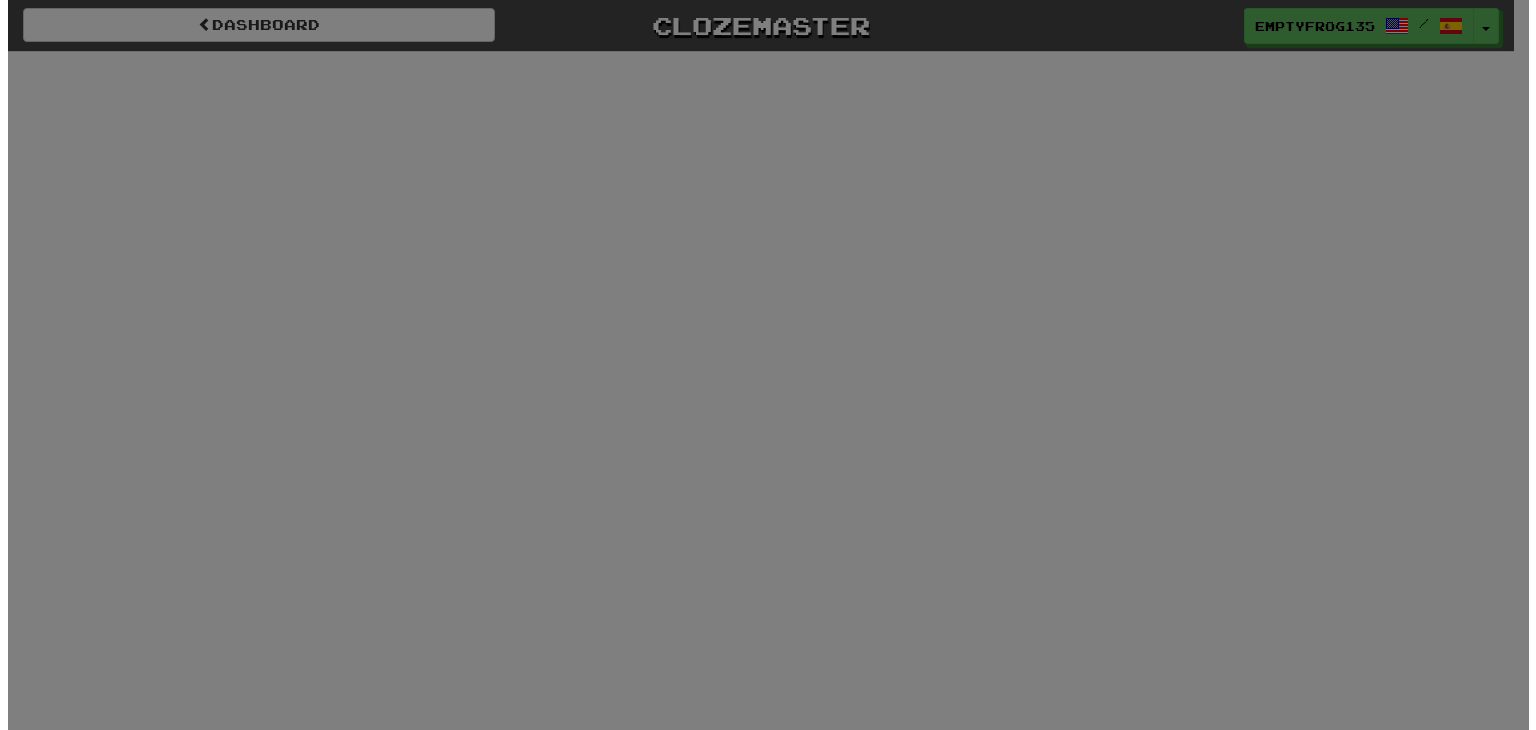 scroll, scrollTop: 0, scrollLeft: 0, axis: both 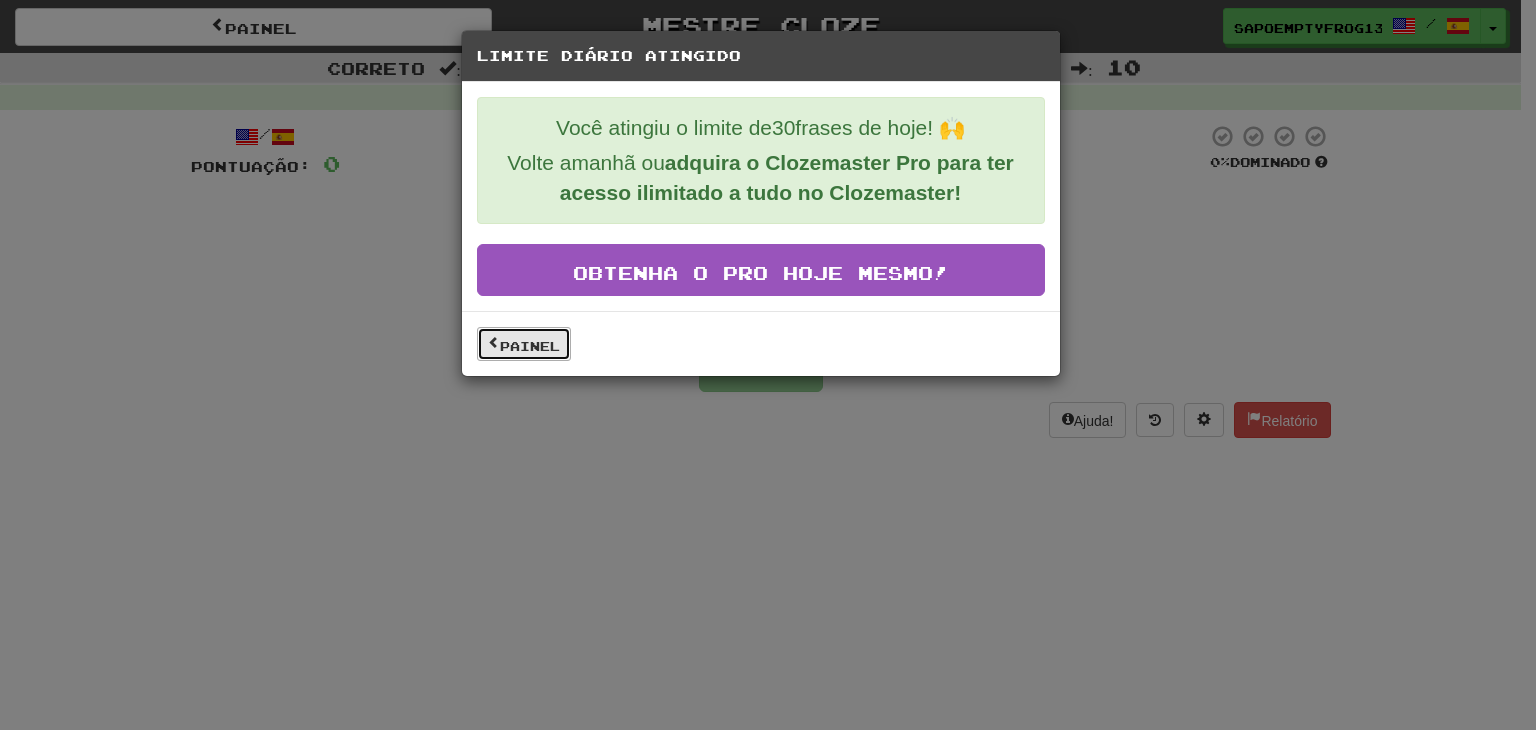 click on "Painel" at bounding box center [530, 346] 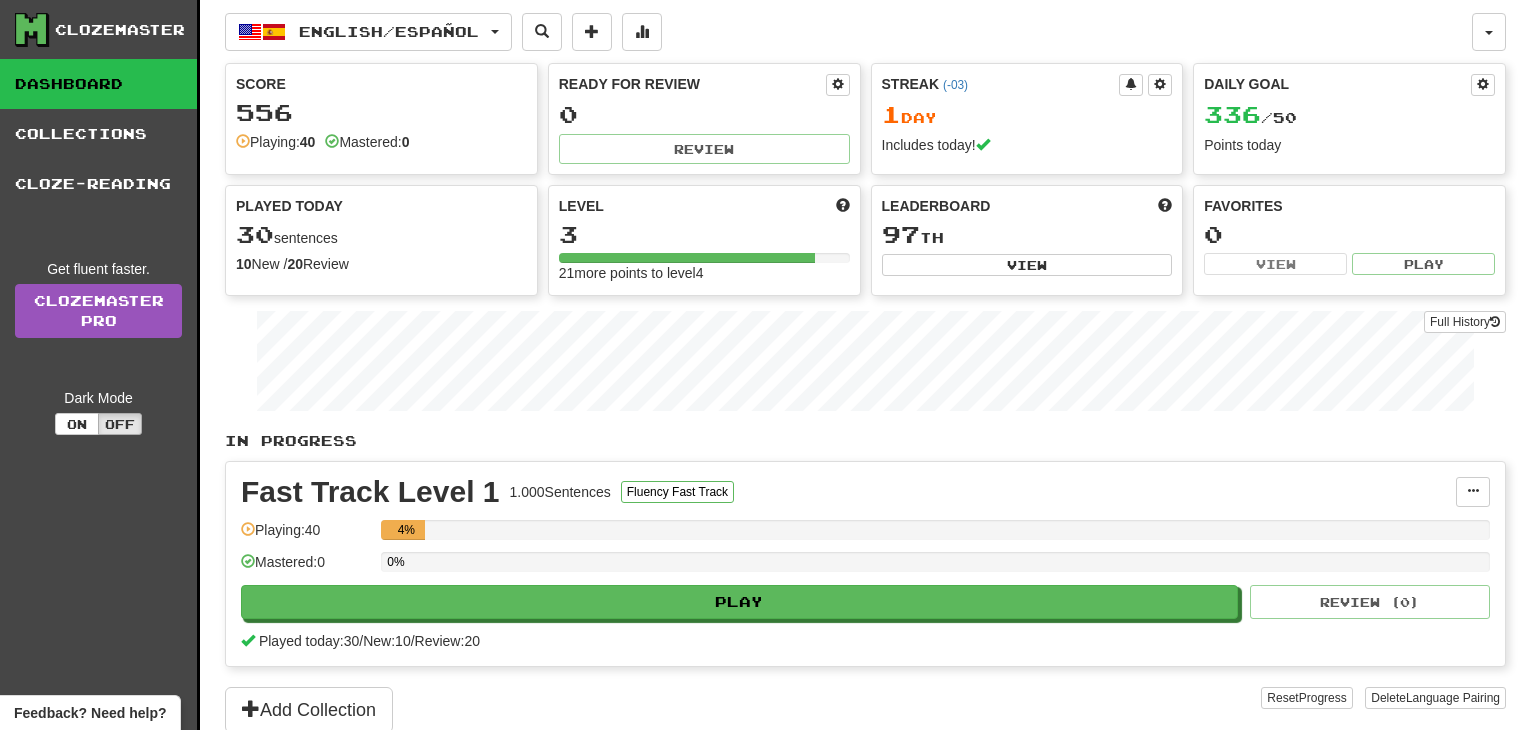 scroll, scrollTop: 0, scrollLeft: 0, axis: both 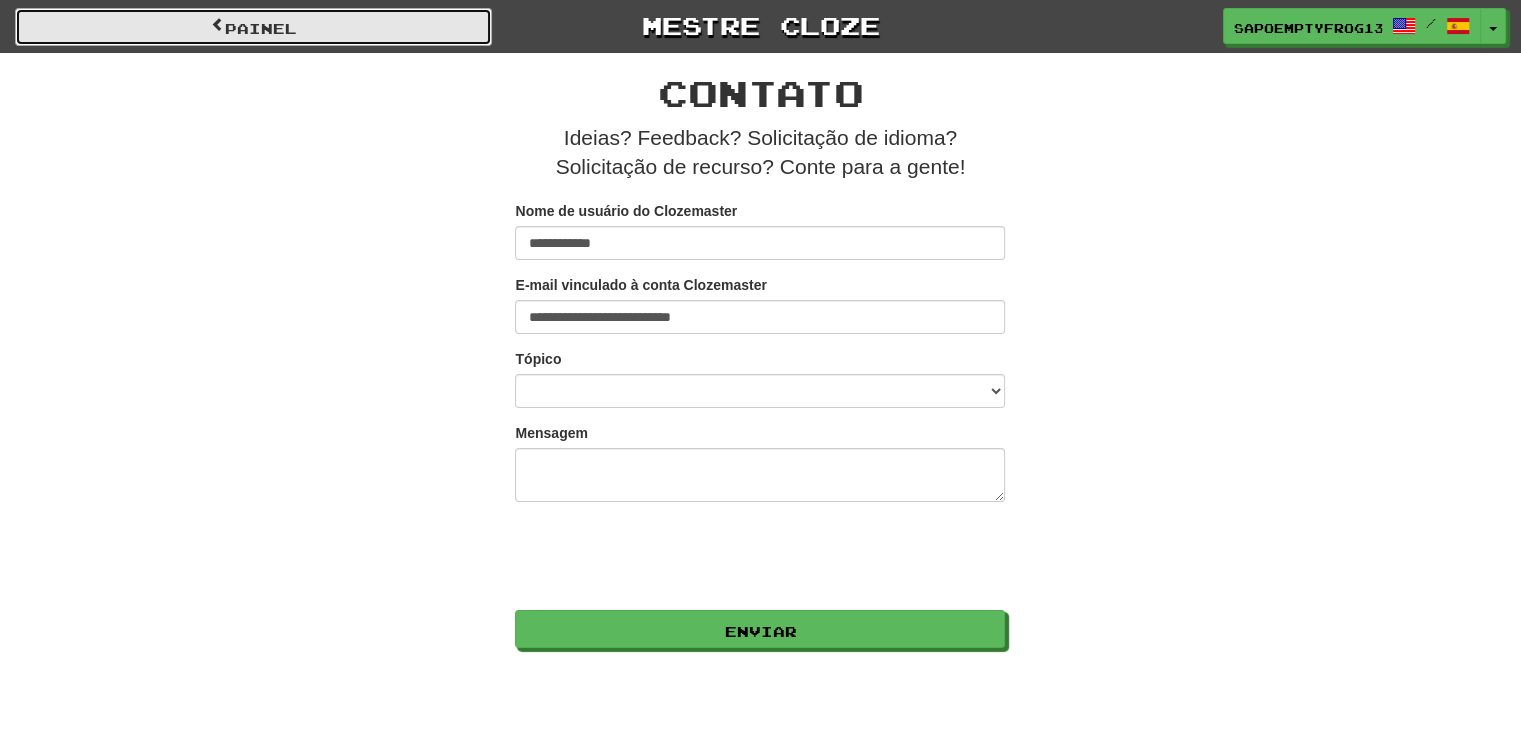 click on "Painel" at bounding box center [261, 28] 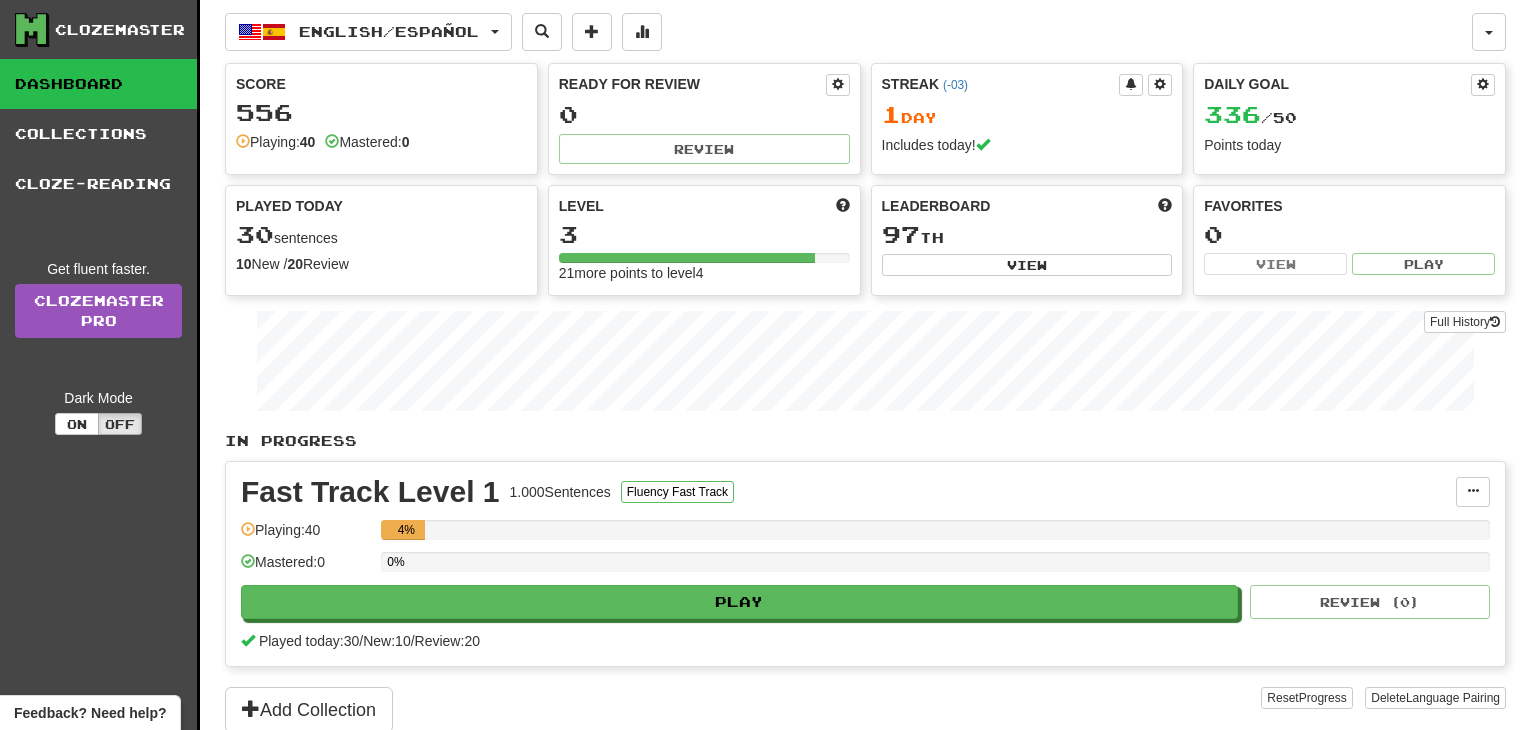 scroll, scrollTop: 0, scrollLeft: 0, axis: both 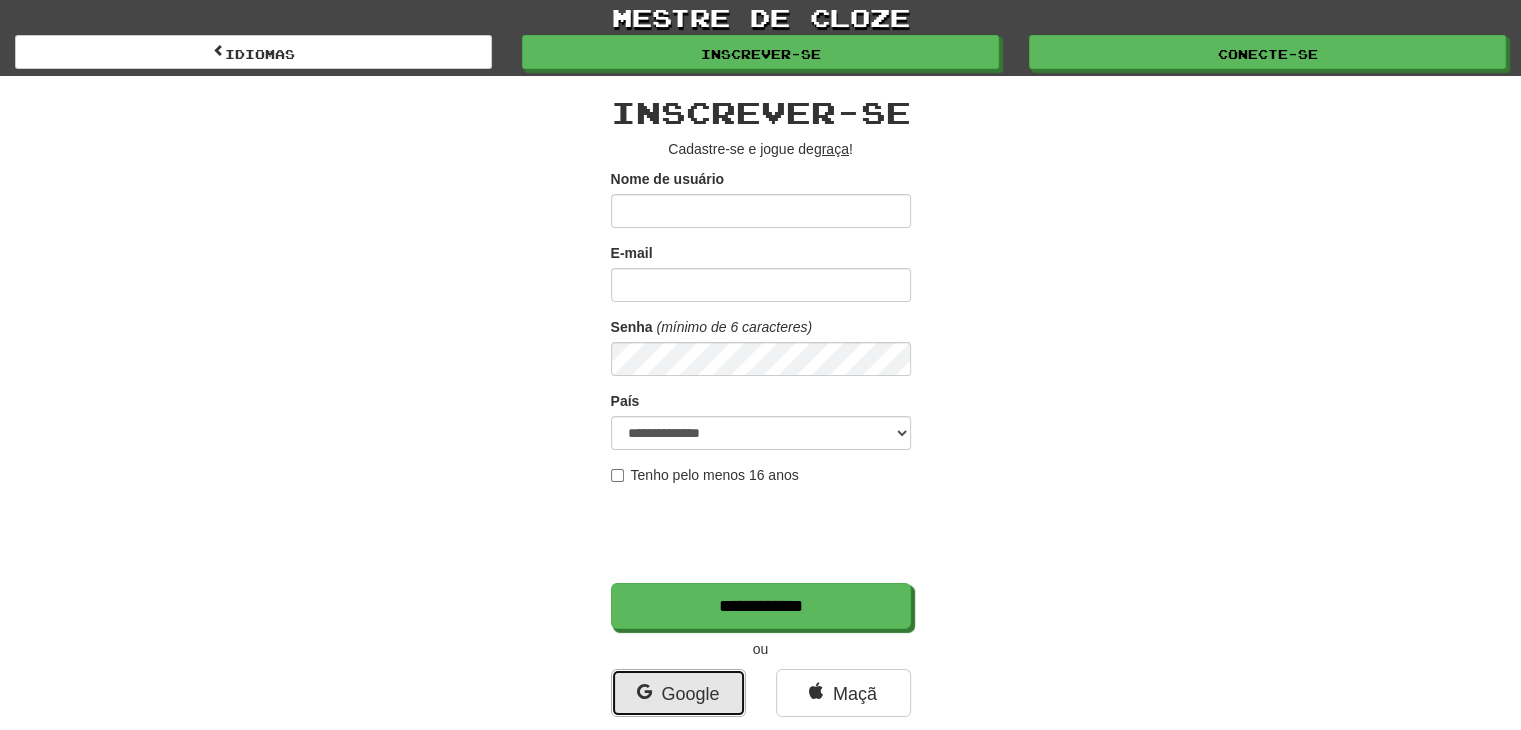 click on "Google" at bounding box center (678, 693) 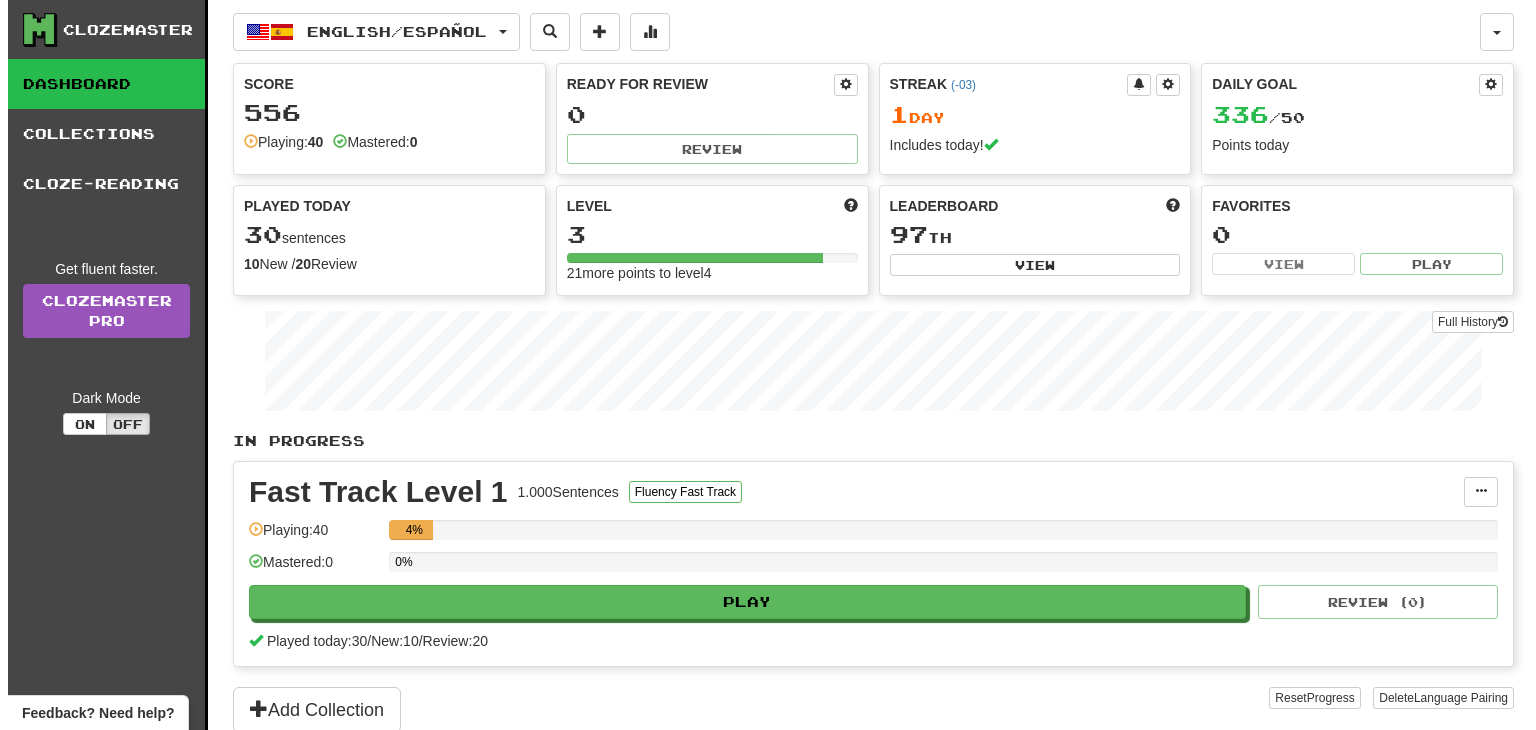 scroll, scrollTop: 0, scrollLeft: 0, axis: both 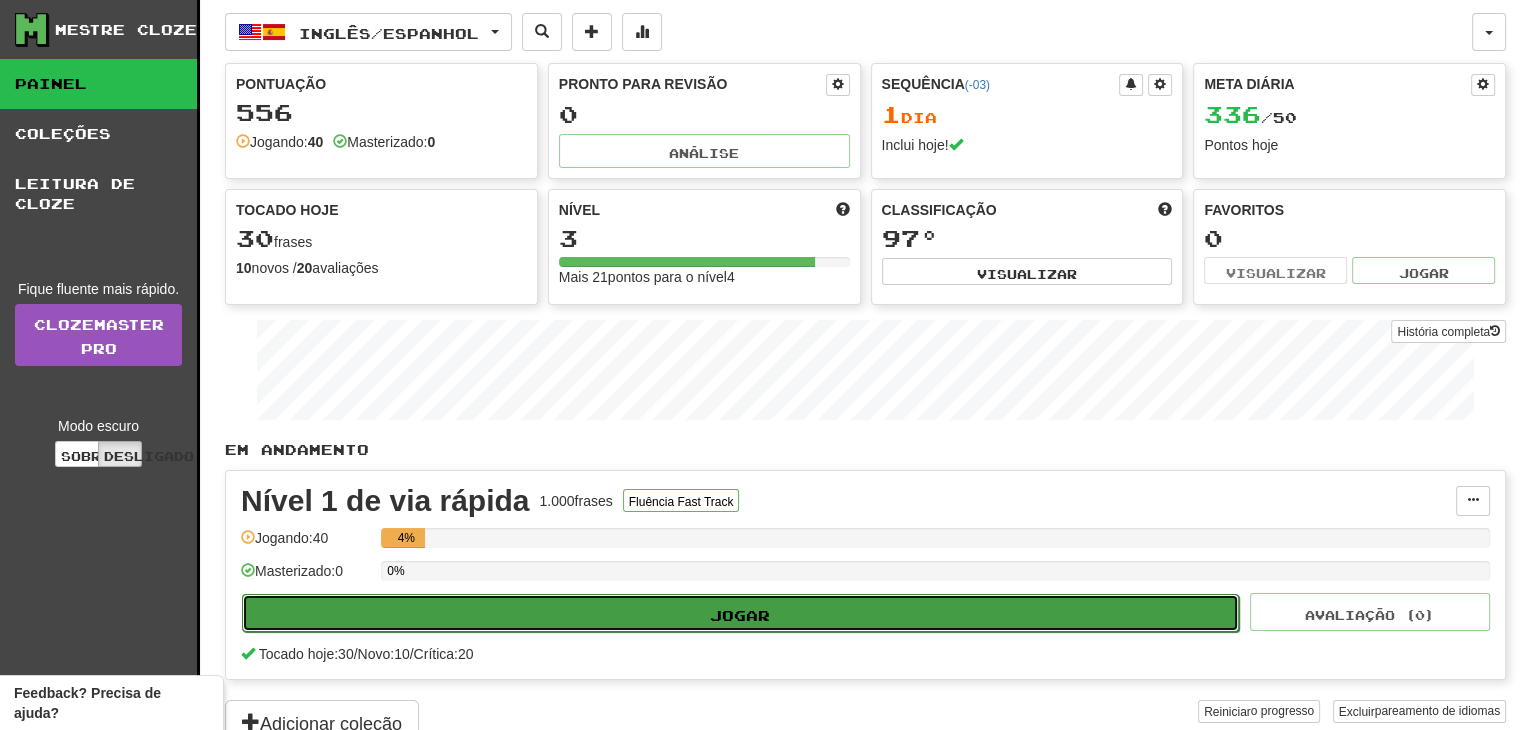 click on "Jogar" at bounding box center (740, 613) 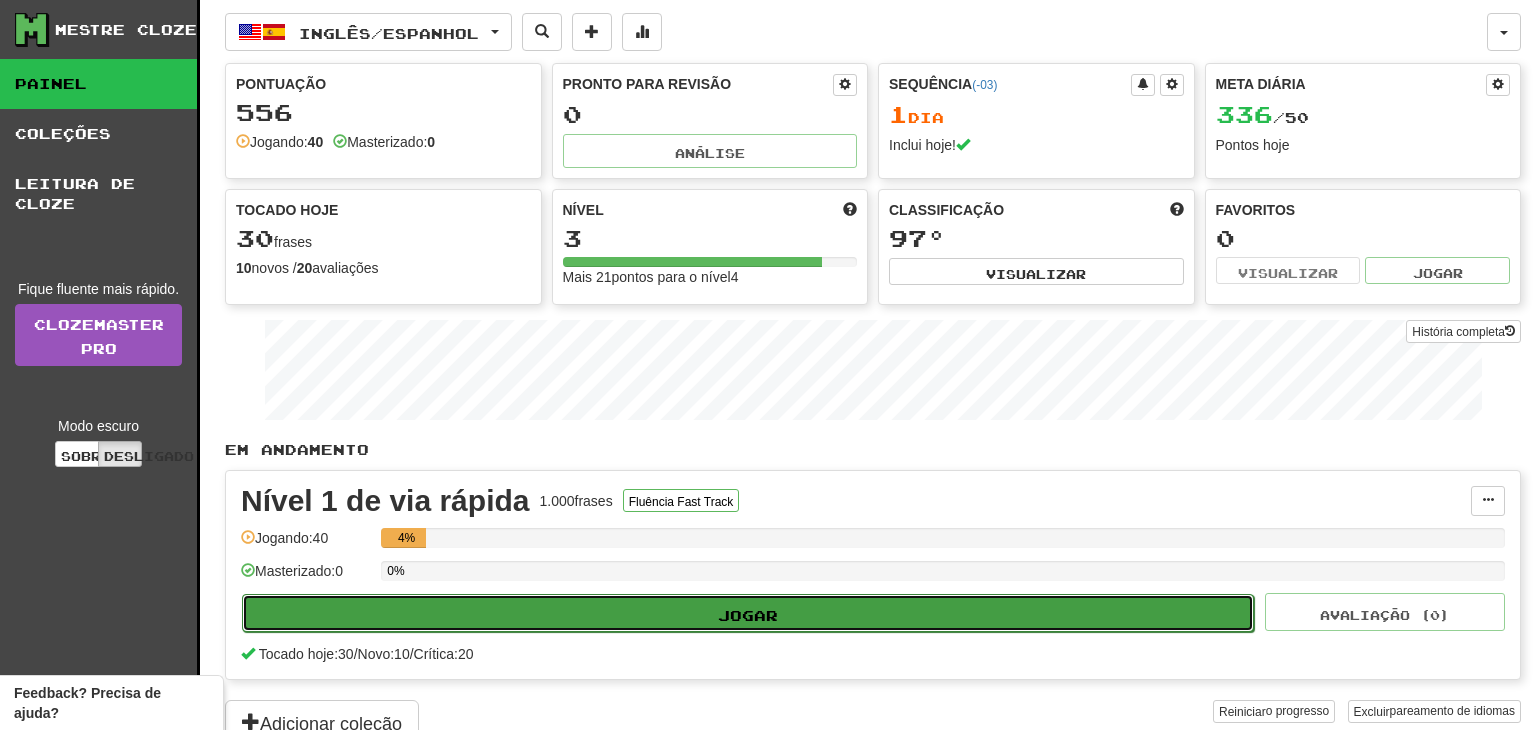 select on "**" 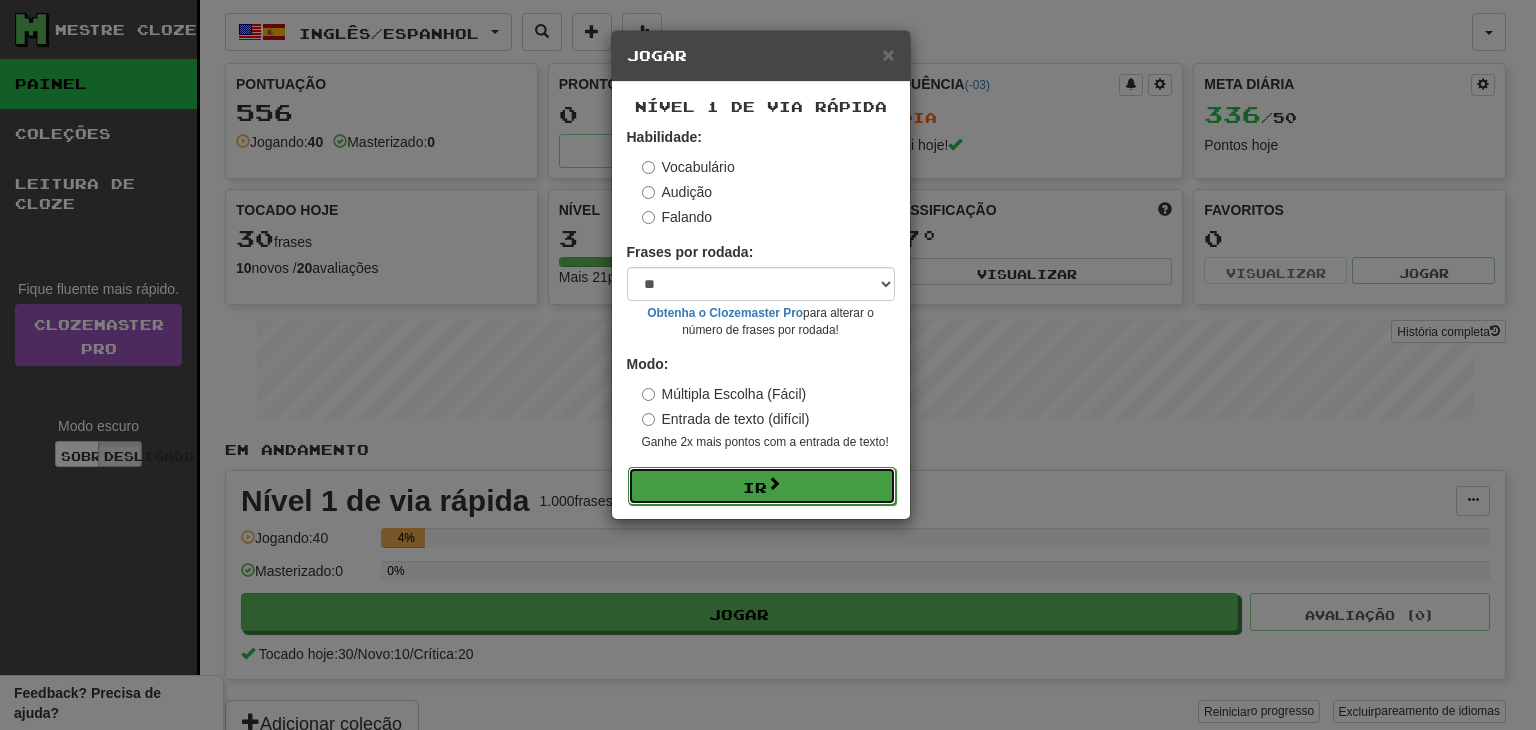 click at bounding box center (774, 483) 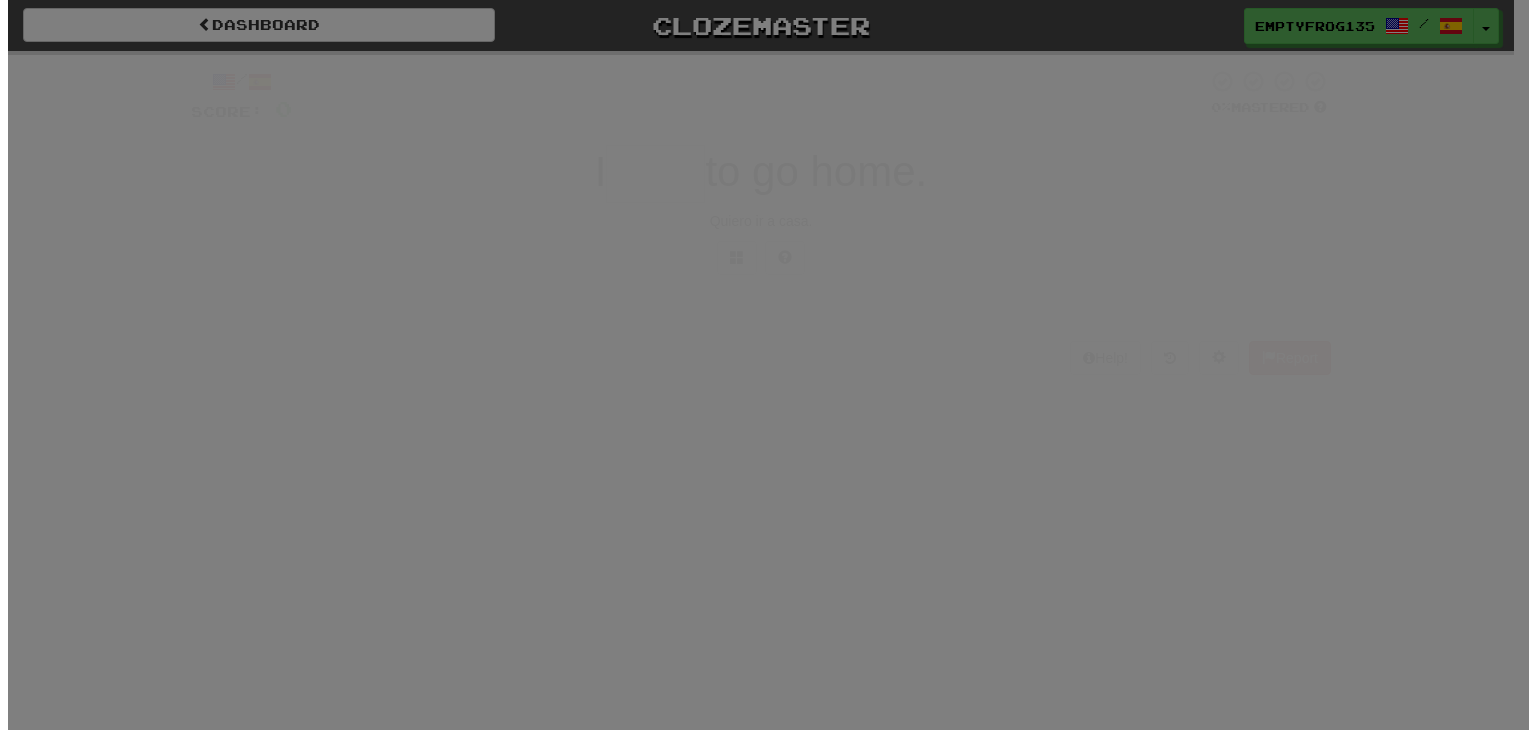 scroll, scrollTop: 0, scrollLeft: 0, axis: both 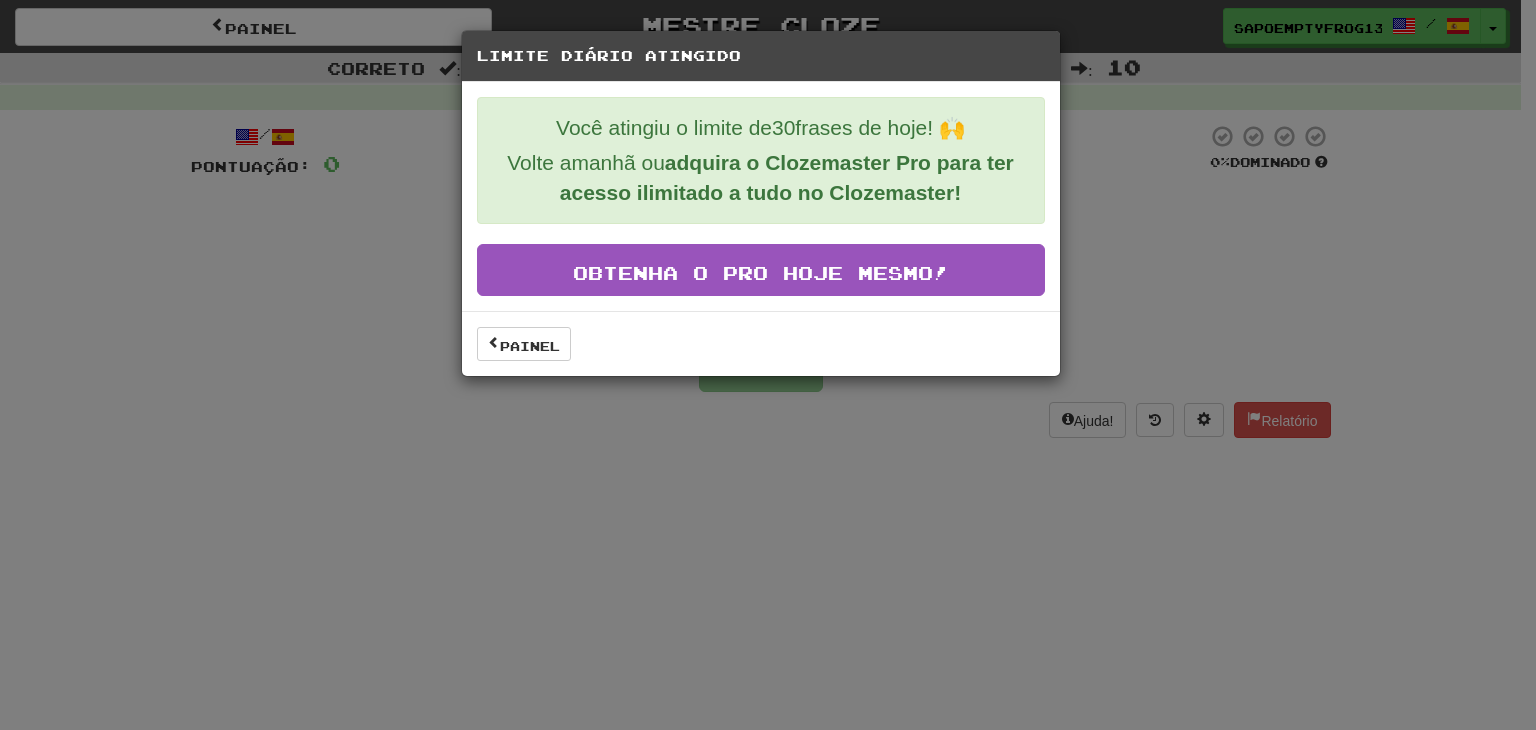 click on "Limite diário atingido Você atingiu o limite de  30  frases de hoje! 🙌 Volte amanhã ou  adquira o Clozemaster Pro para ter acesso ilimitado a tudo no Clozemaster! Obtenha o Pro hoje mesmo! Painel" at bounding box center (768, 365) 